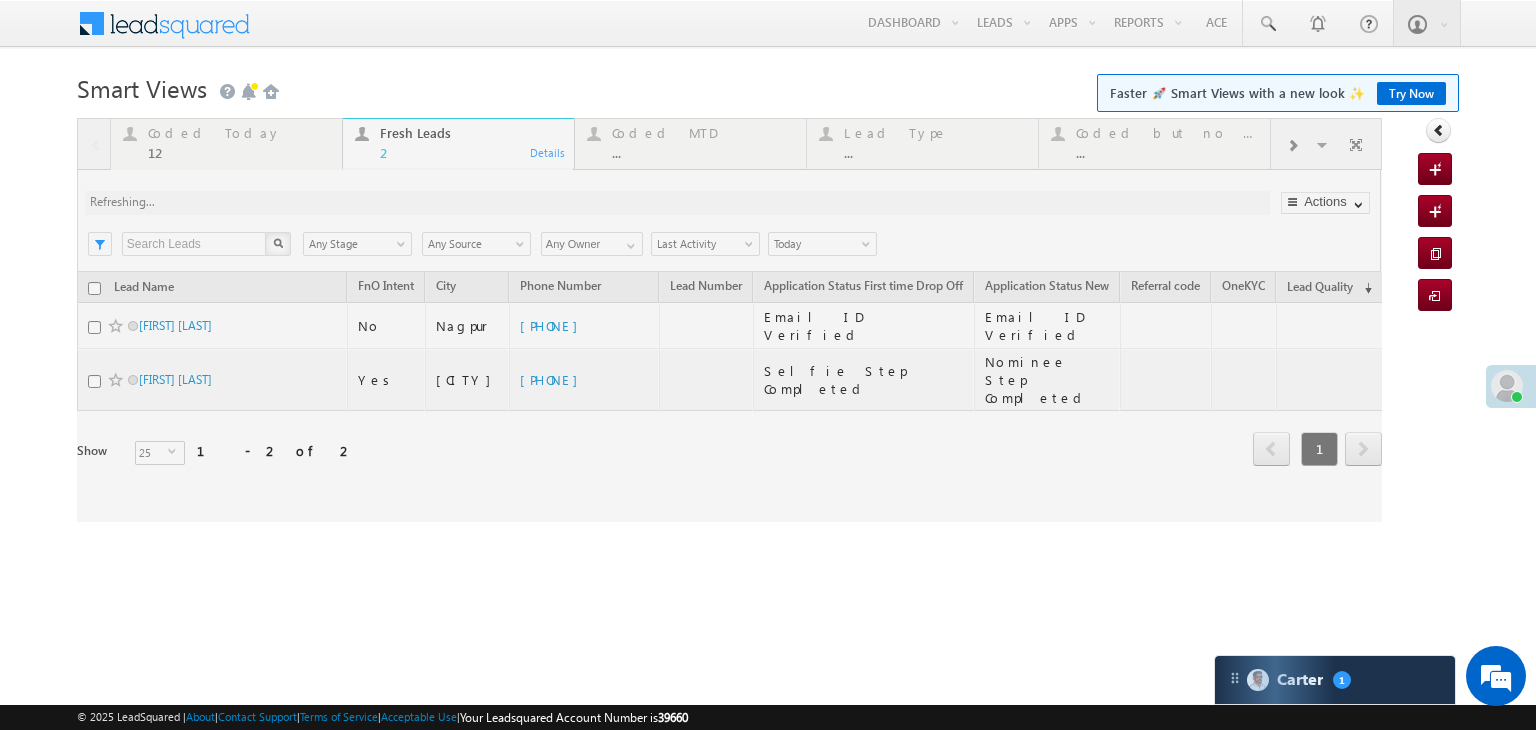 scroll, scrollTop: 0, scrollLeft: 0, axis: both 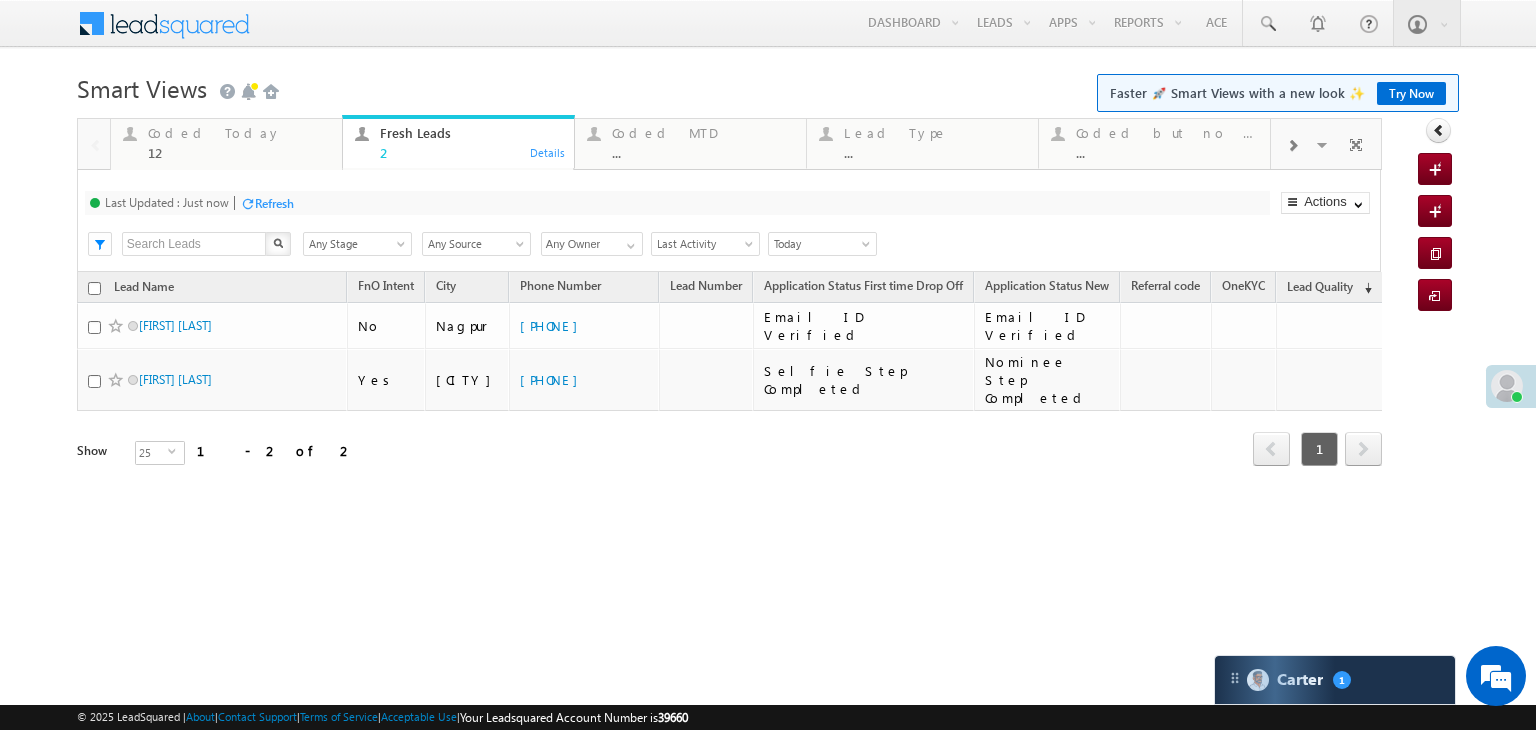 click on "12" at bounding box center (239, 152) 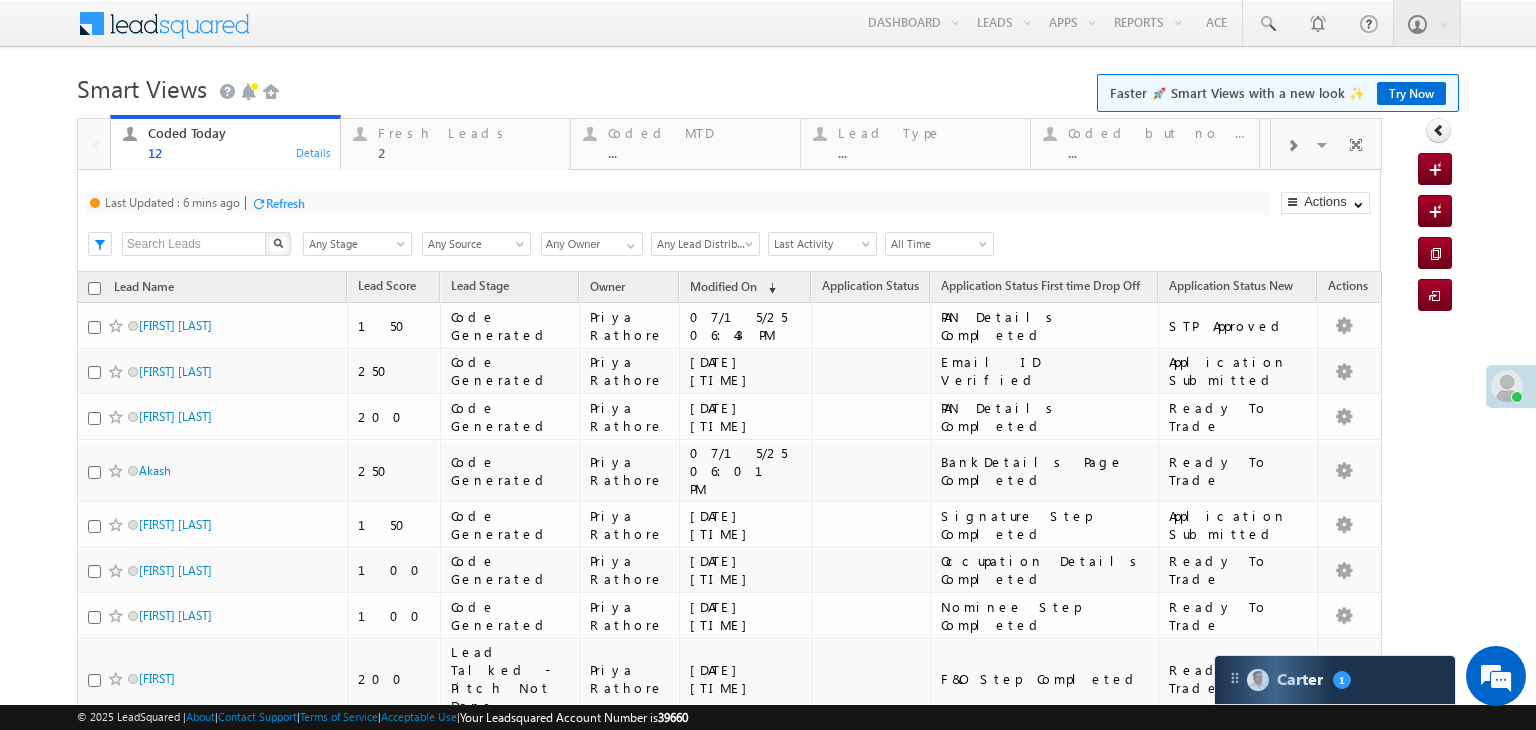 click on "Refresh" at bounding box center (285, 203) 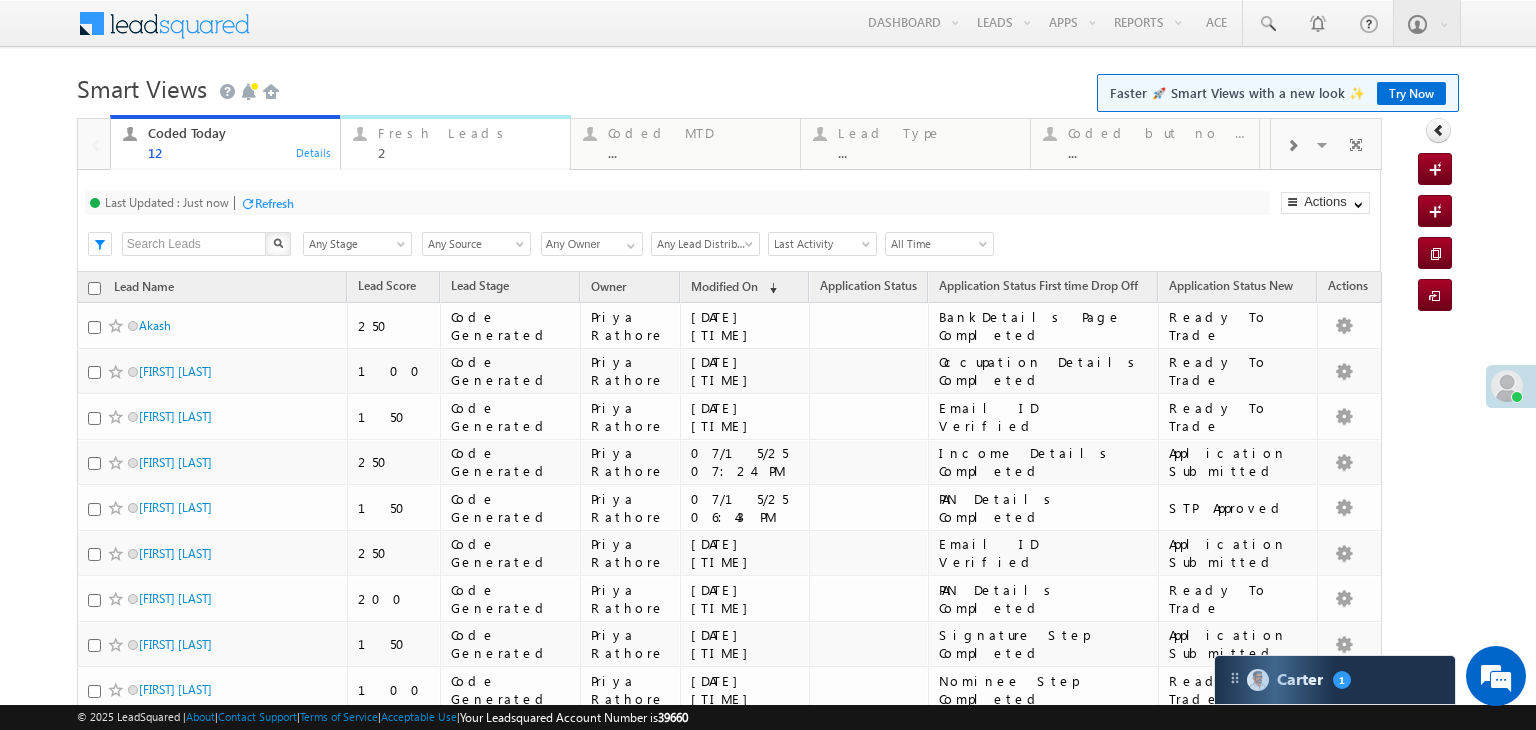 click on "Fresh Leads 2" at bounding box center [468, 140] 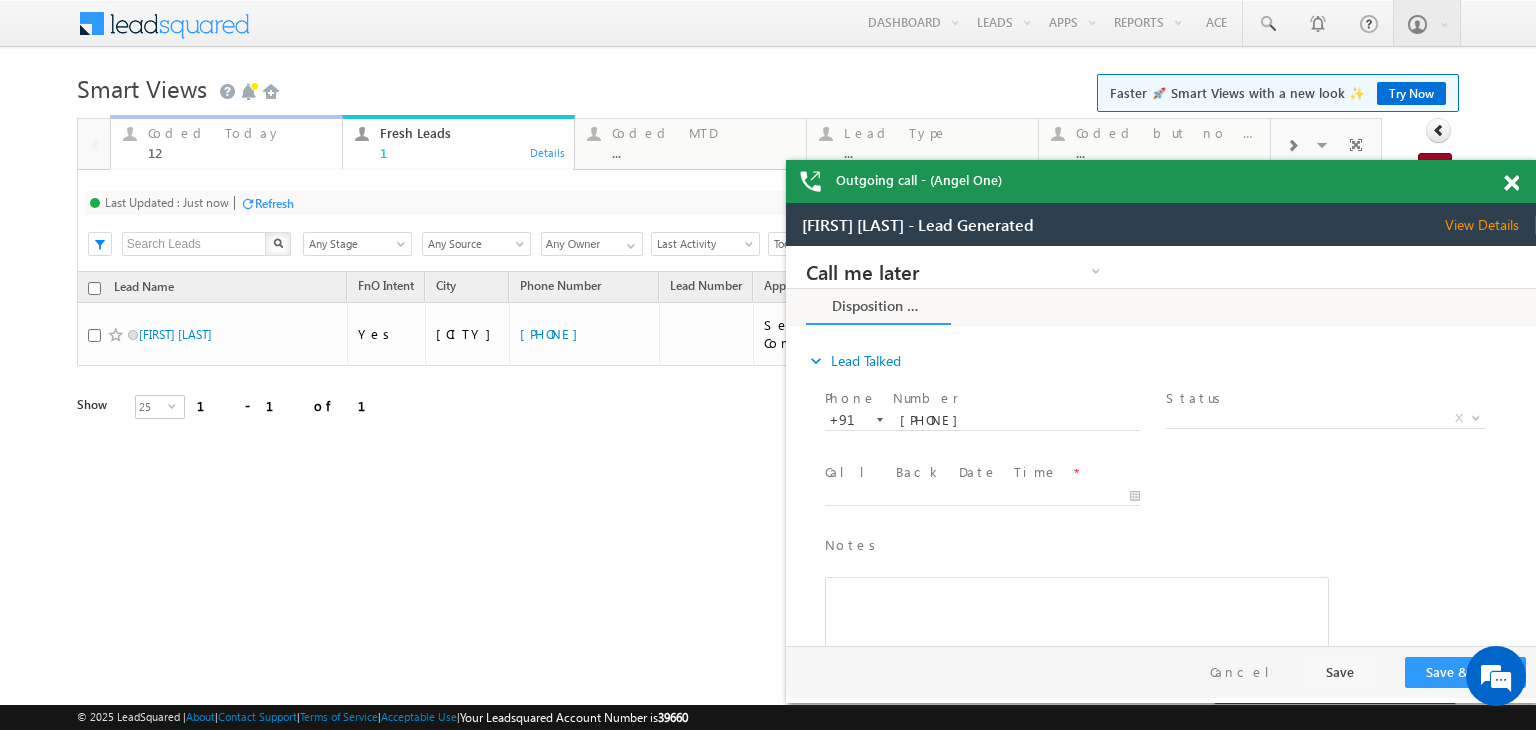 scroll, scrollTop: 0, scrollLeft: 0, axis: both 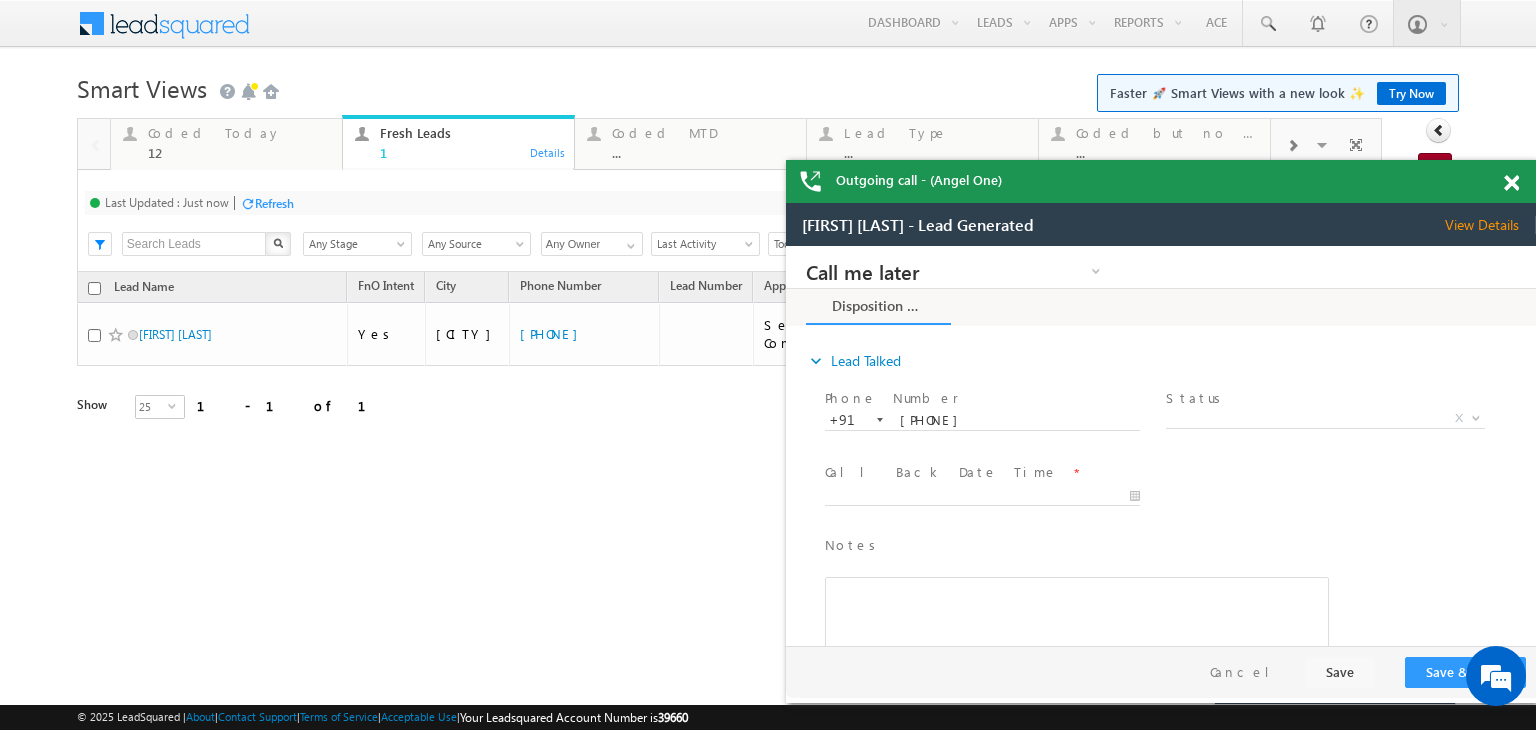 click on "Refresh" at bounding box center [274, 203] 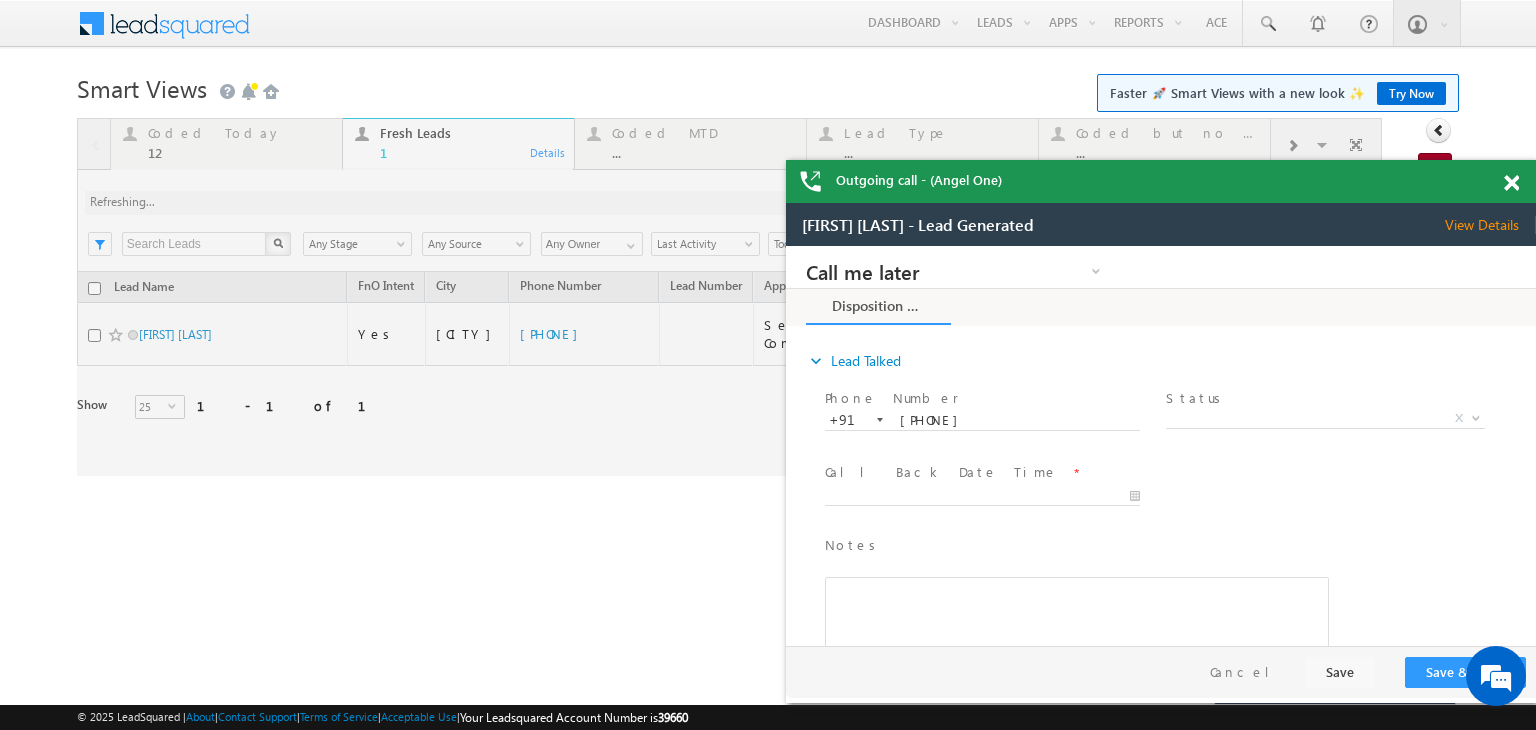 click at bounding box center [729, 297] 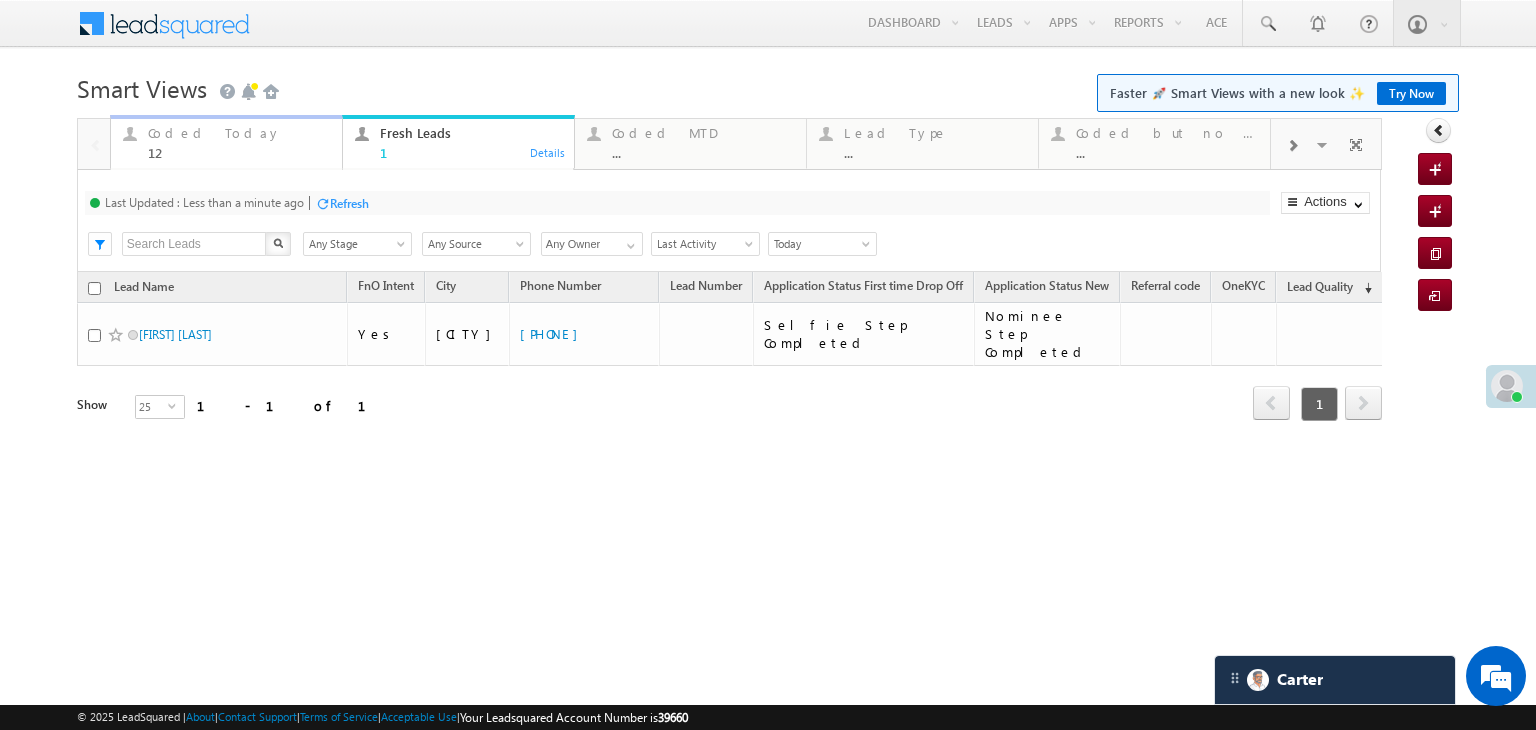 click on "12" at bounding box center [239, 152] 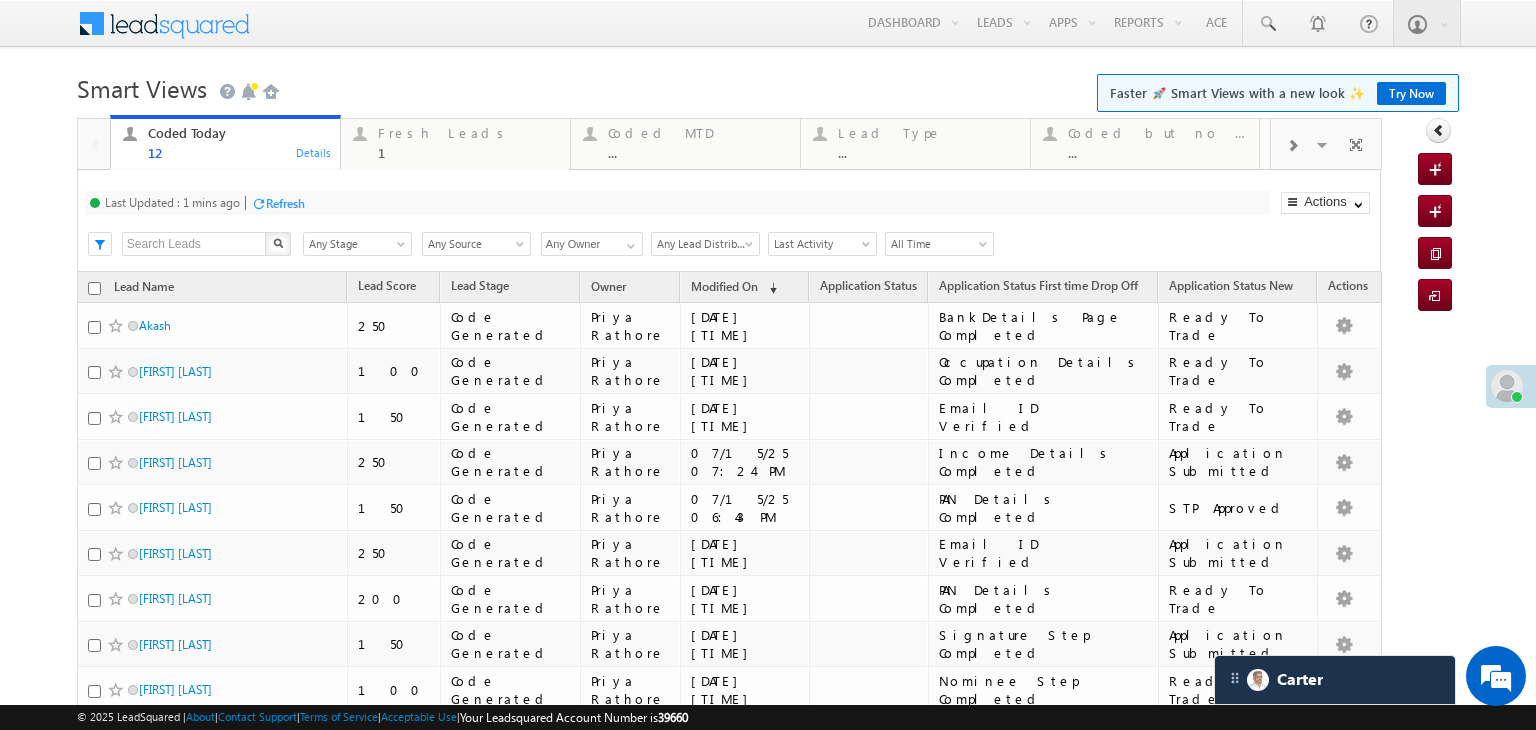 click on "Refresh" at bounding box center (285, 203) 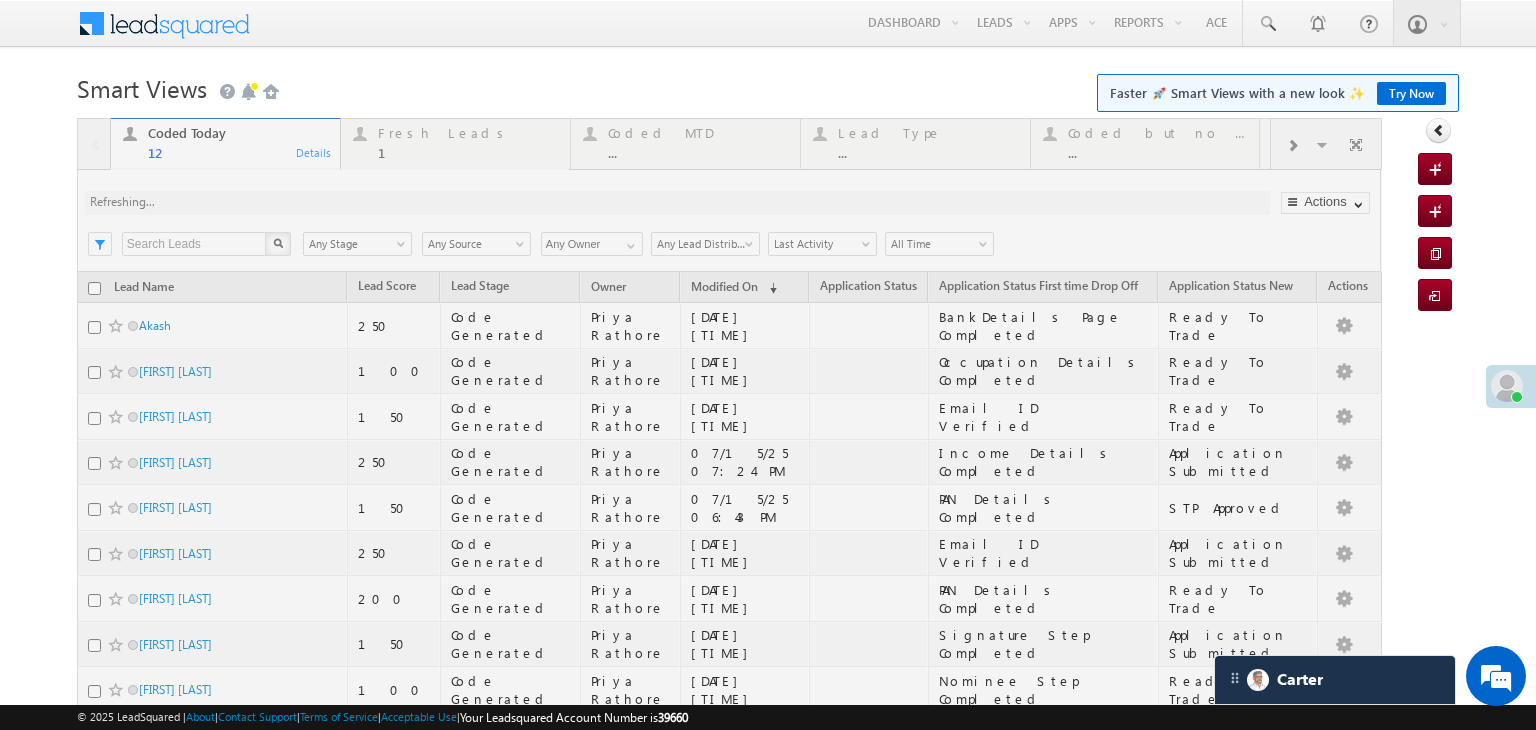 click at bounding box center [729, 556] 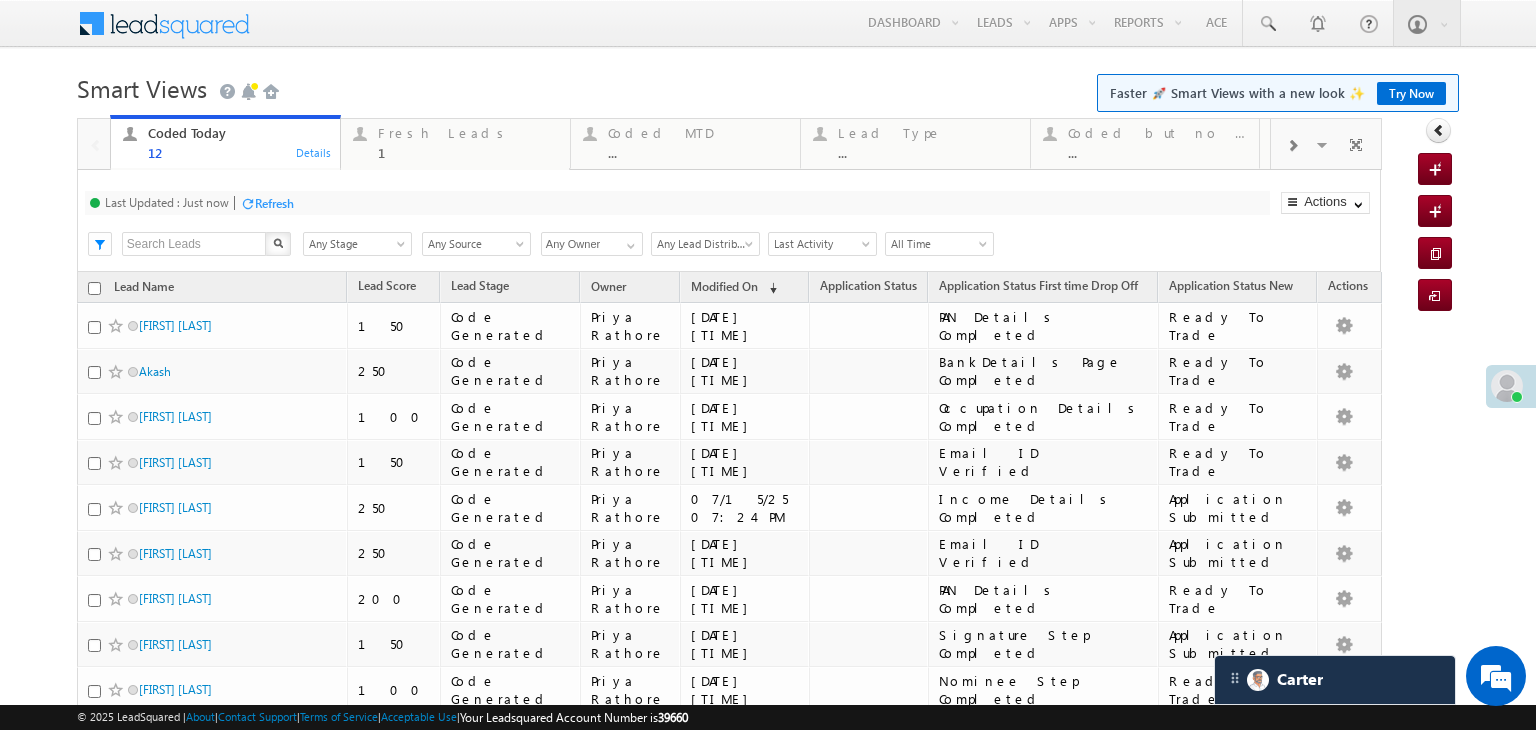 click on "Refresh" at bounding box center (274, 203) 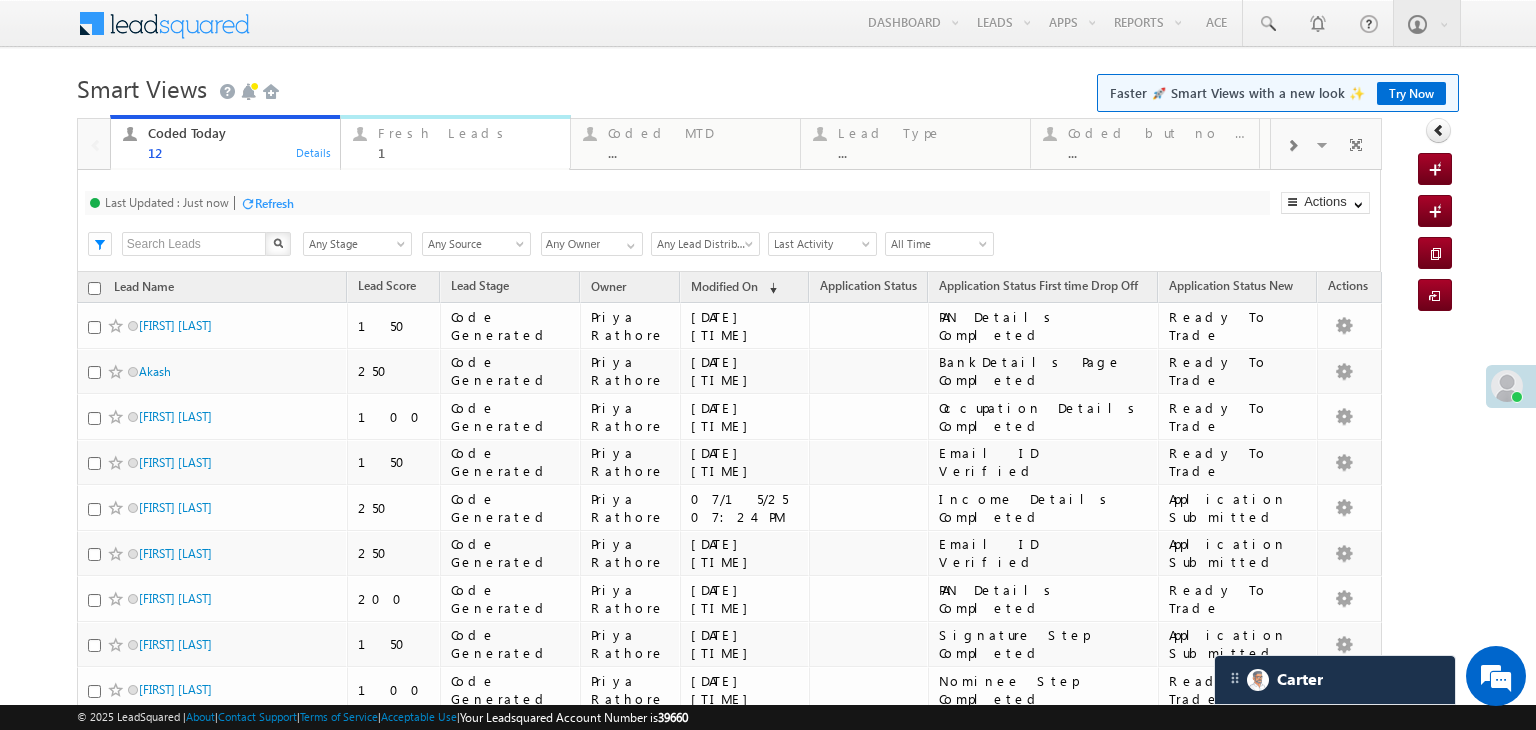 click on "1" at bounding box center [468, 152] 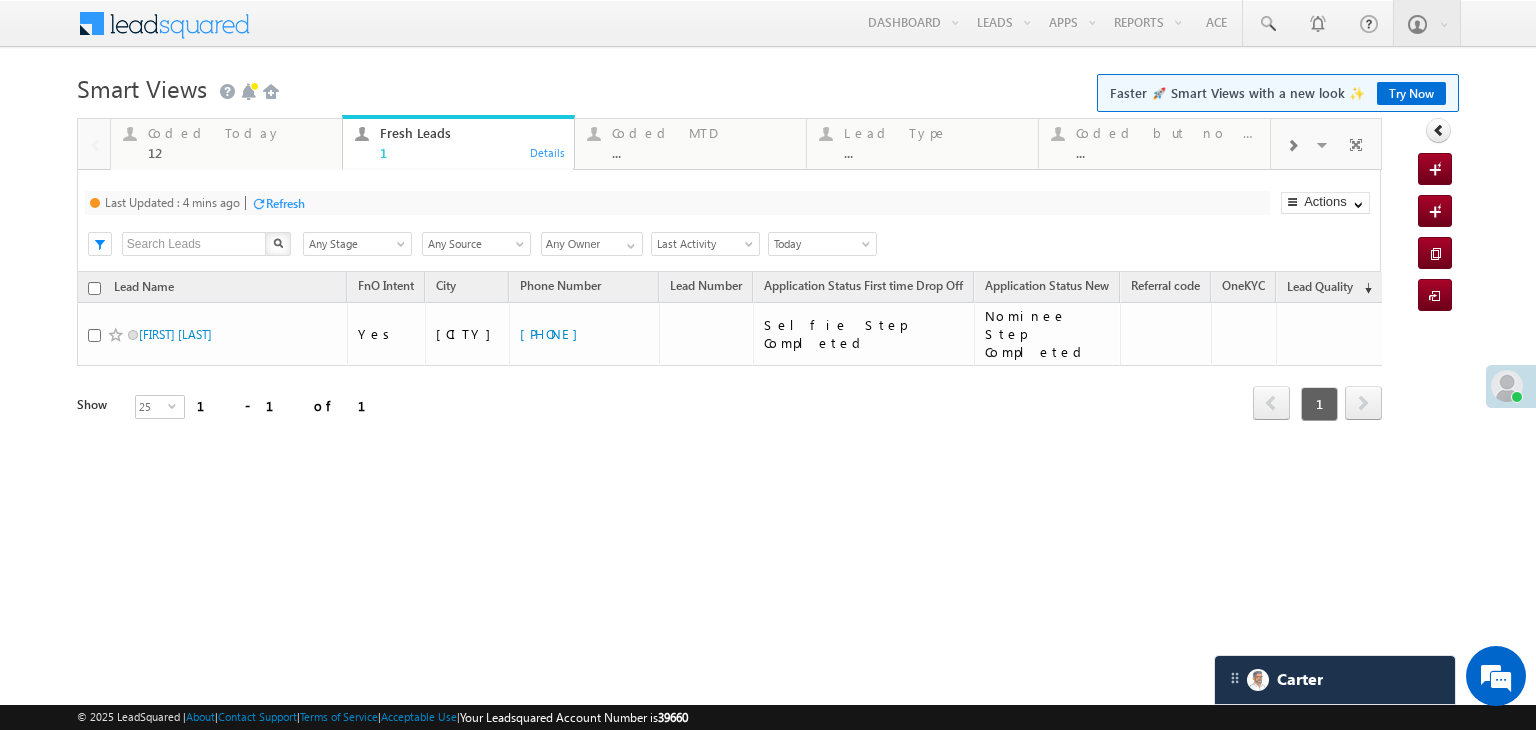 click on "Refresh" at bounding box center (285, 203) 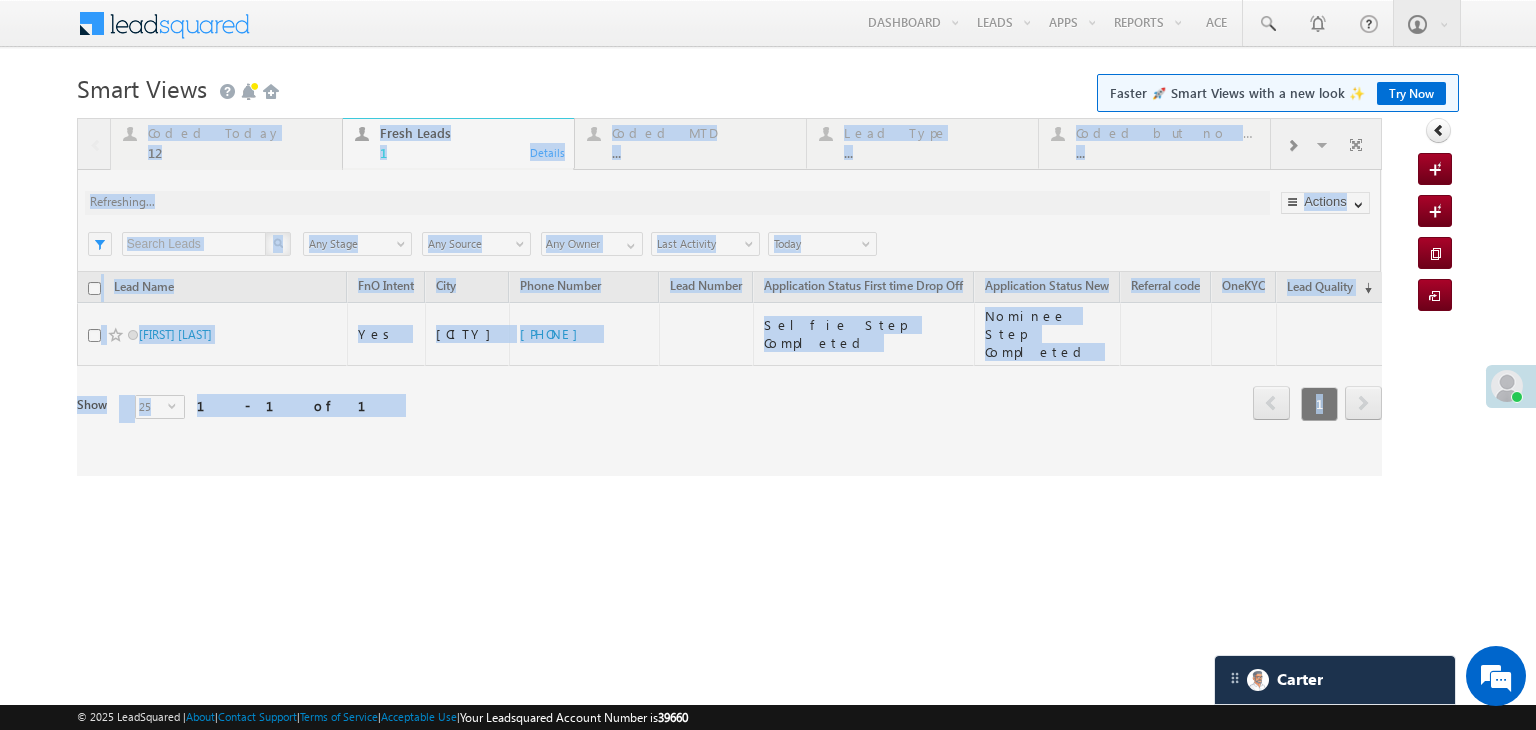 click at bounding box center [729, 297] 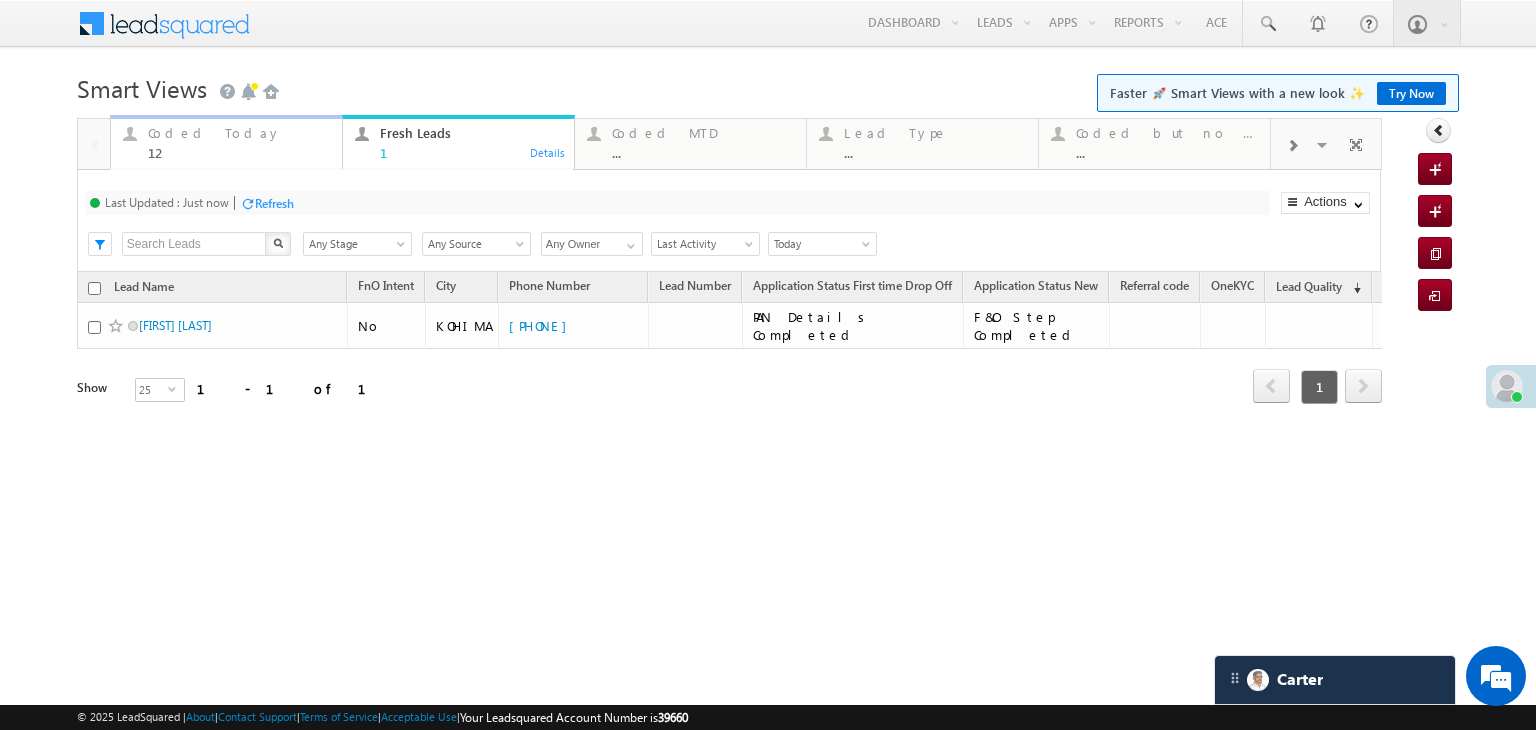 click on "Coded Today 12" at bounding box center (239, 140) 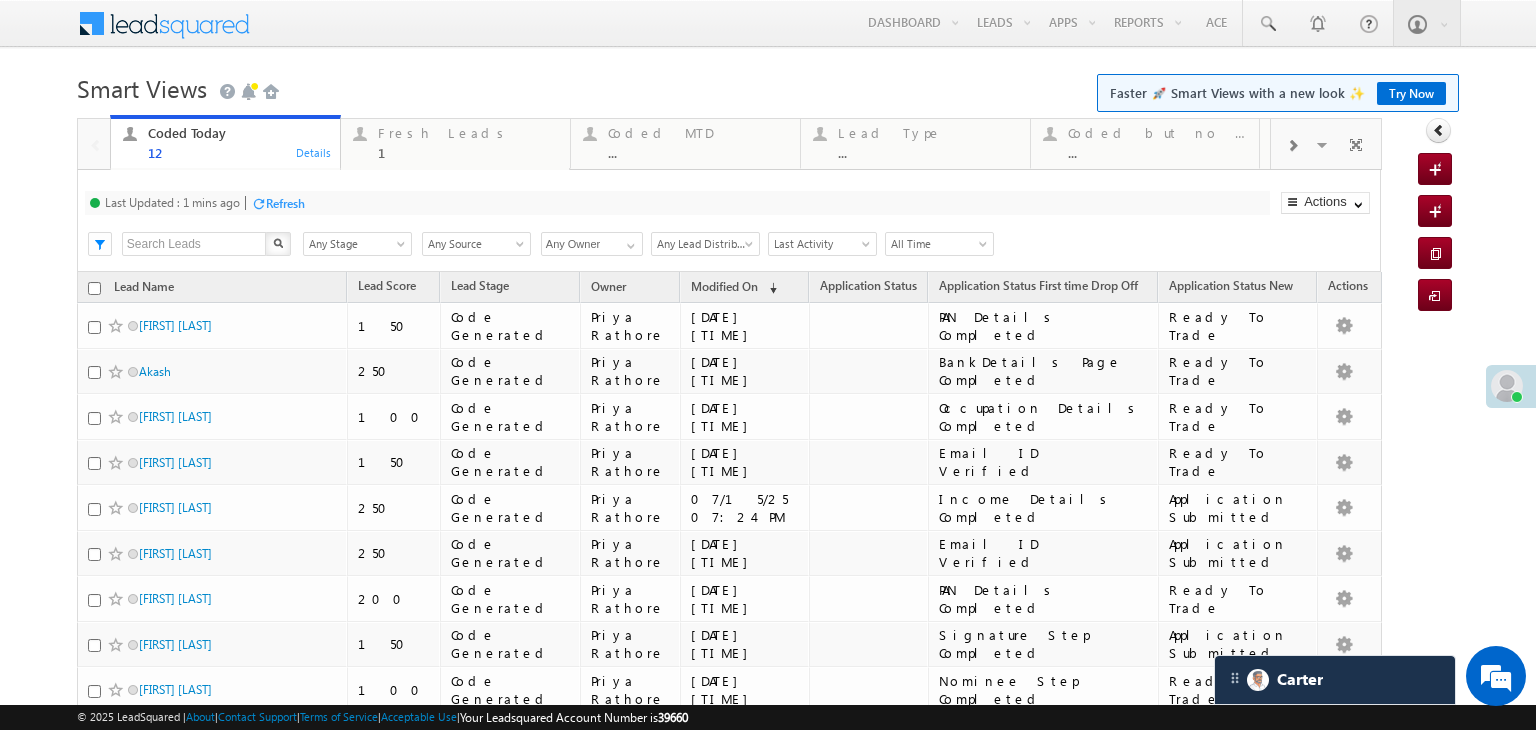 click on "Refresh" at bounding box center (285, 203) 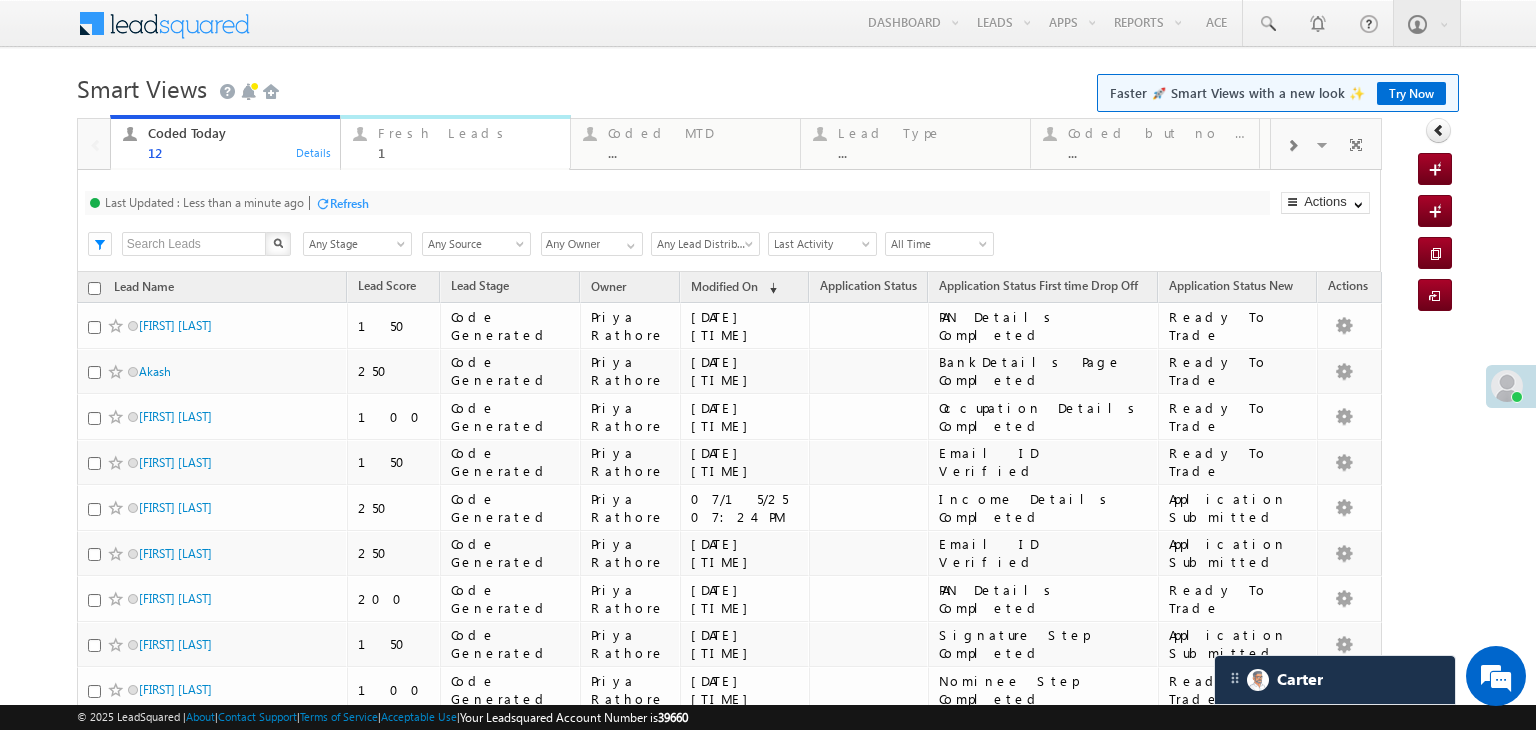 click on "Fresh Leads 1" at bounding box center [468, 140] 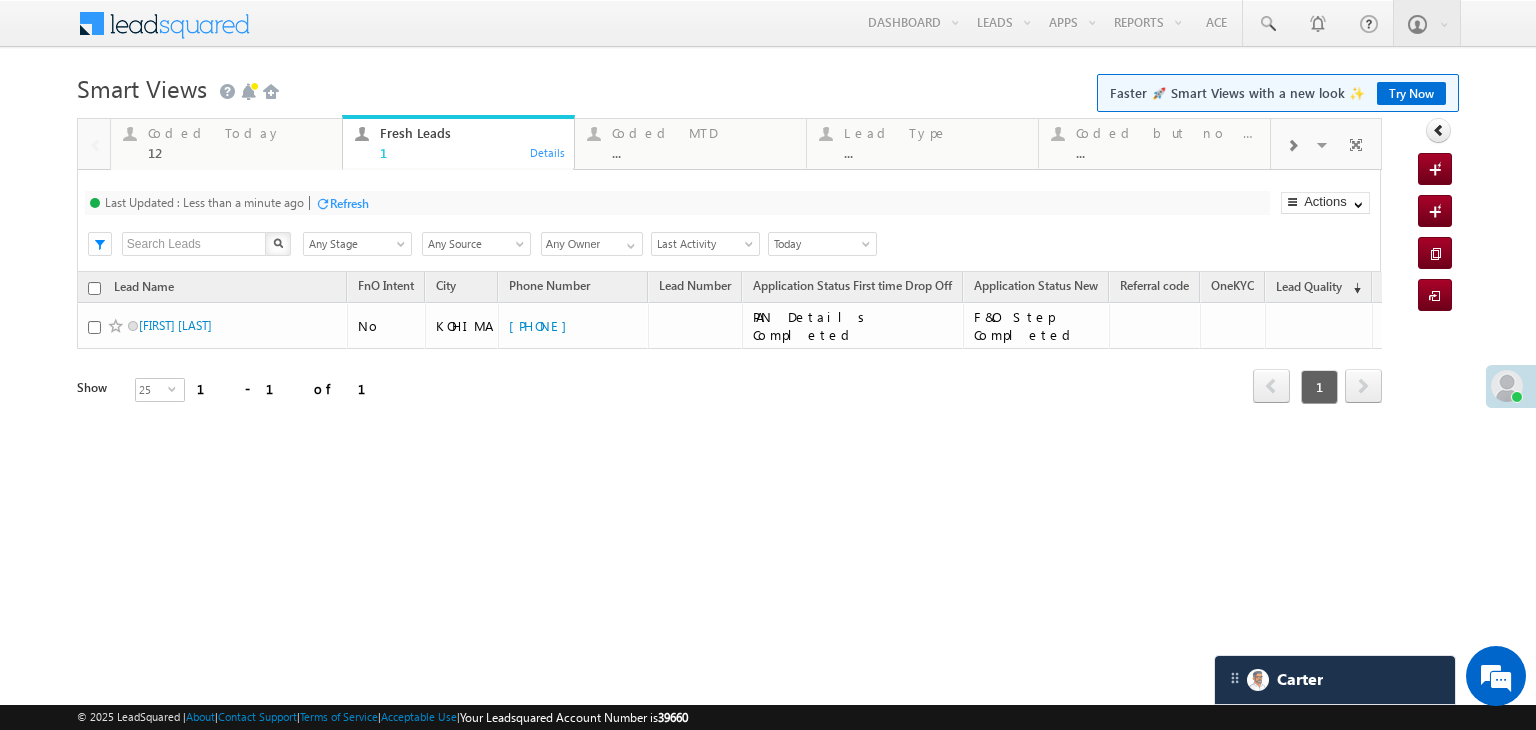 click on "Refresh" at bounding box center (342, 202) 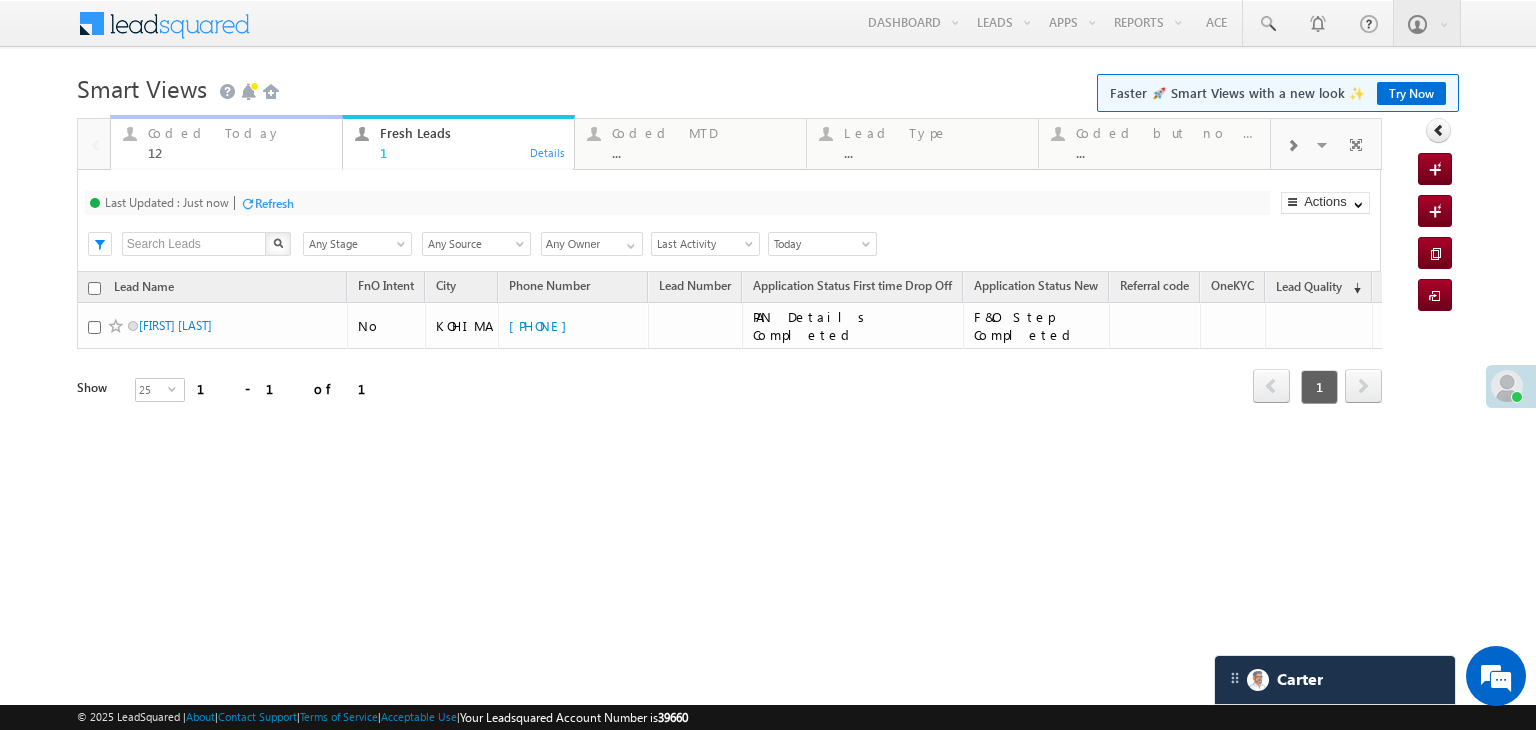 drag, startPoint x: 221, startPoint y: 138, endPoint x: 245, endPoint y: 169, distance: 39.20459 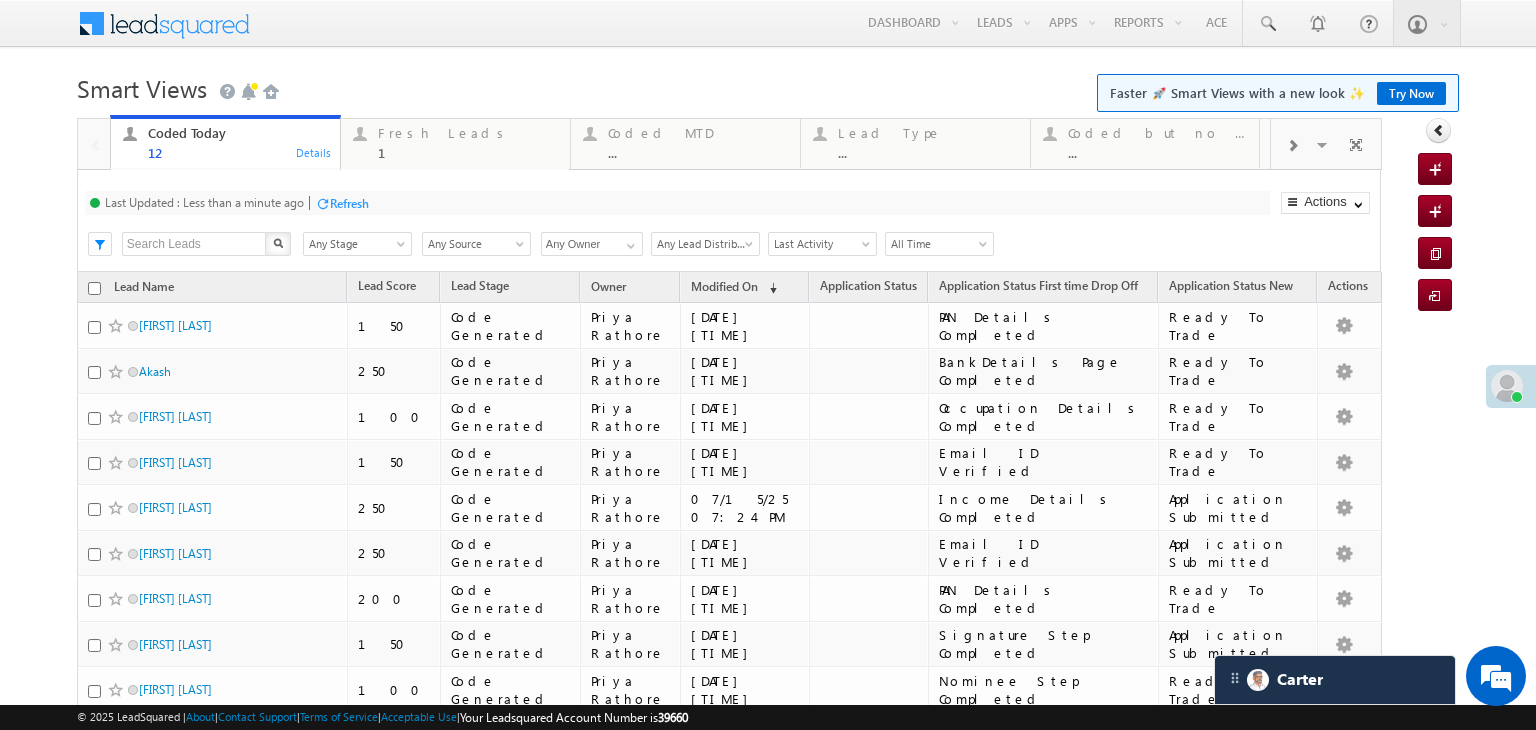 click on "Refresh" at bounding box center (349, 203) 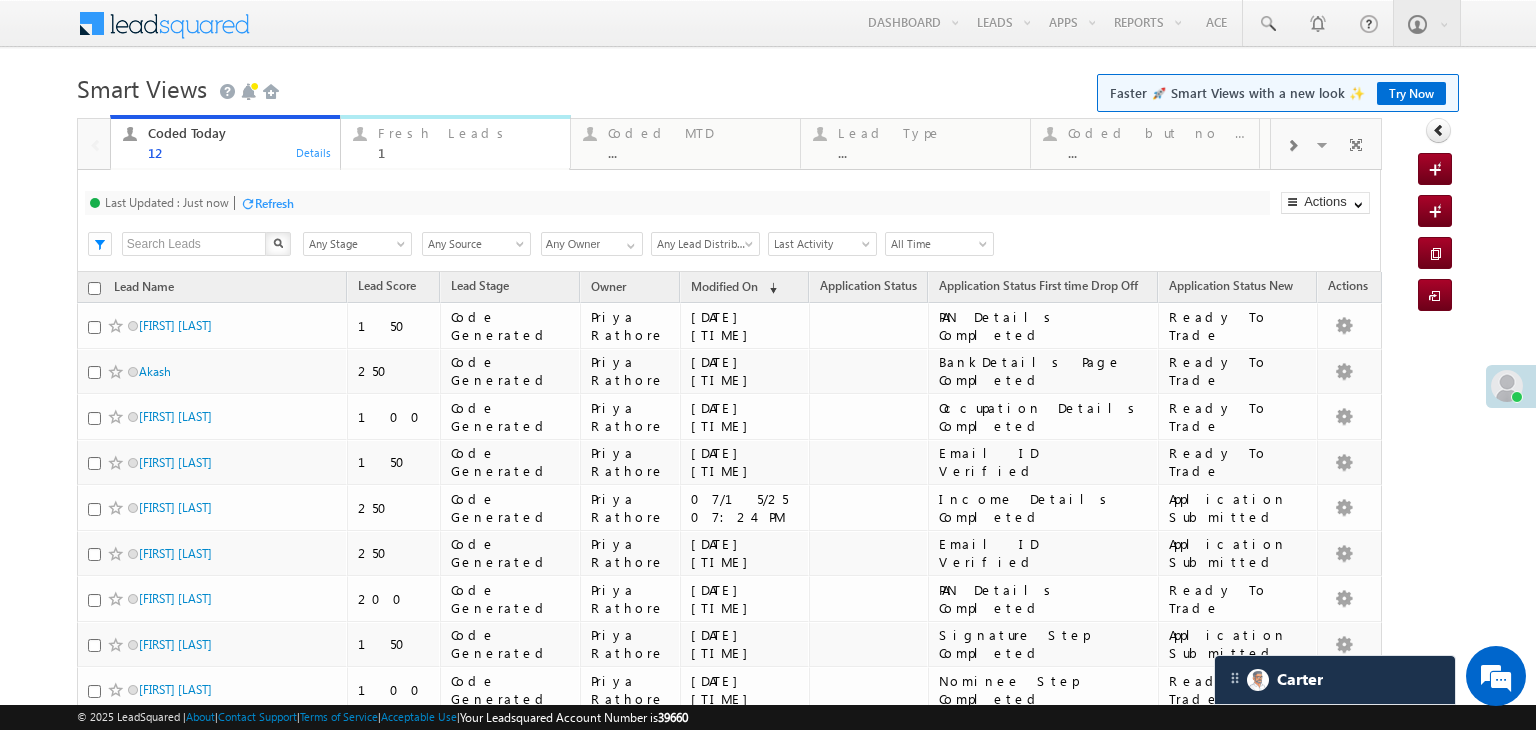 click on "1" at bounding box center [468, 152] 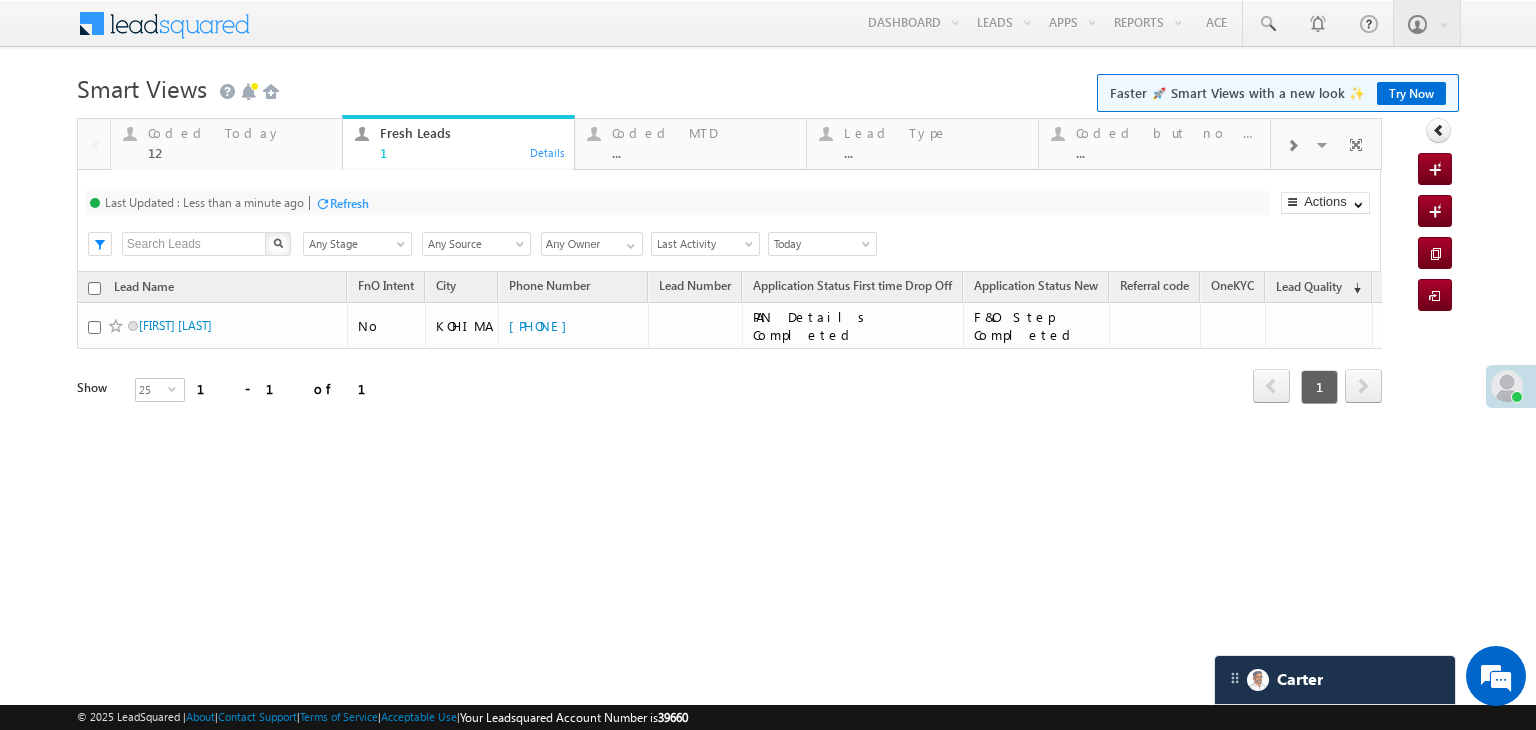 click at bounding box center [322, 203] 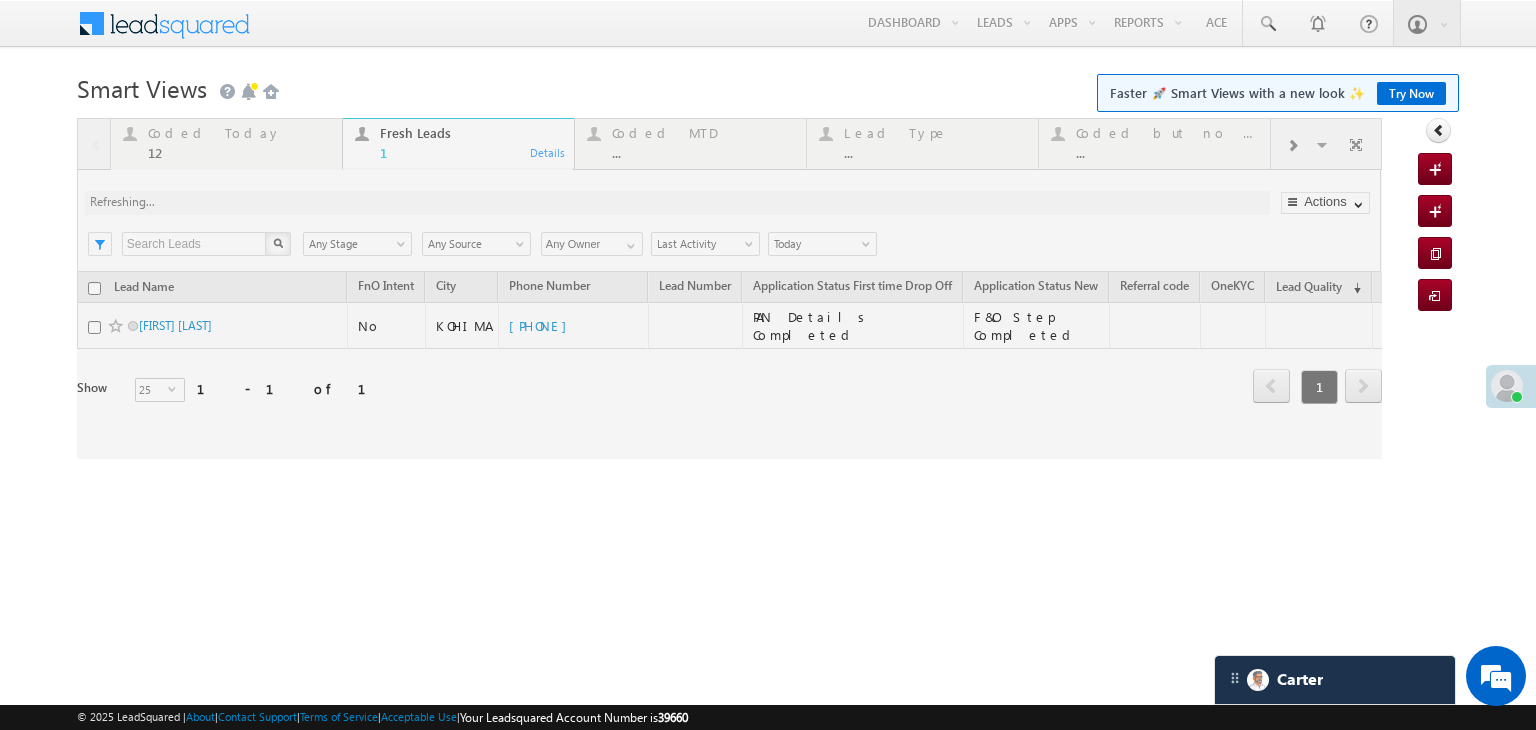 click at bounding box center [729, 288] 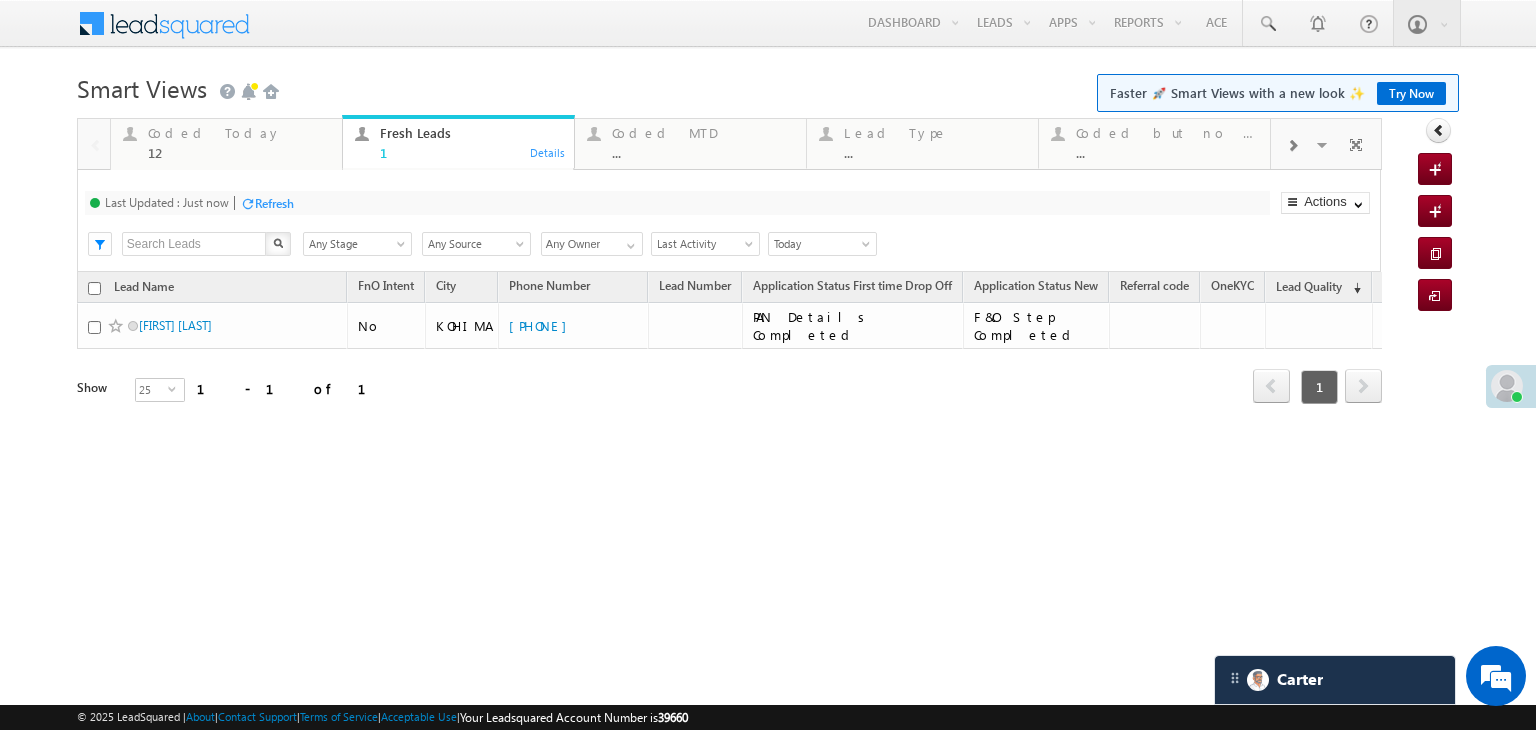 click on "12" at bounding box center (239, 152) 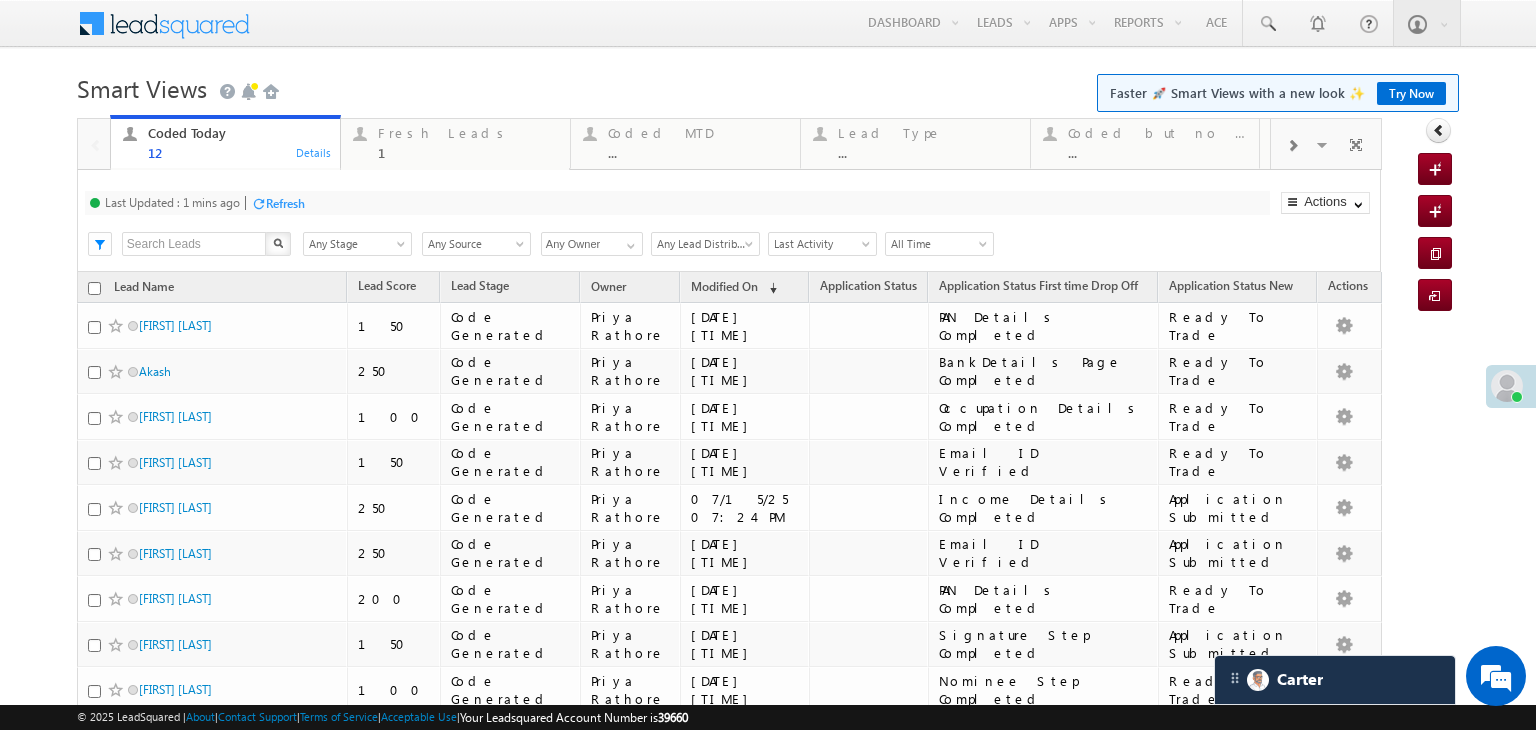 click on "Refresh" at bounding box center (278, 202) 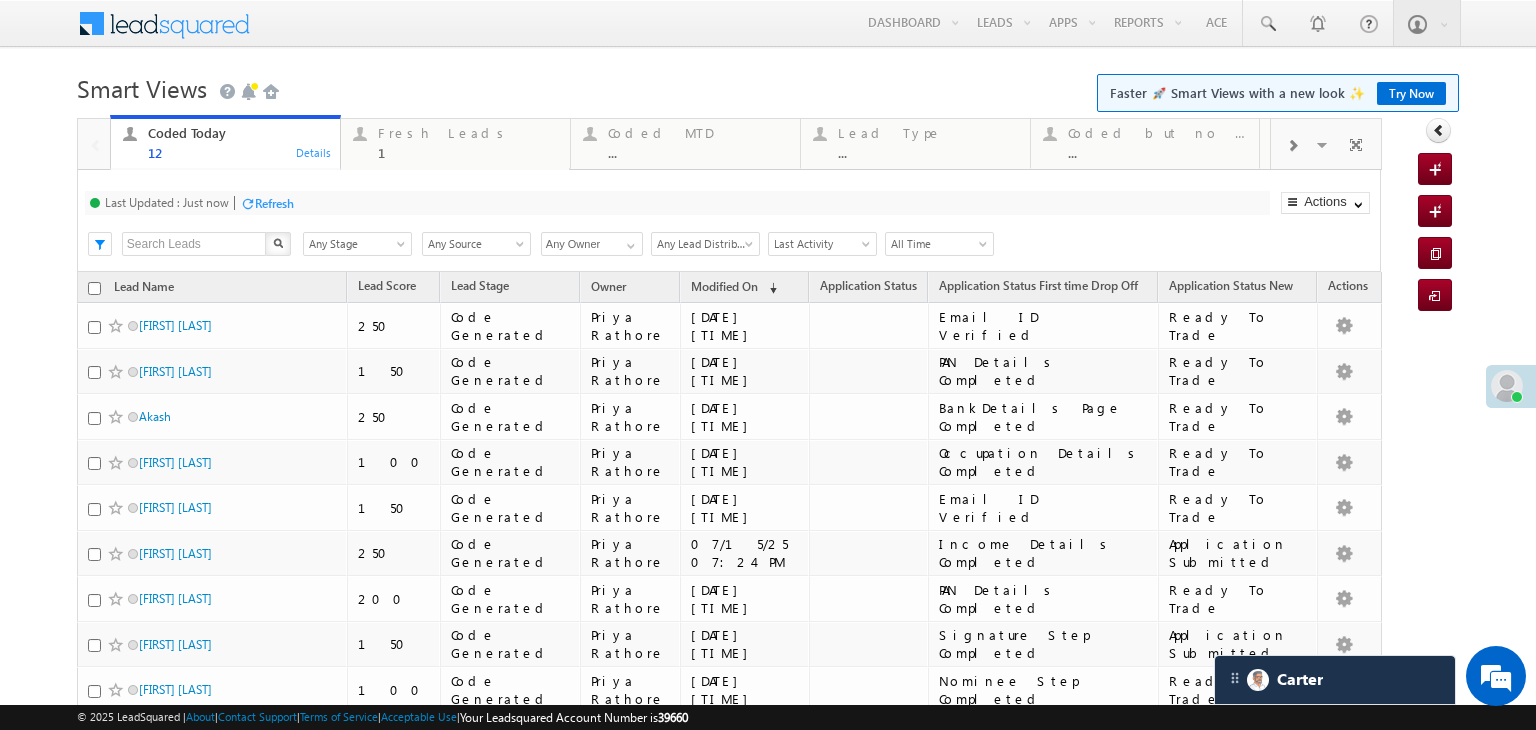 click on "Refresh" at bounding box center (274, 203) 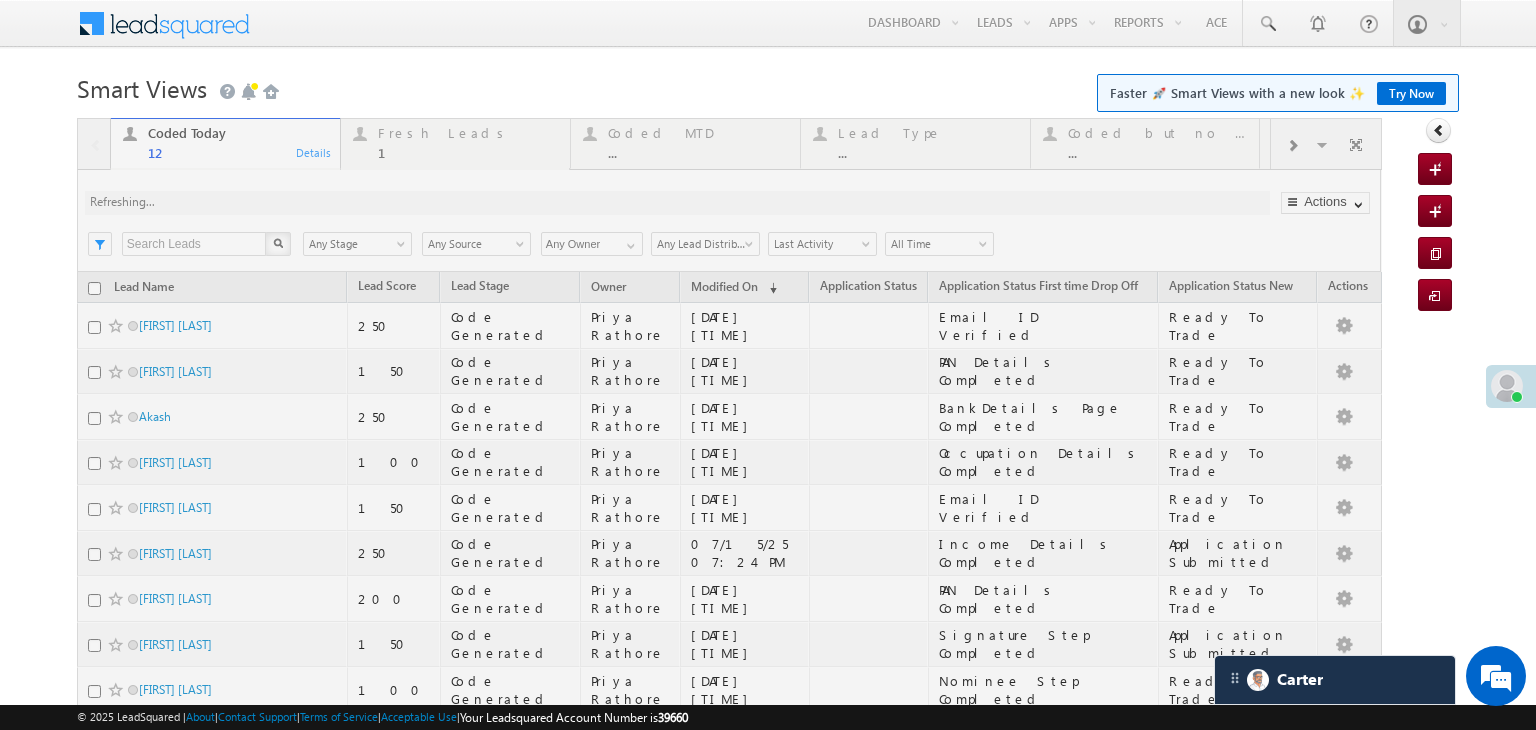 click at bounding box center (729, 556) 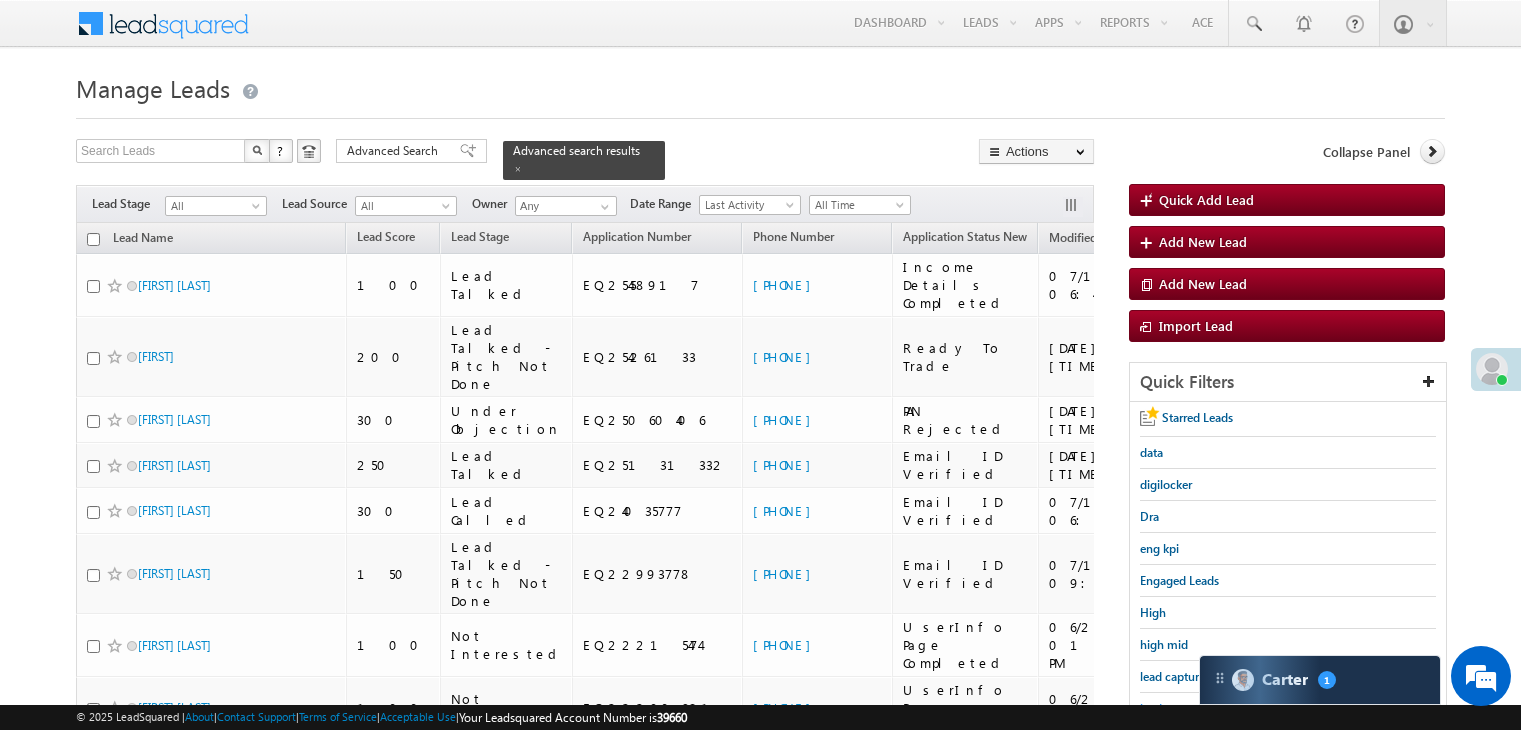 scroll, scrollTop: 163, scrollLeft: 0, axis: vertical 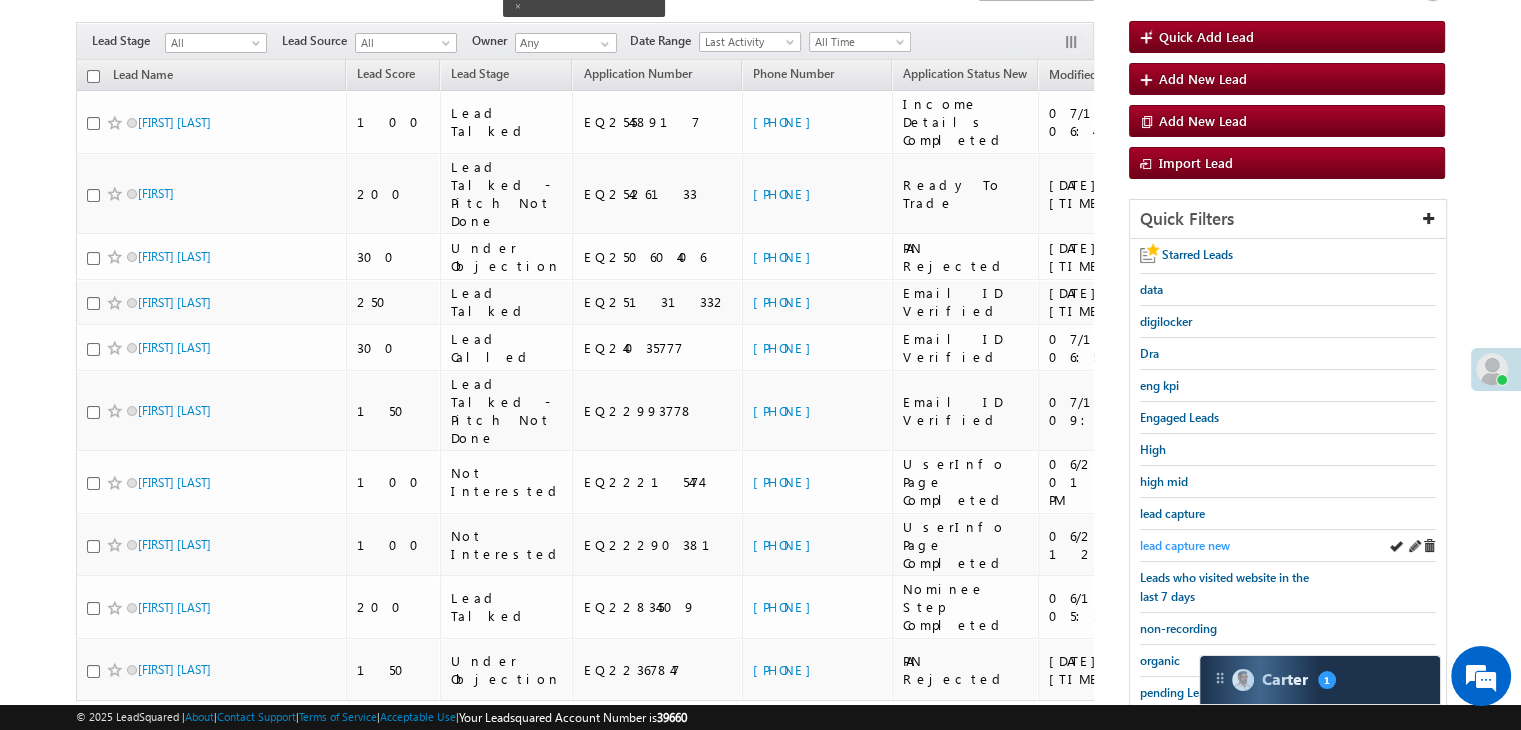 click on "lead capture new" at bounding box center (1185, 545) 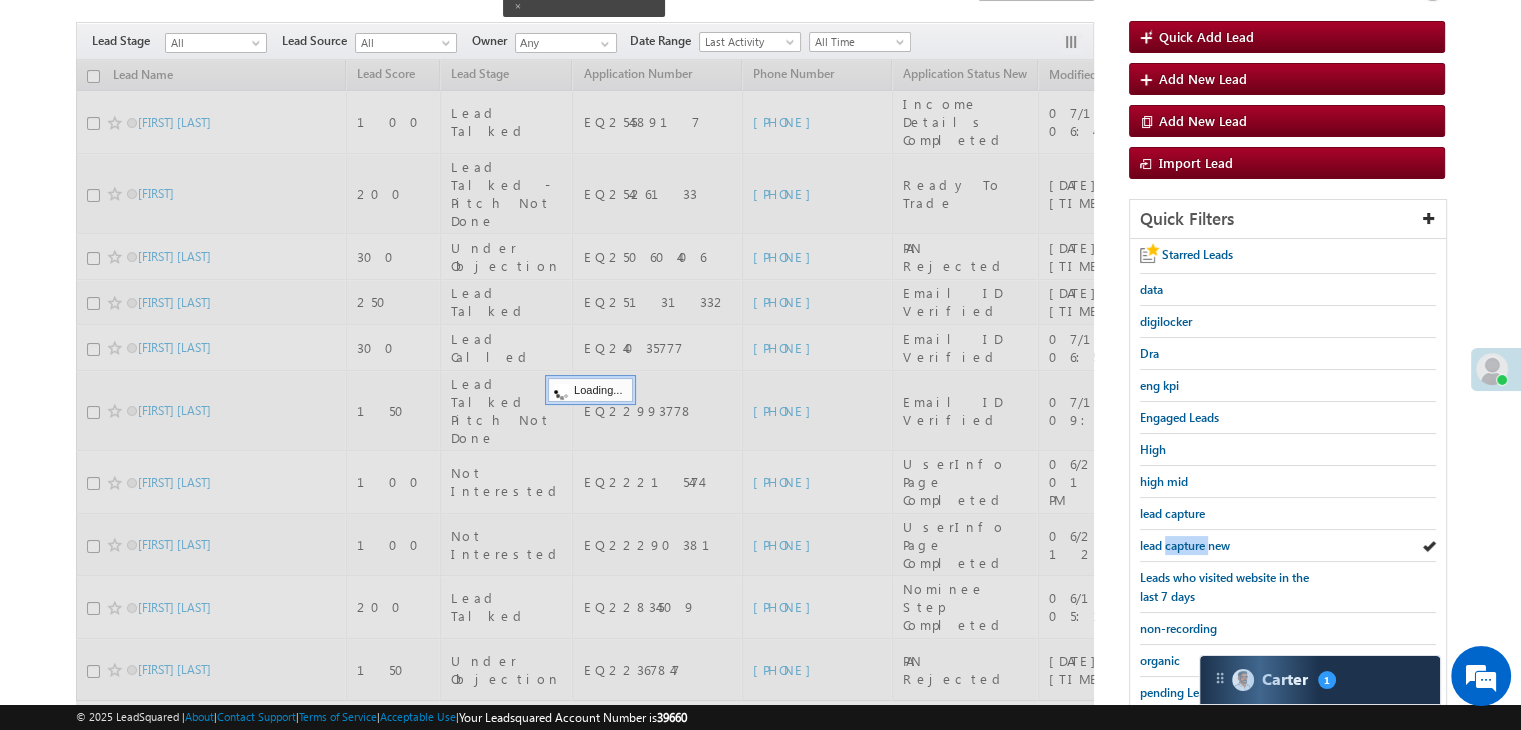 click on "lead capture new" at bounding box center [1185, 545] 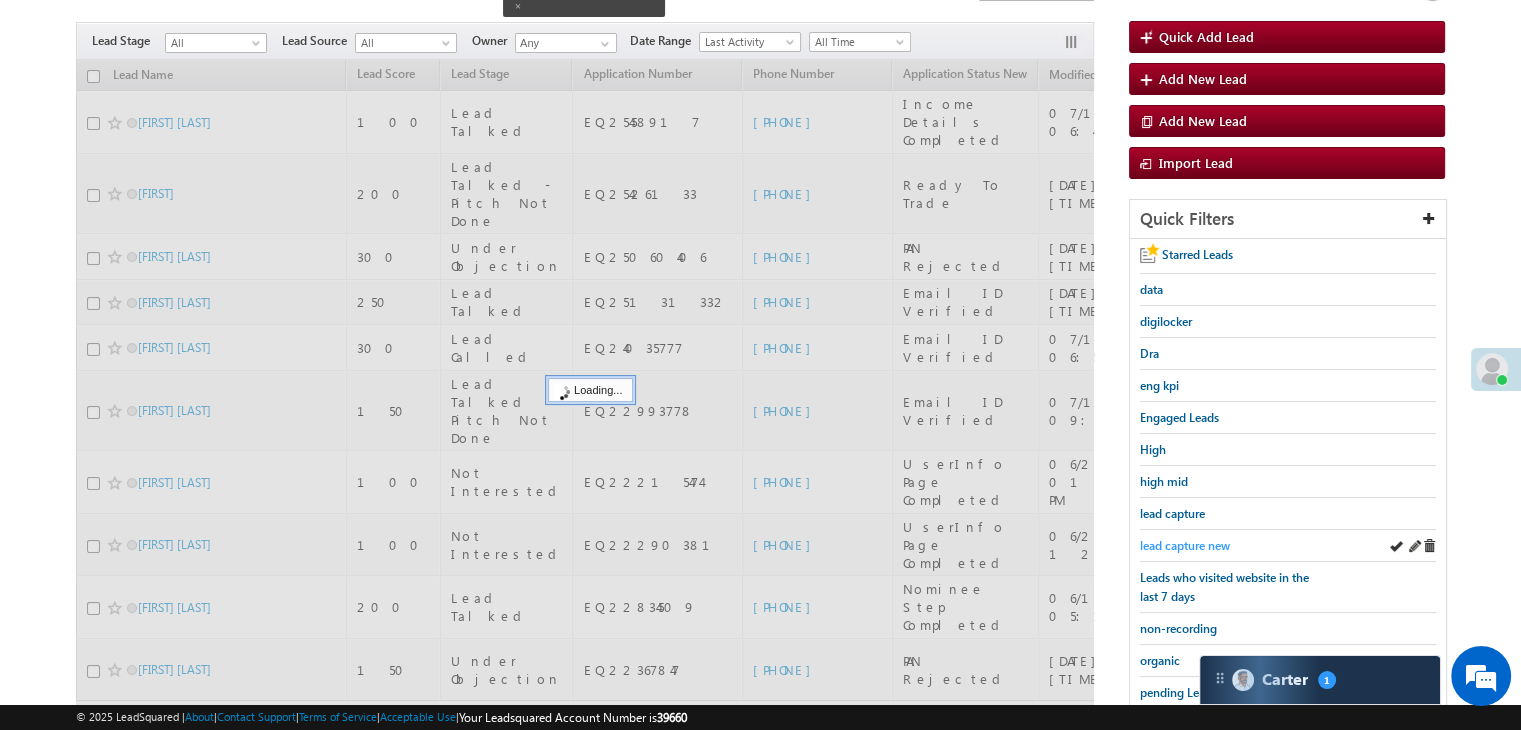 click on "lead capture new" at bounding box center [1185, 545] 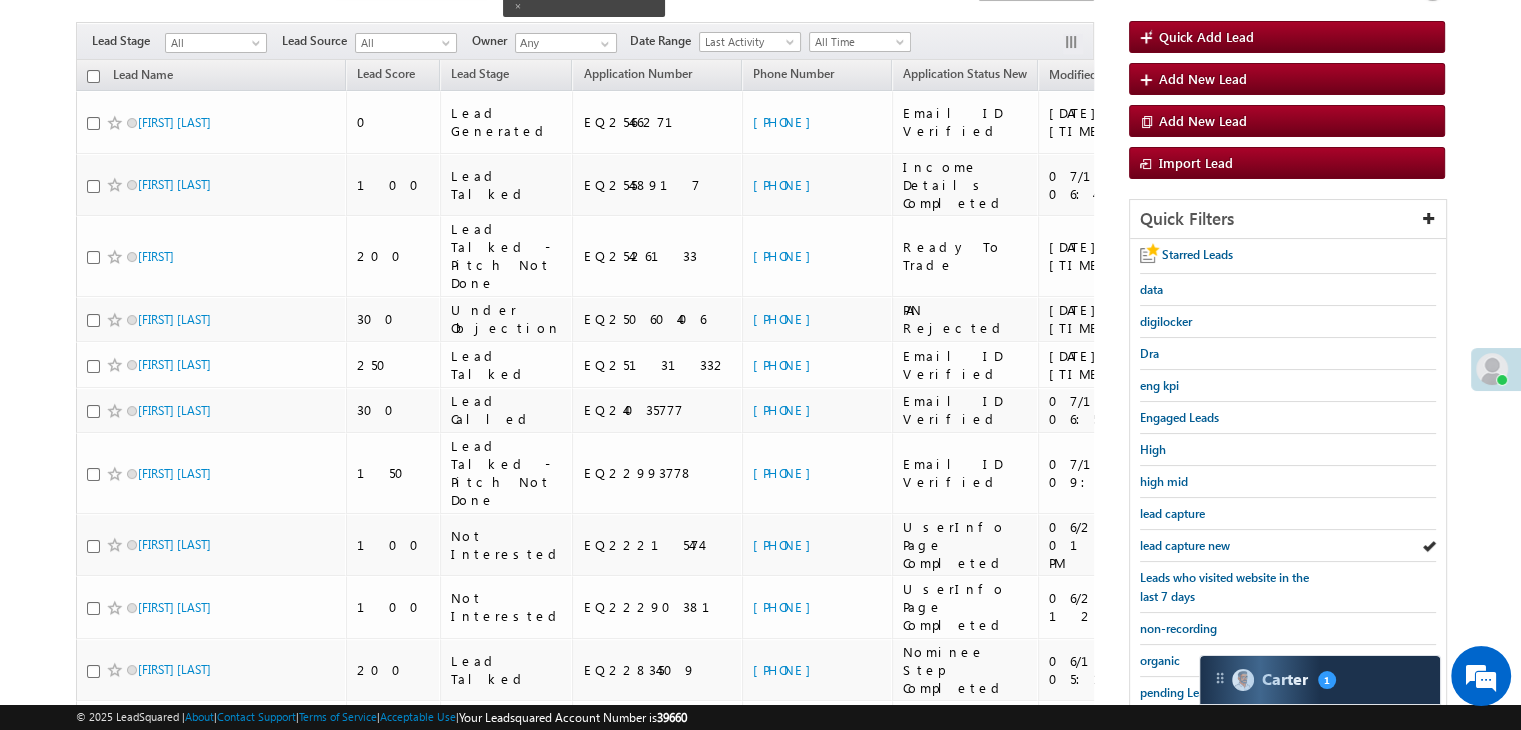 click on "lead capture new" at bounding box center (1185, 545) 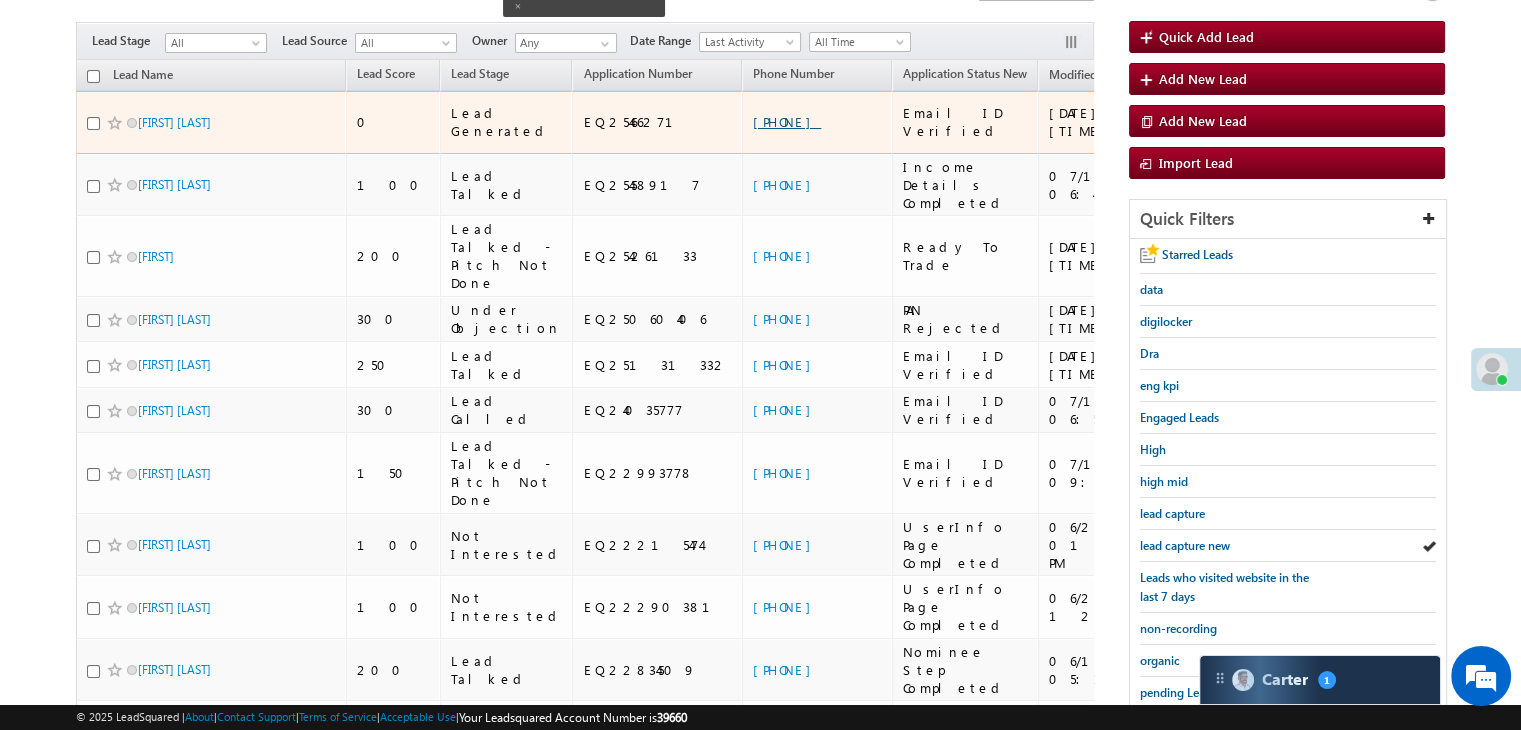 click on "+91-9209864575" at bounding box center [787, 121] 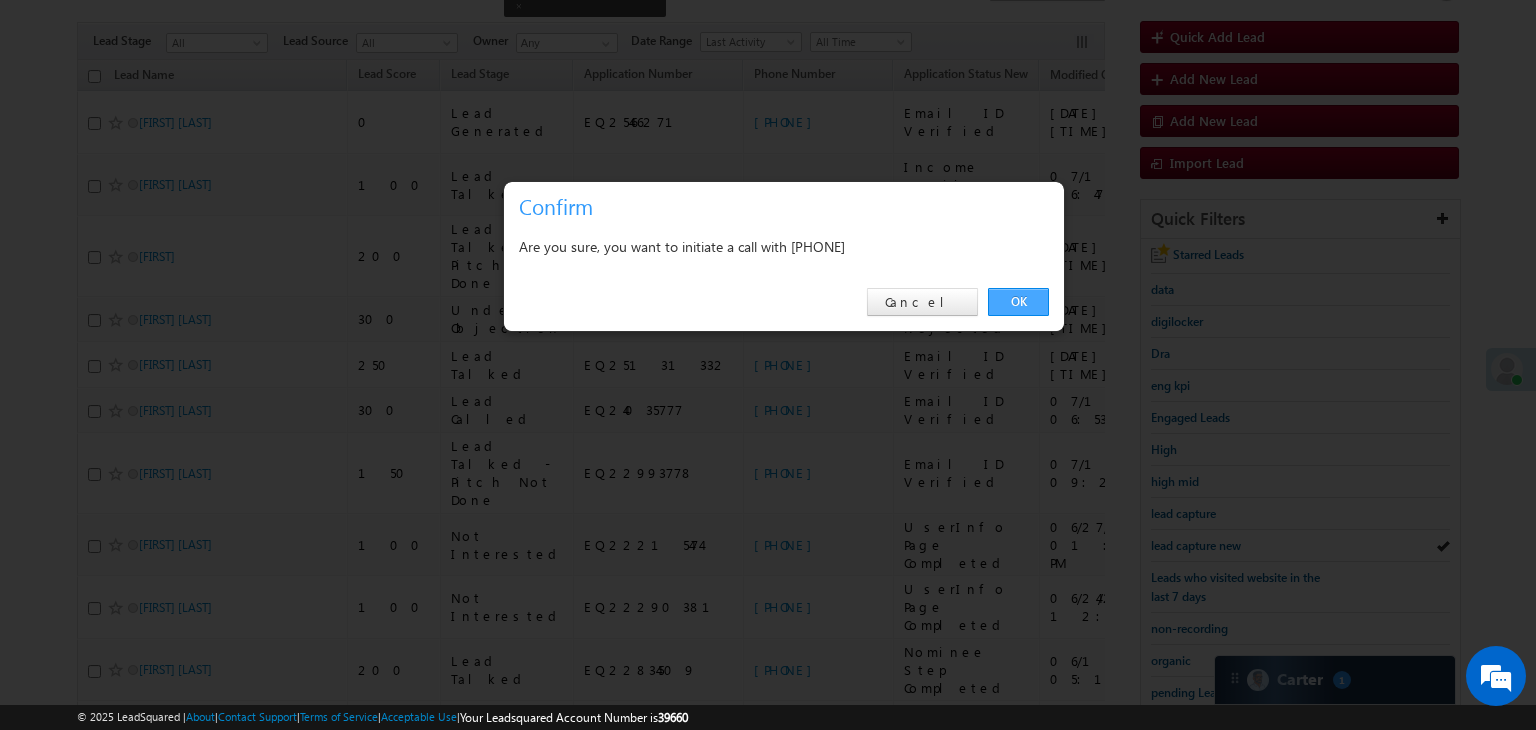 click on "OK" at bounding box center (1018, 302) 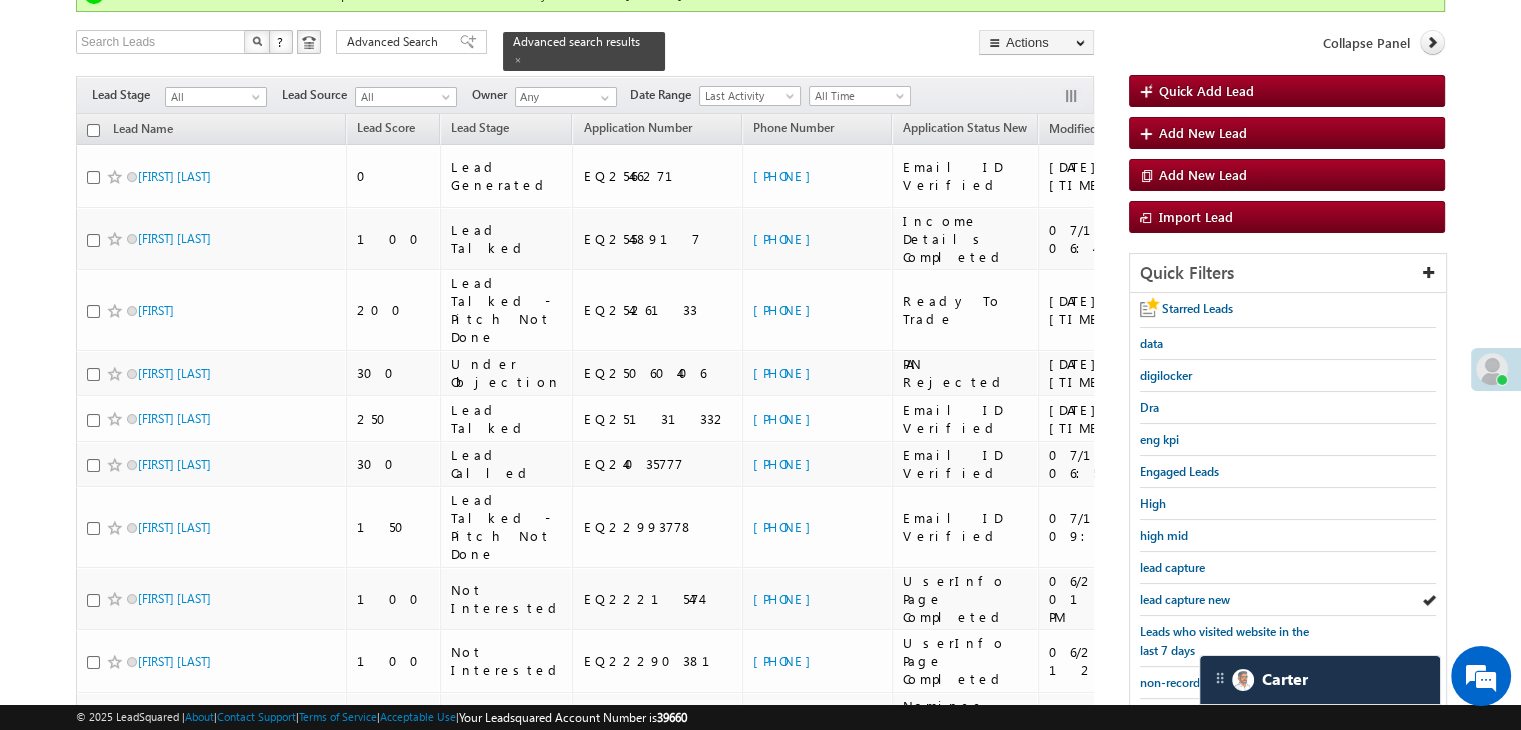 scroll, scrollTop: 216, scrollLeft: 0, axis: vertical 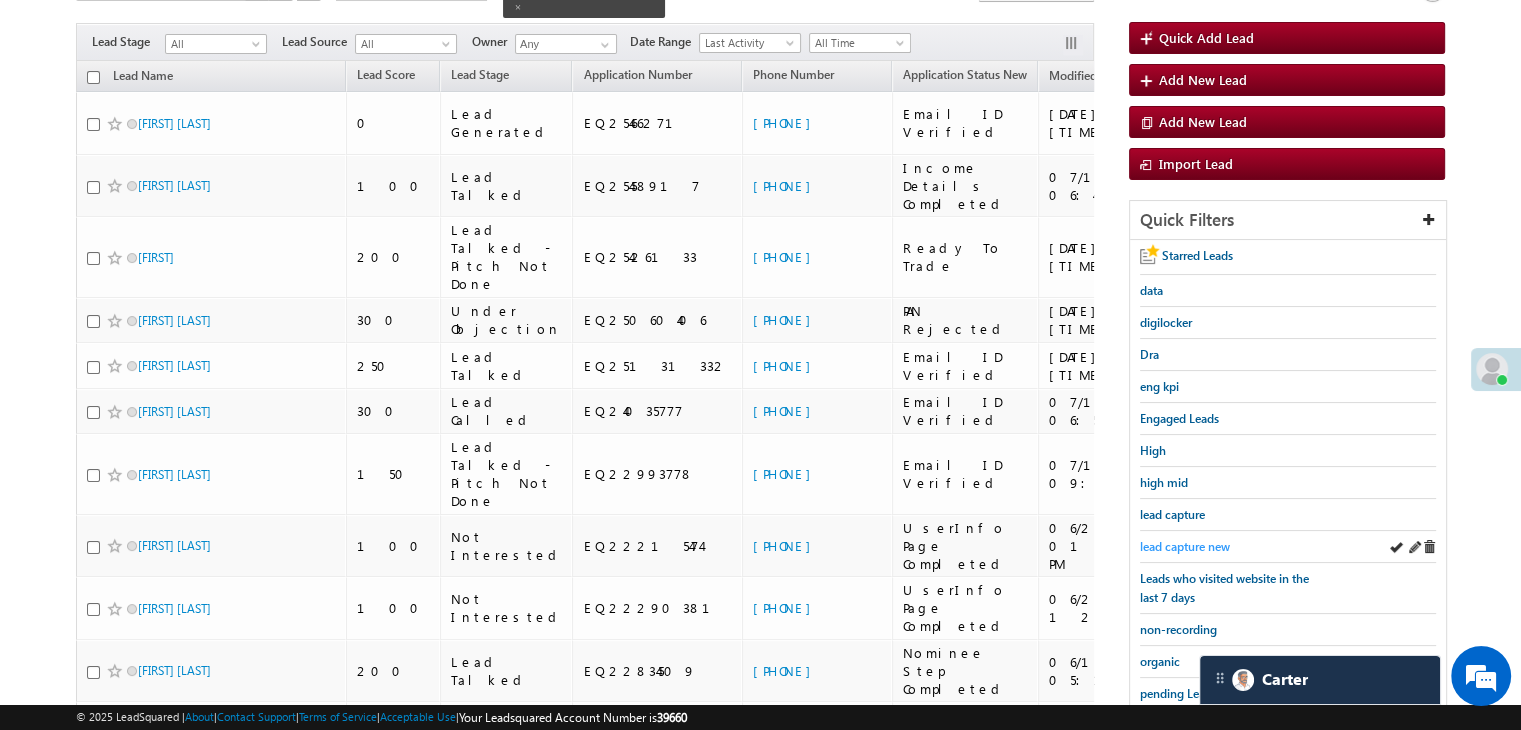 click on "lead capture new" at bounding box center [1185, 546] 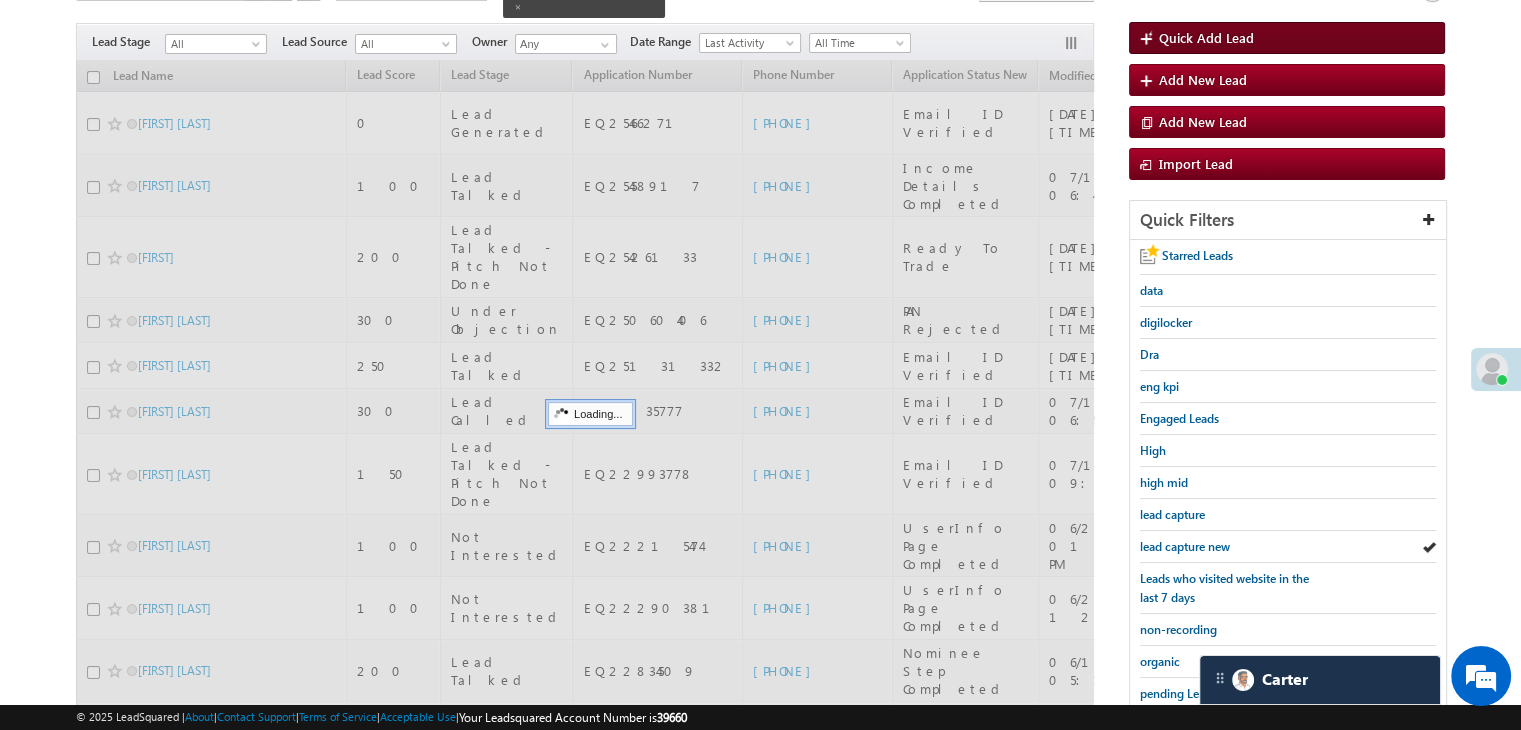 scroll, scrollTop: 163, scrollLeft: 0, axis: vertical 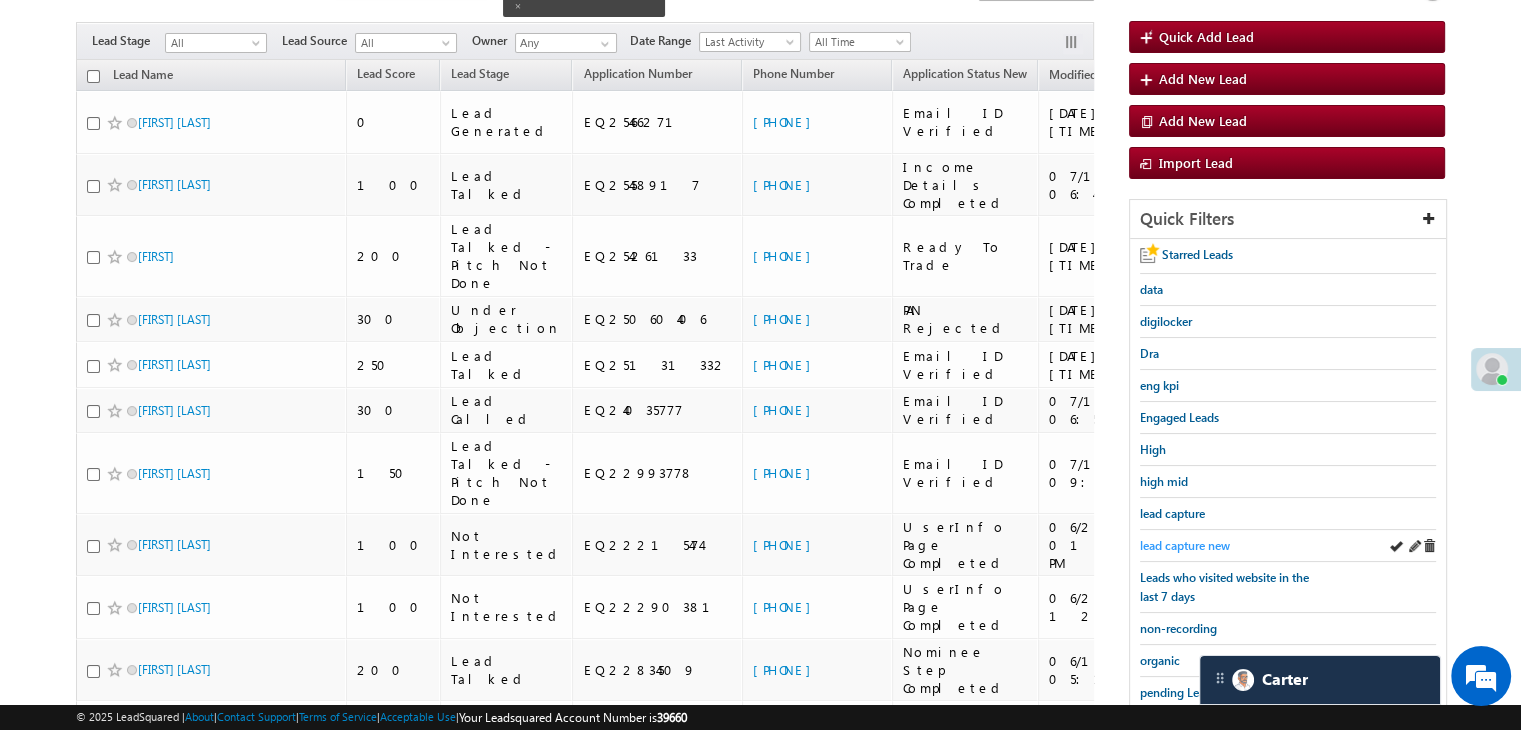 click on "lead capture new" at bounding box center [1185, 545] 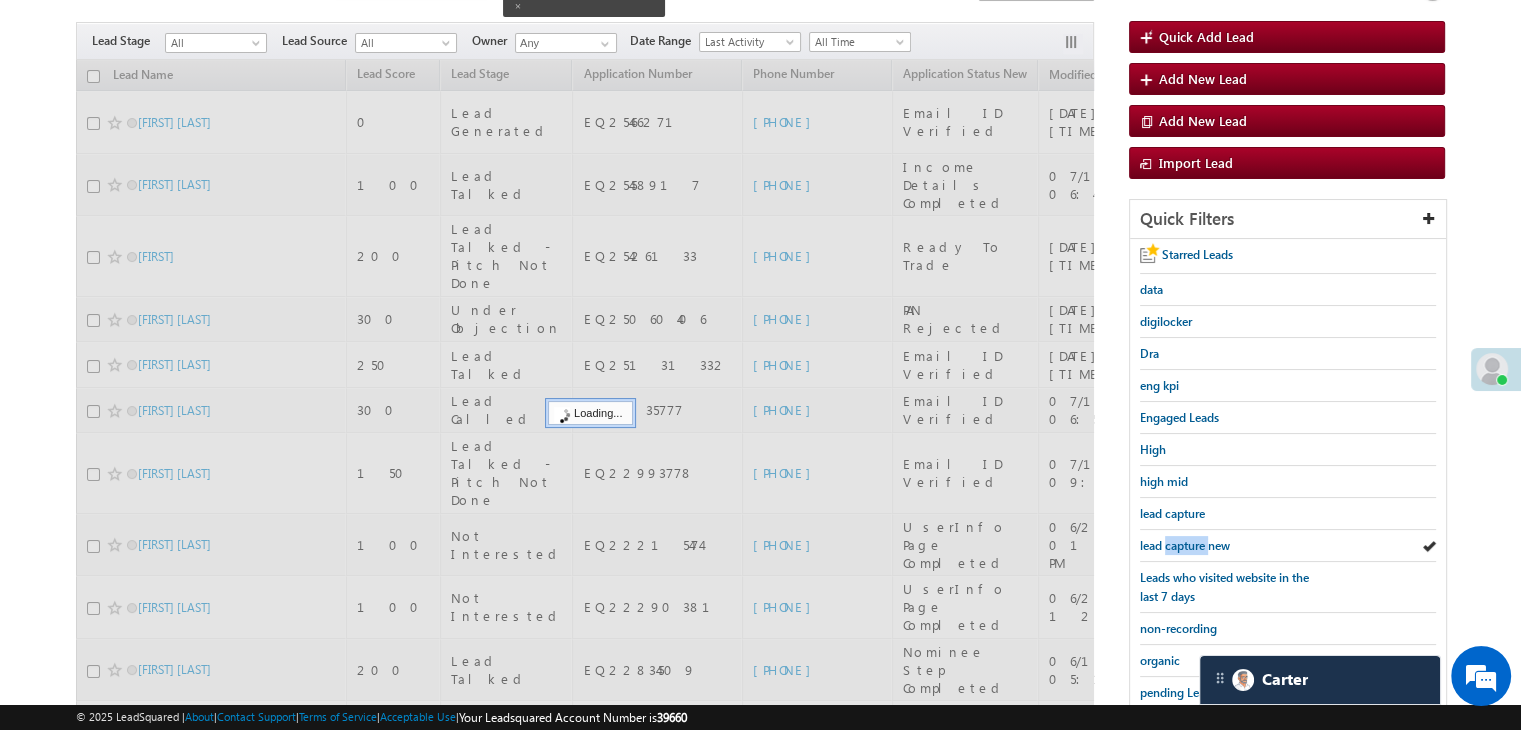 click on "lead capture new" at bounding box center (1185, 545) 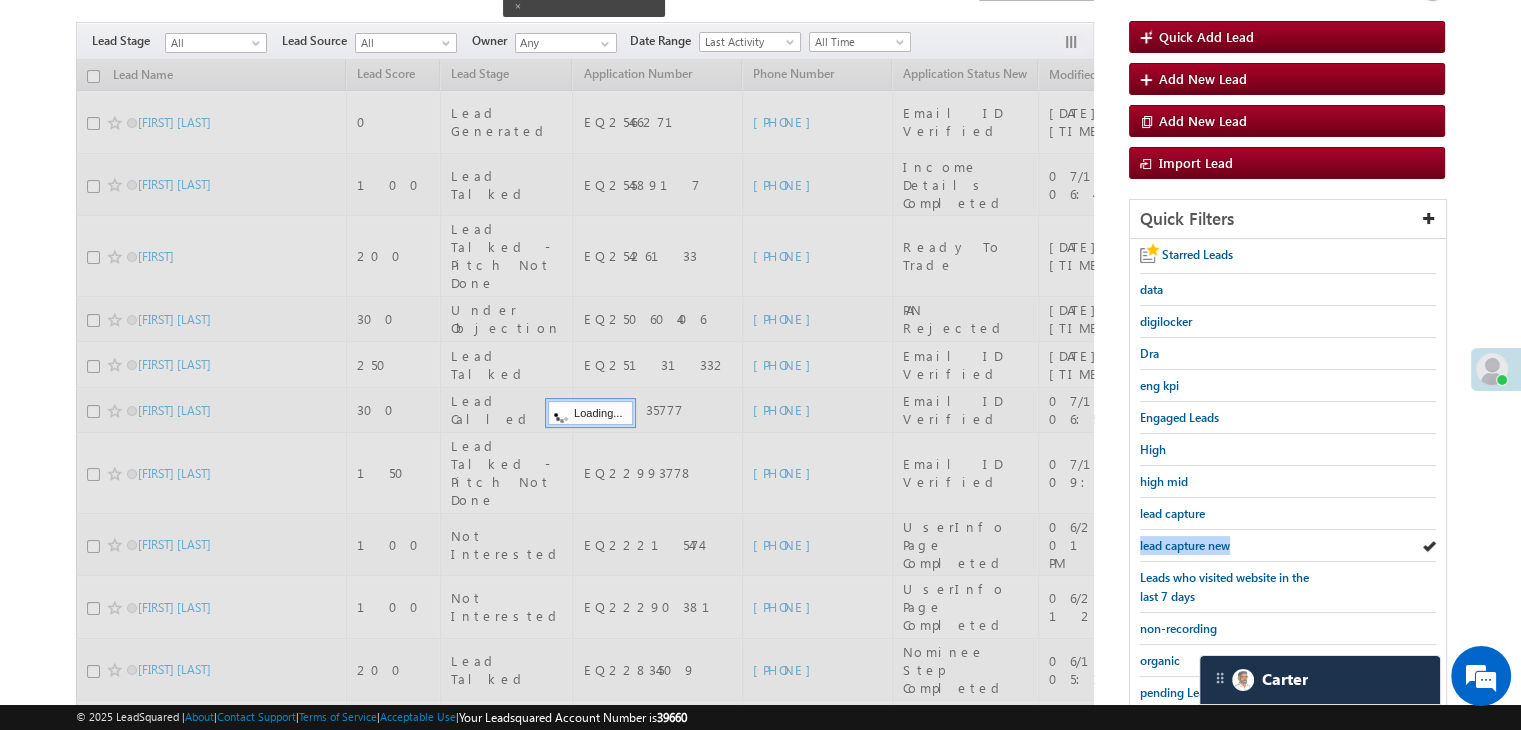 click on "lead capture new" at bounding box center [1185, 545] 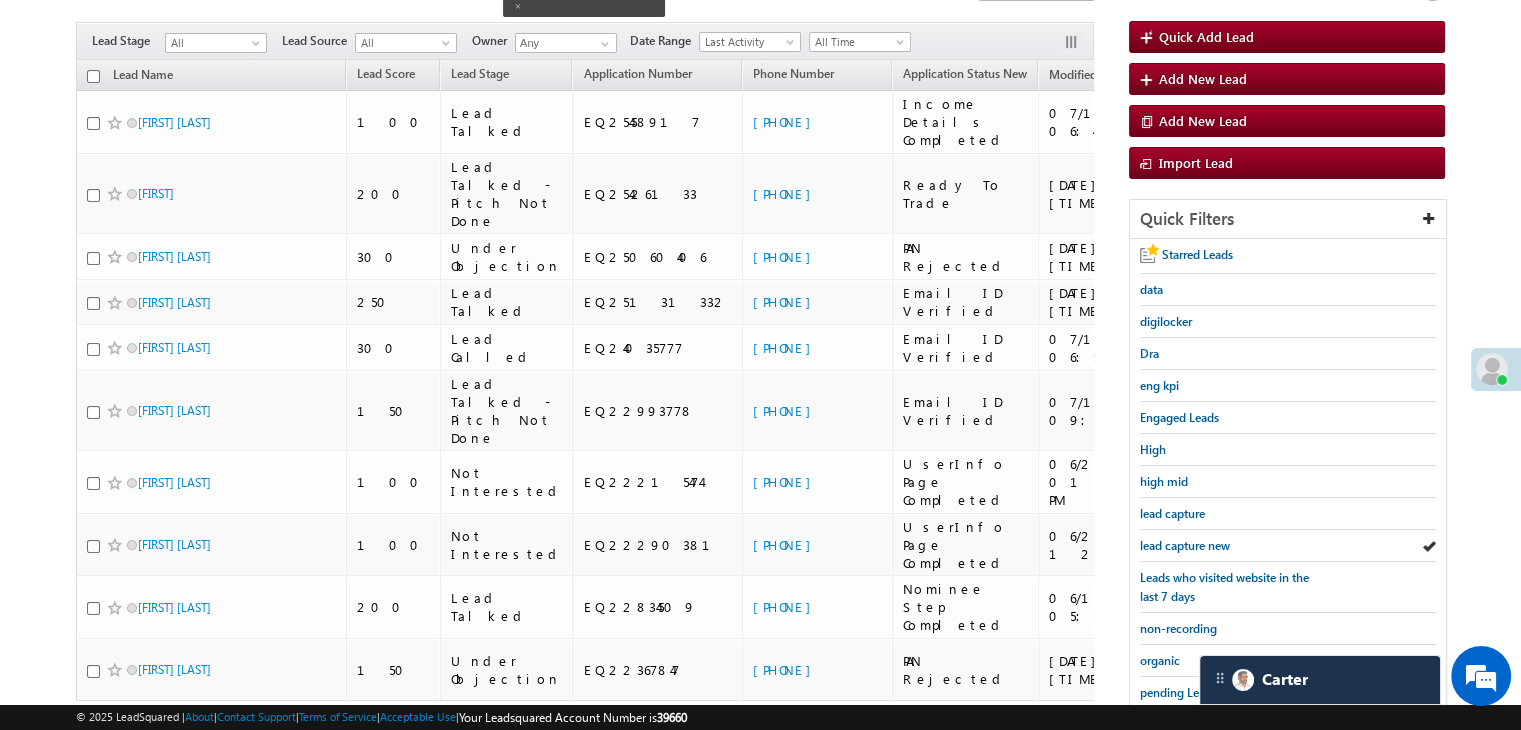click on "lead capture new" at bounding box center (1185, 545) 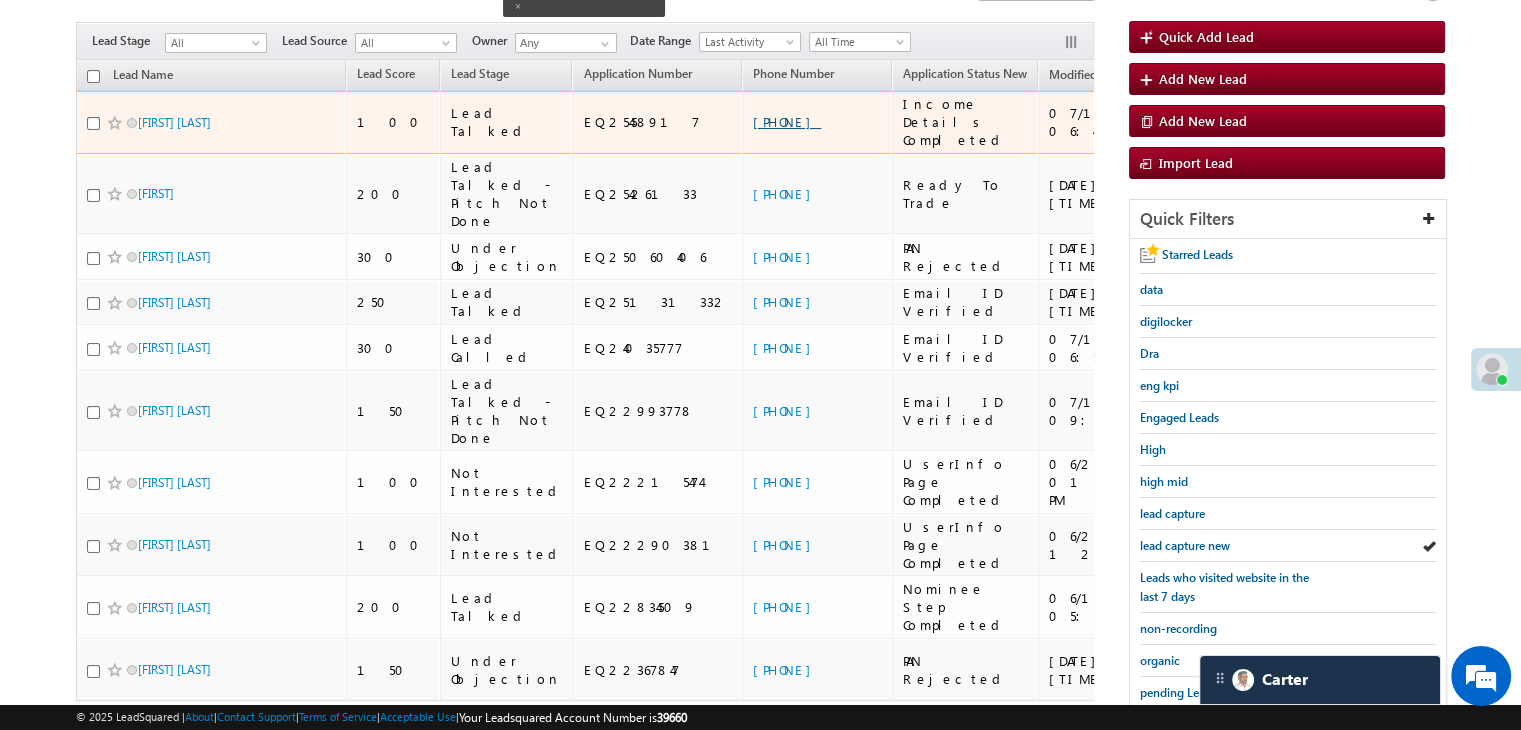 click on "+91-6351648256" at bounding box center [787, 121] 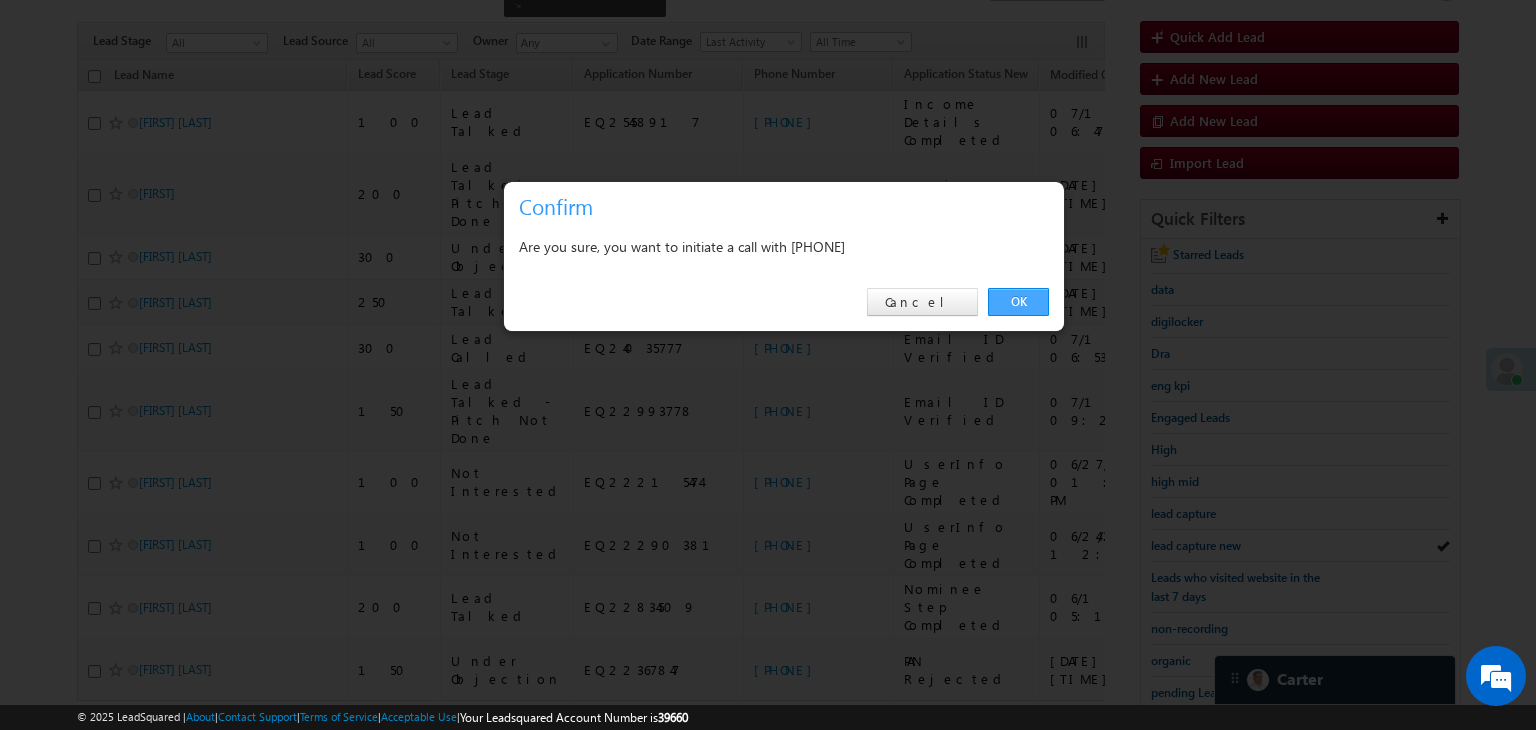 click on "OK" at bounding box center [1018, 302] 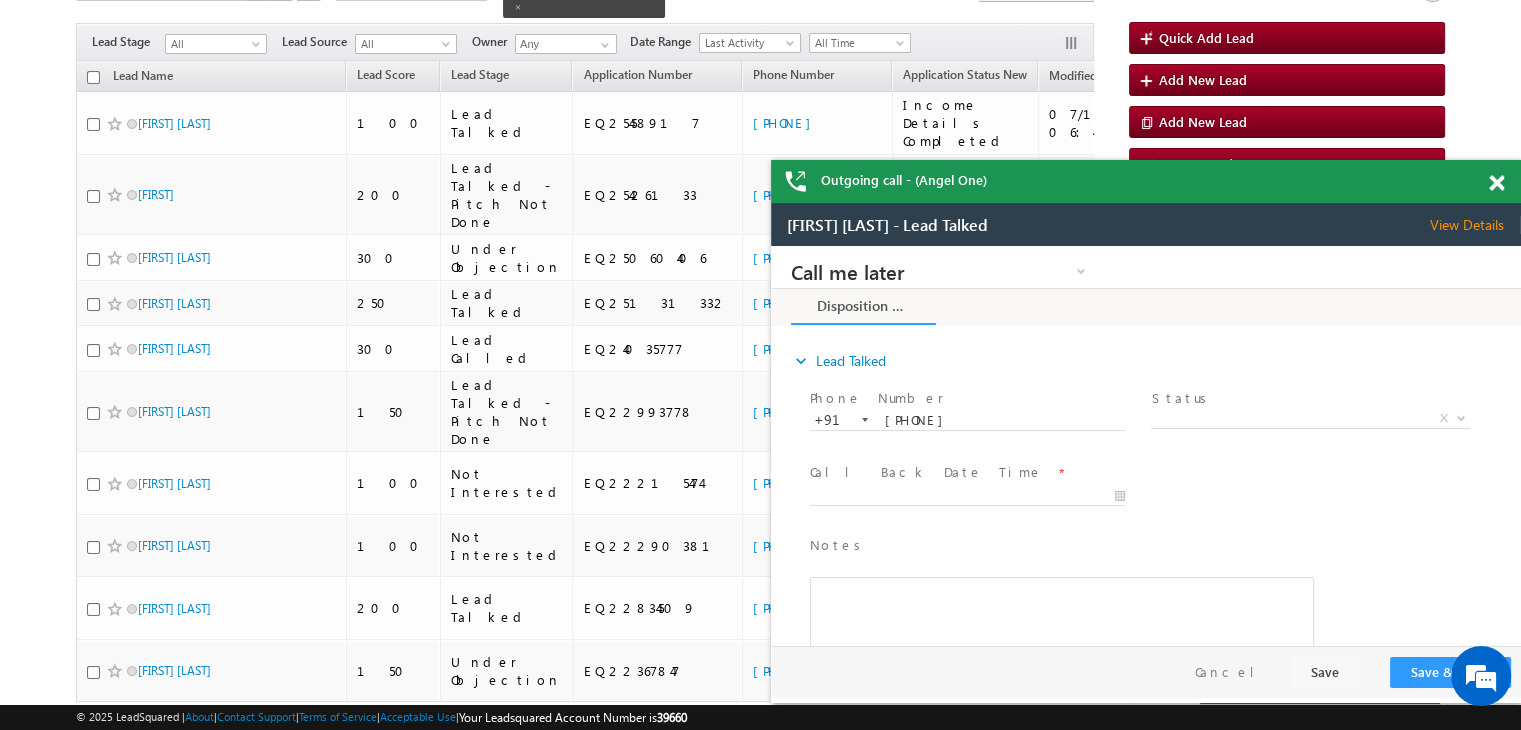 scroll, scrollTop: 0, scrollLeft: 0, axis: both 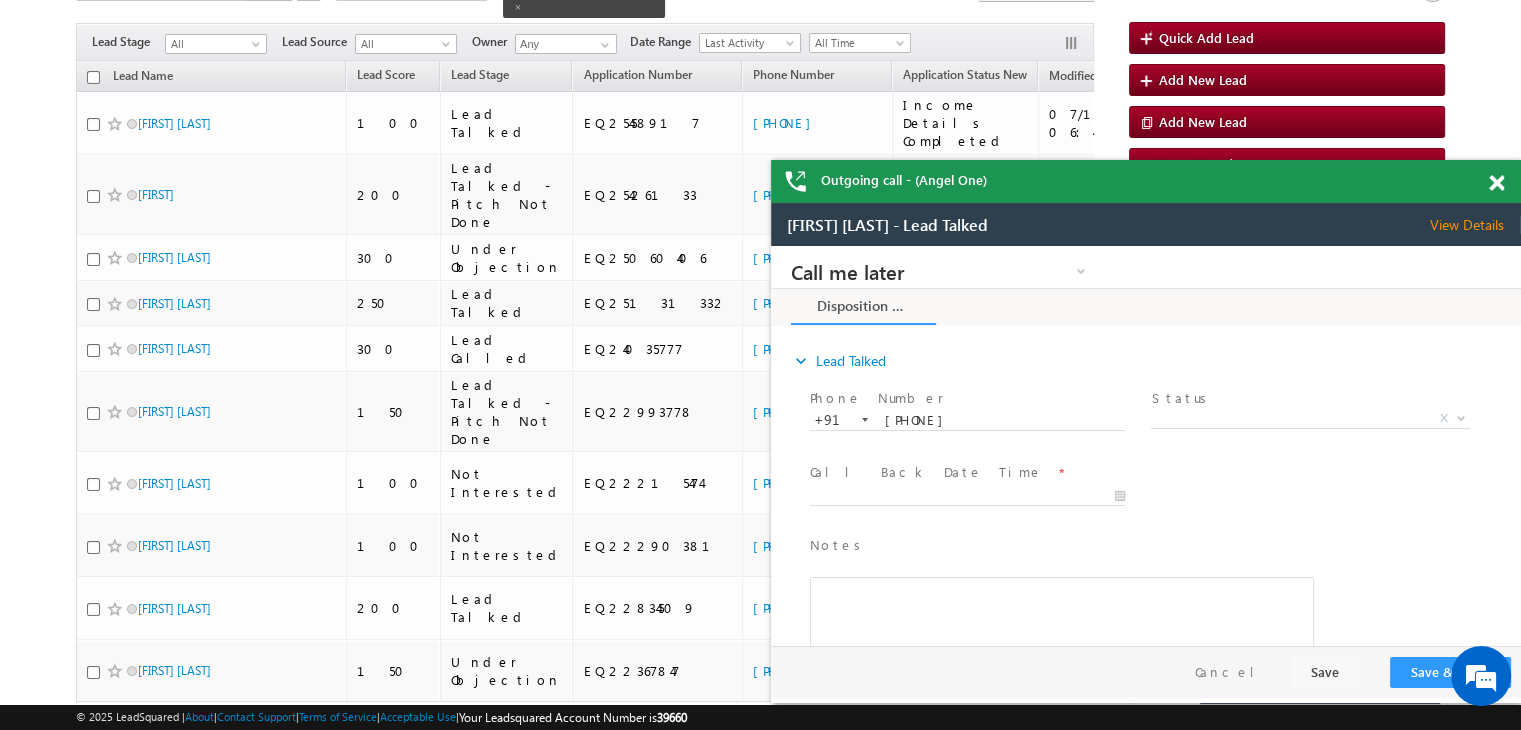 click at bounding box center (1496, 183) 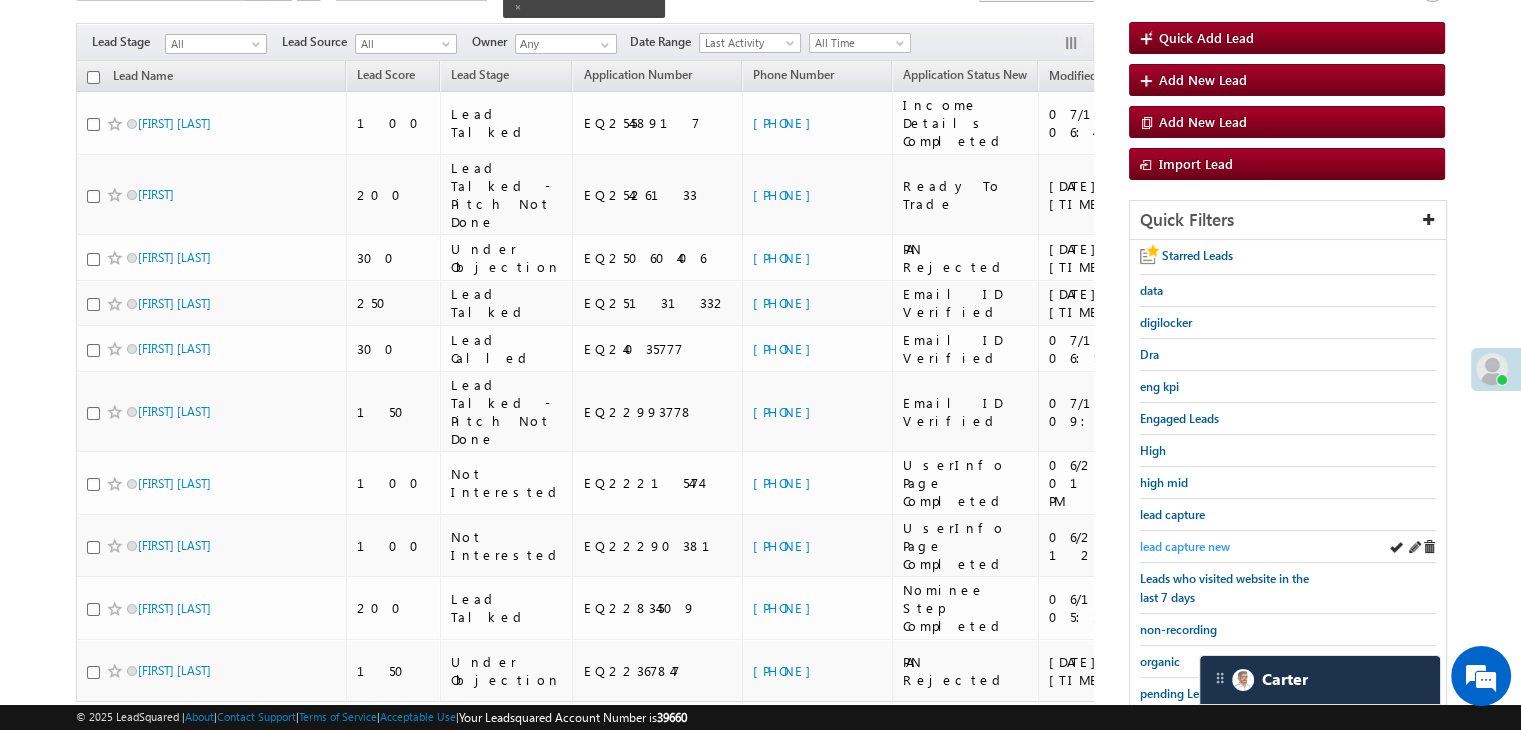 click on "lead capture new" at bounding box center [1185, 546] 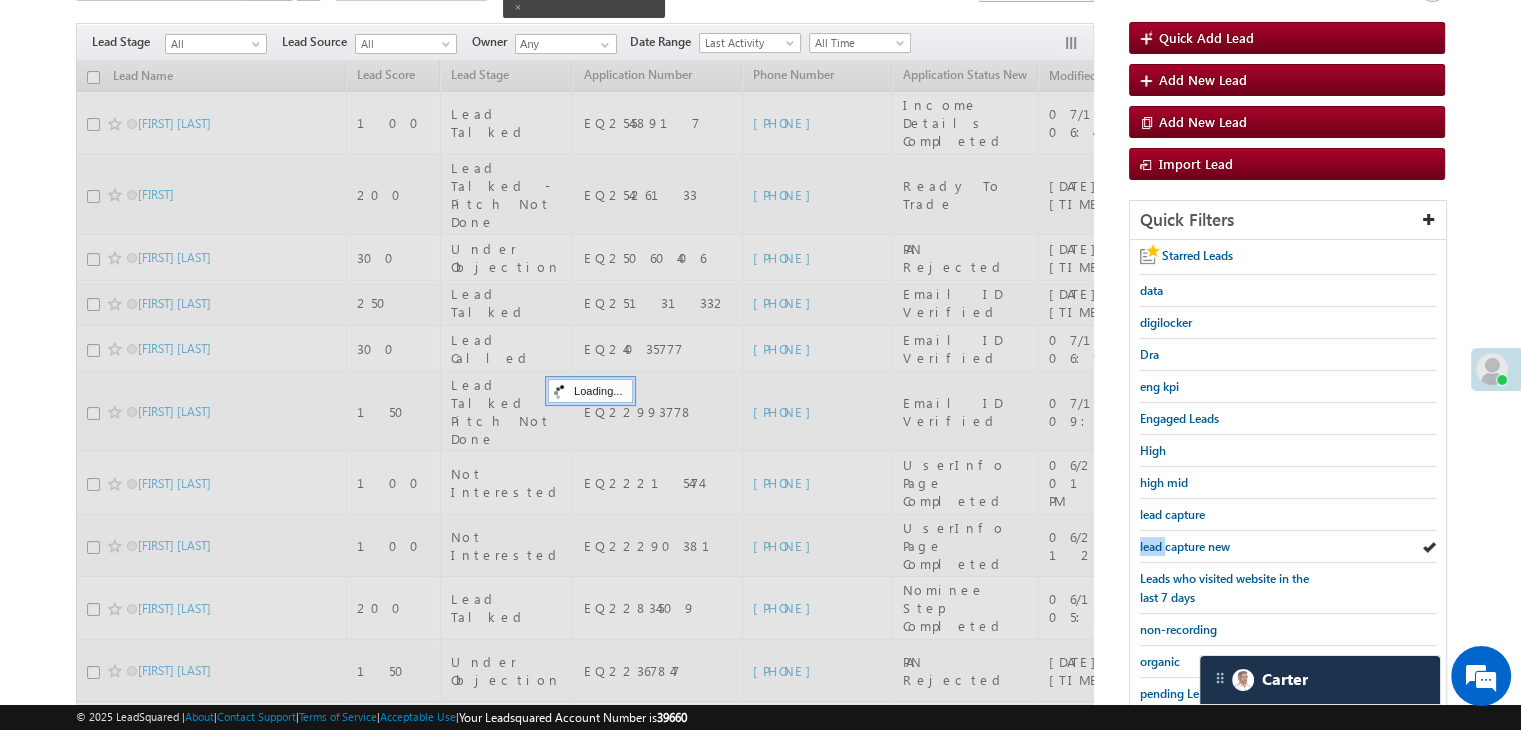 click on "lead capture new" at bounding box center (1185, 546) 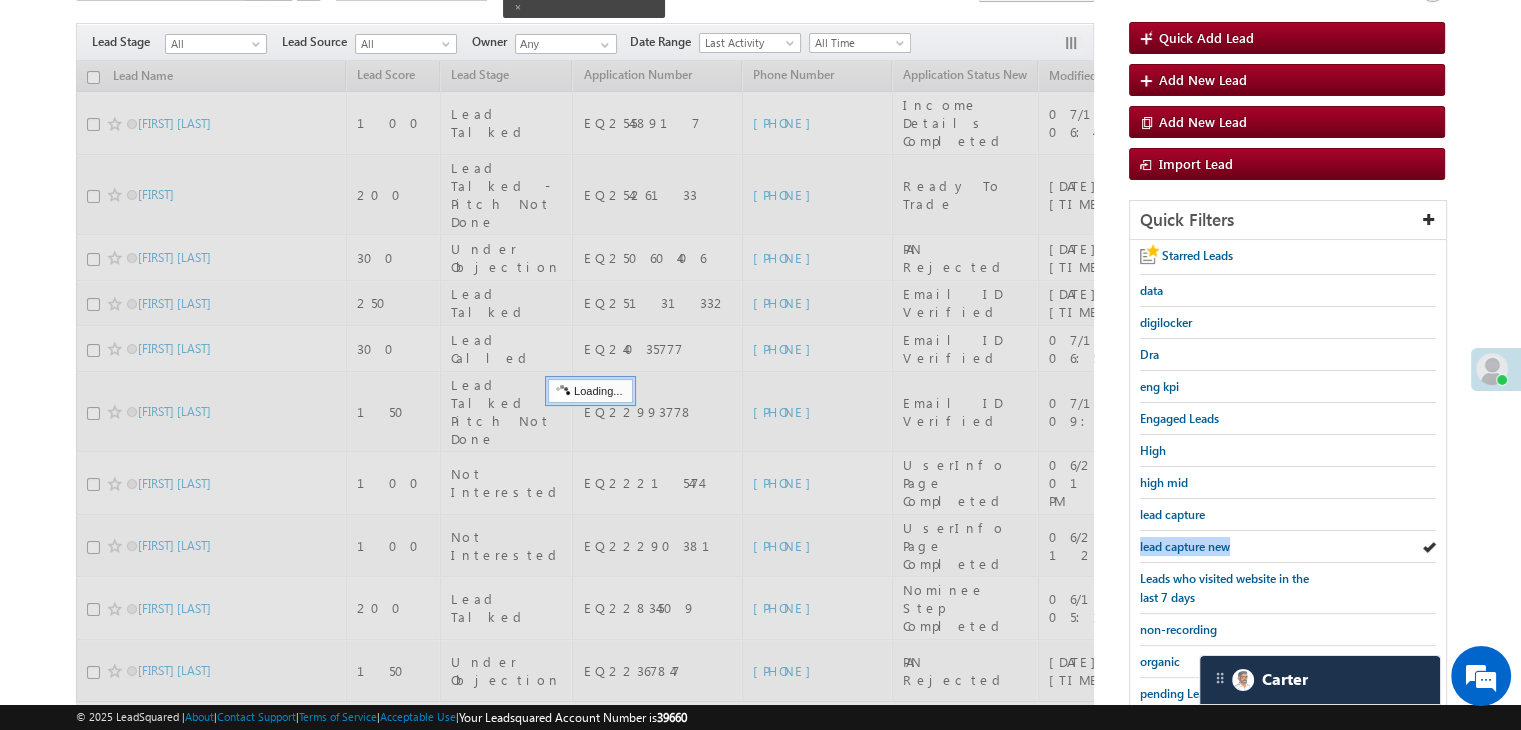 click on "lead capture new" at bounding box center [1185, 546] 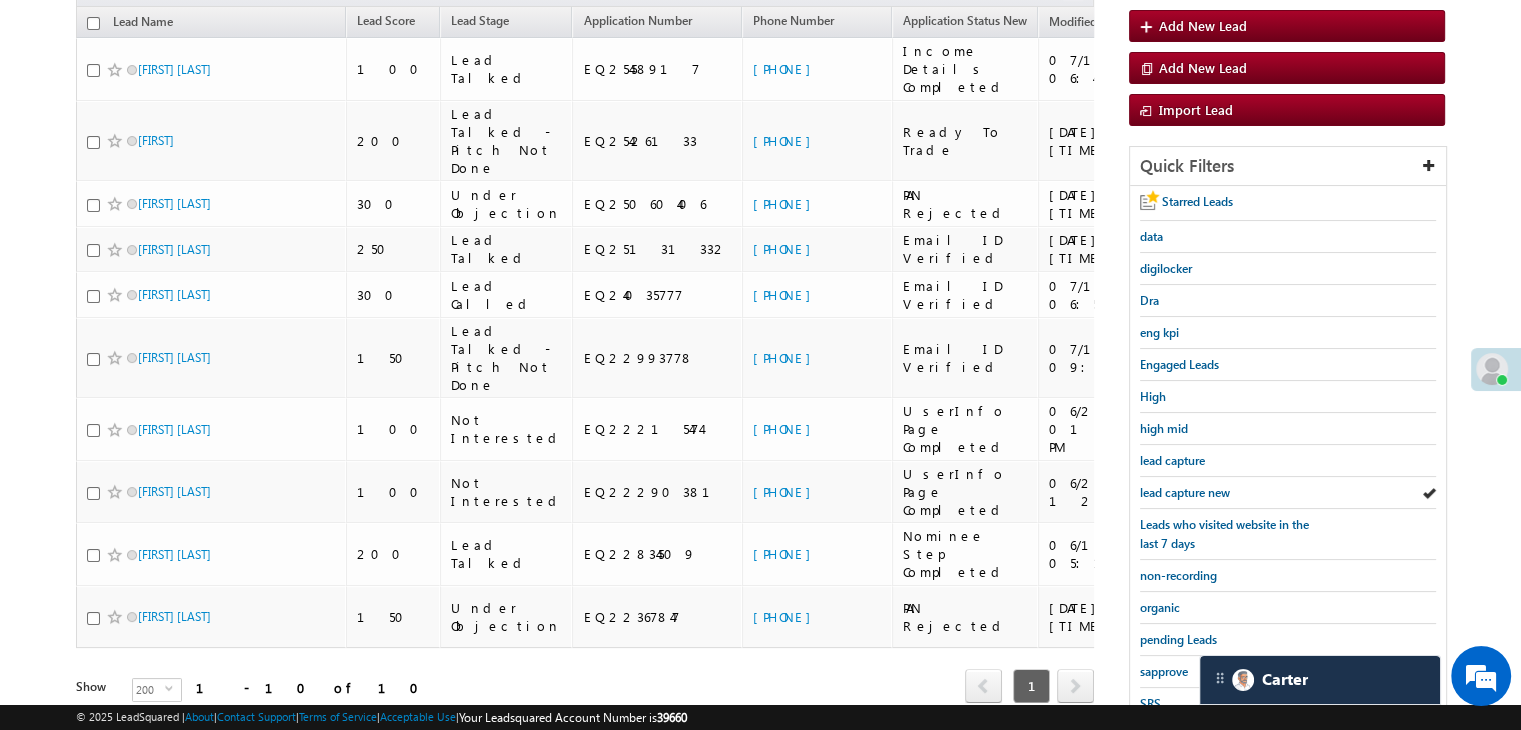 scroll, scrollTop: 163, scrollLeft: 0, axis: vertical 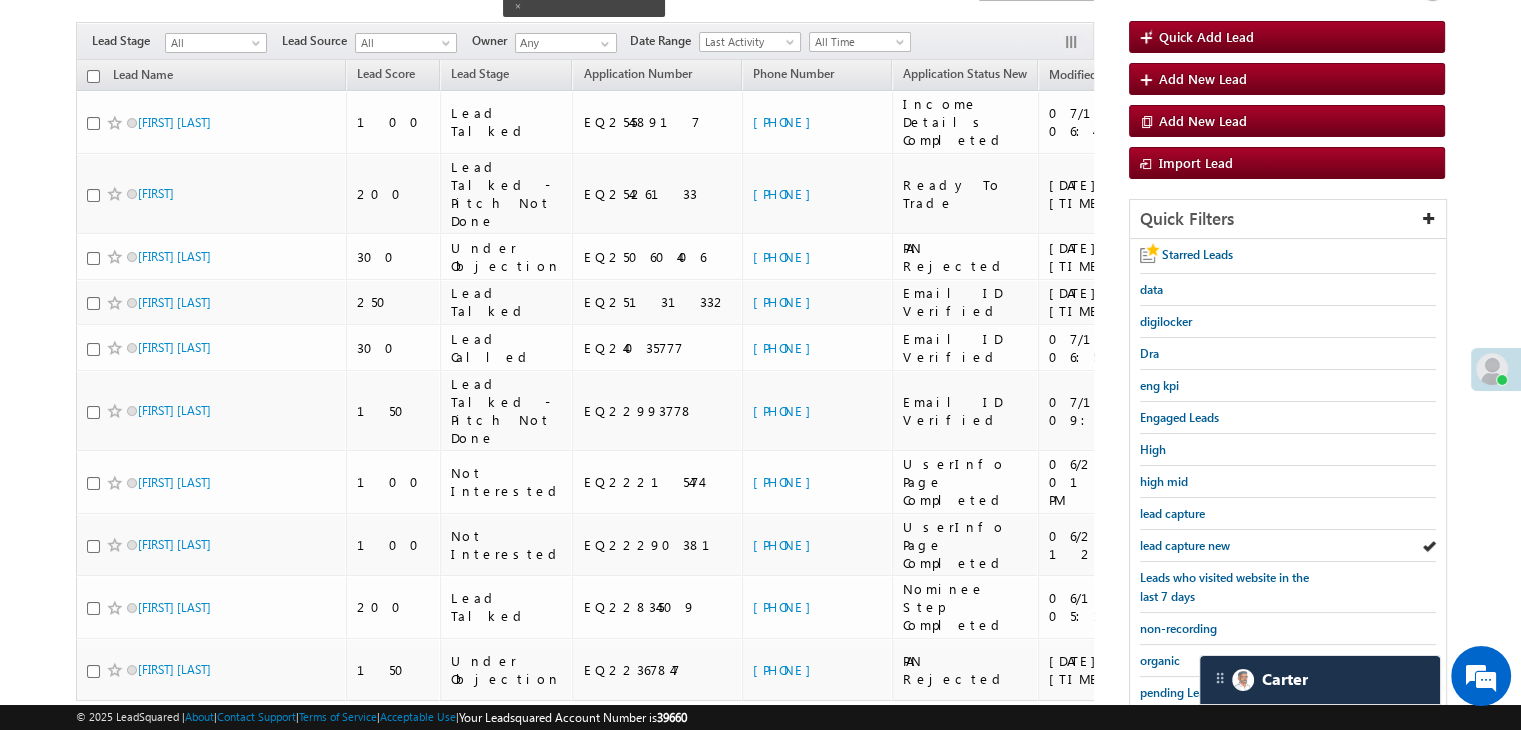click on "lead capture new" at bounding box center [1185, 545] 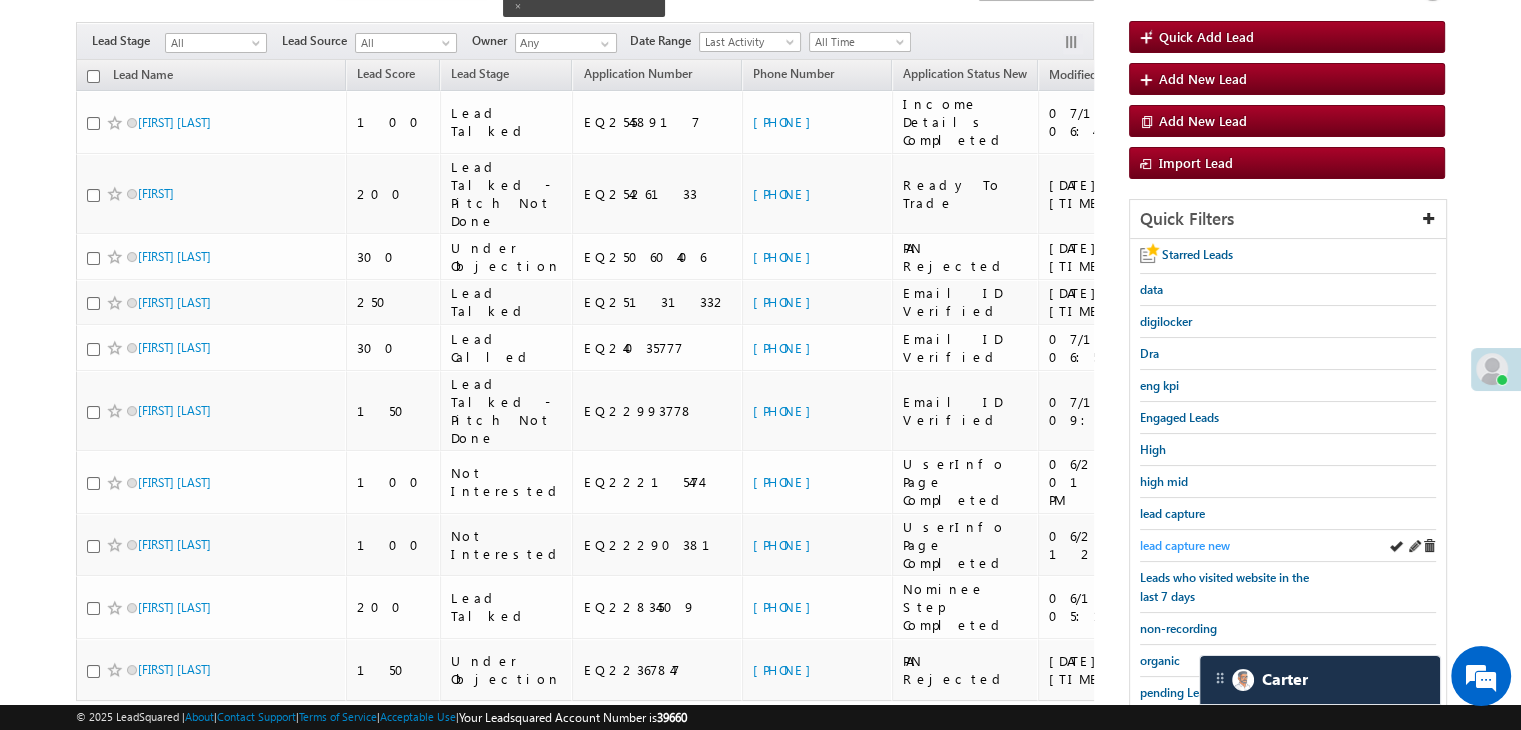 click on "lead capture new" at bounding box center (1185, 545) 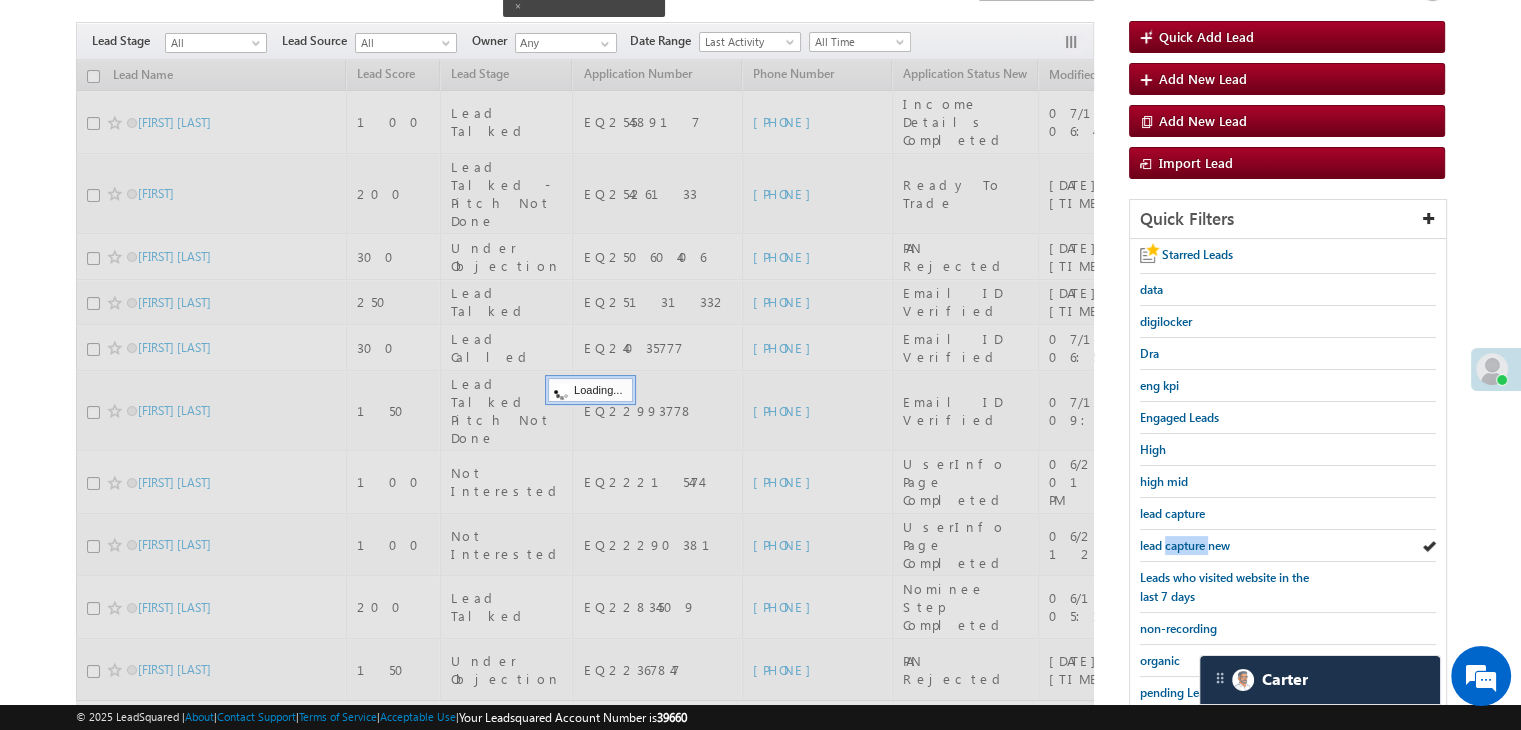 click on "lead capture new" at bounding box center [1185, 545] 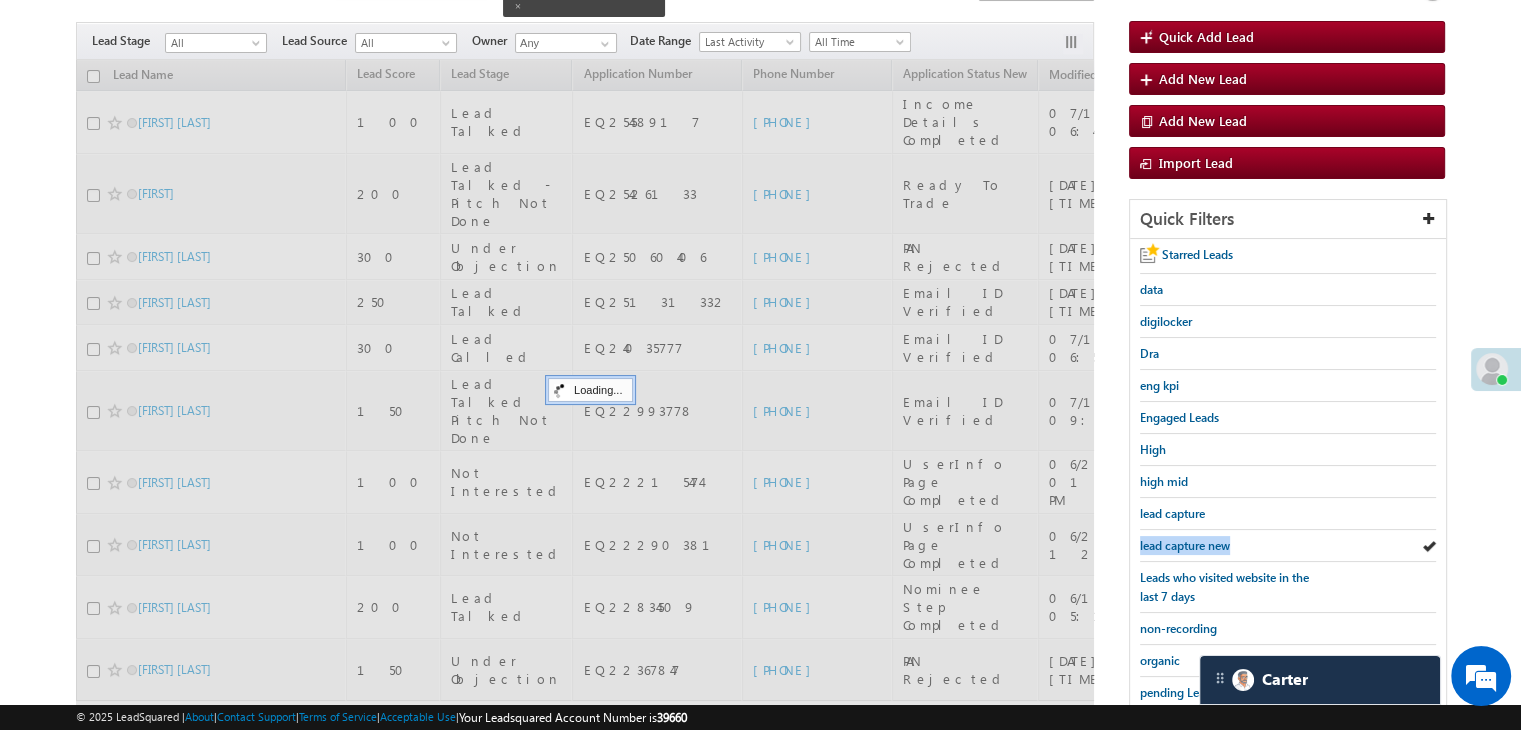 click on "lead capture new" at bounding box center (1185, 545) 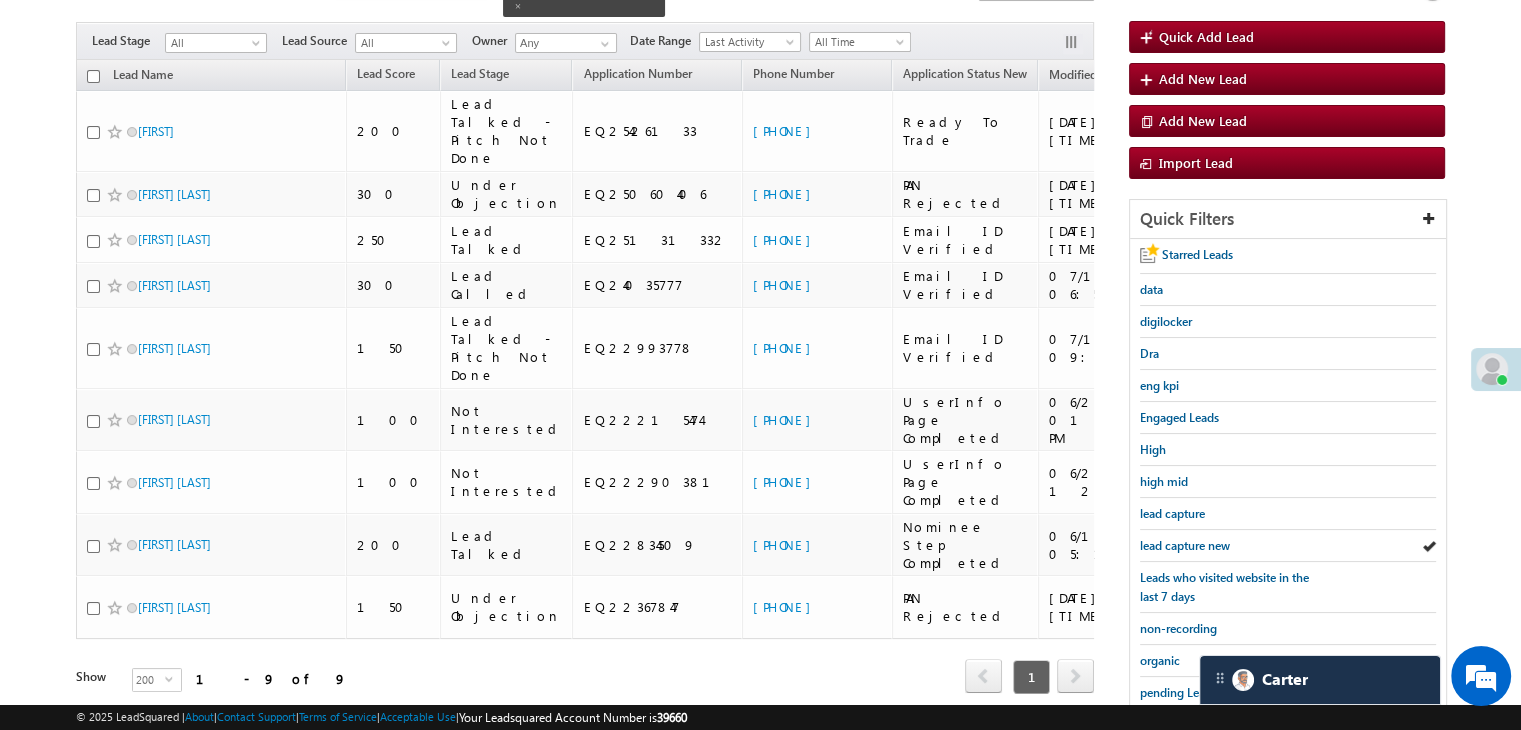 click on "lead capture new" at bounding box center (1185, 545) 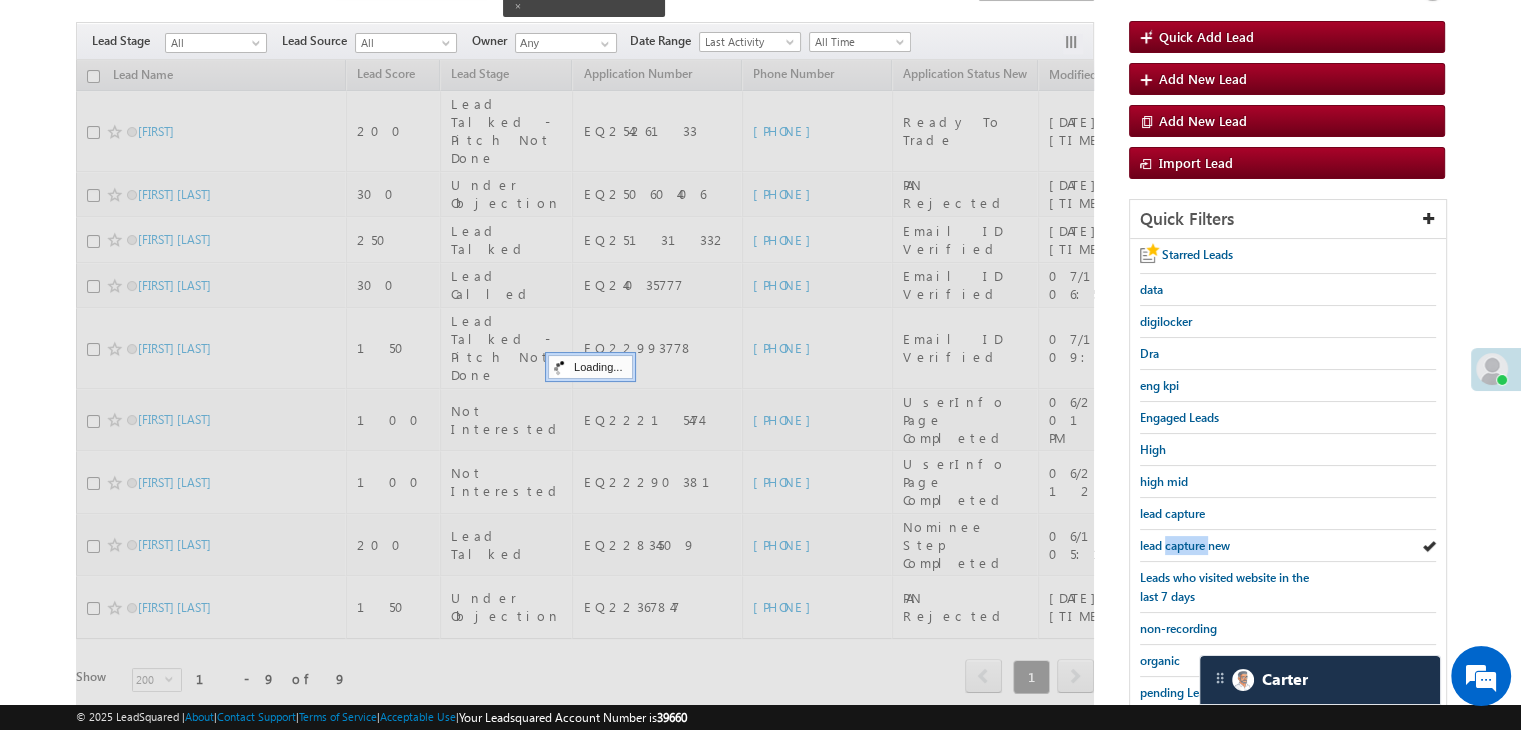 click on "lead capture new" at bounding box center [1185, 545] 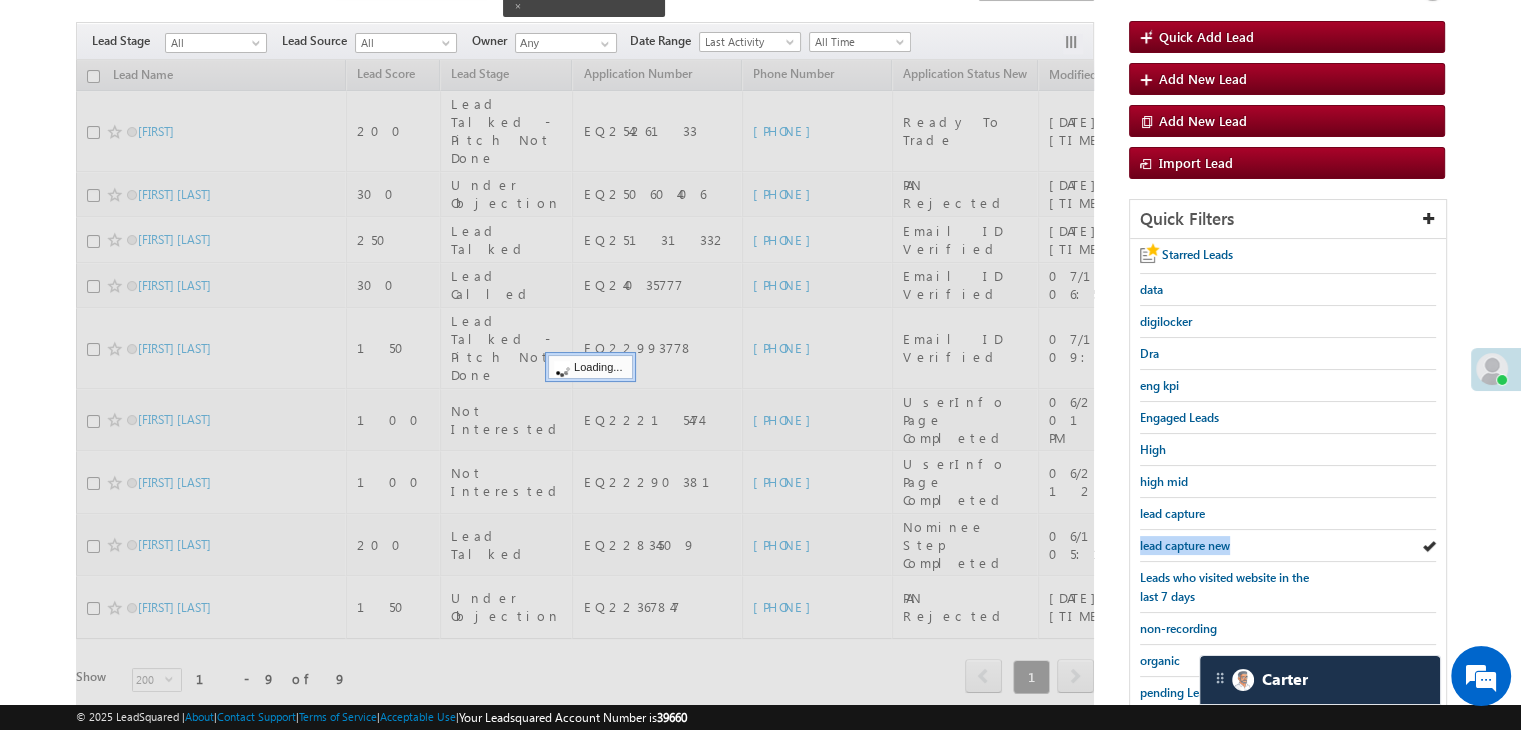 click on "lead capture new" at bounding box center (1185, 545) 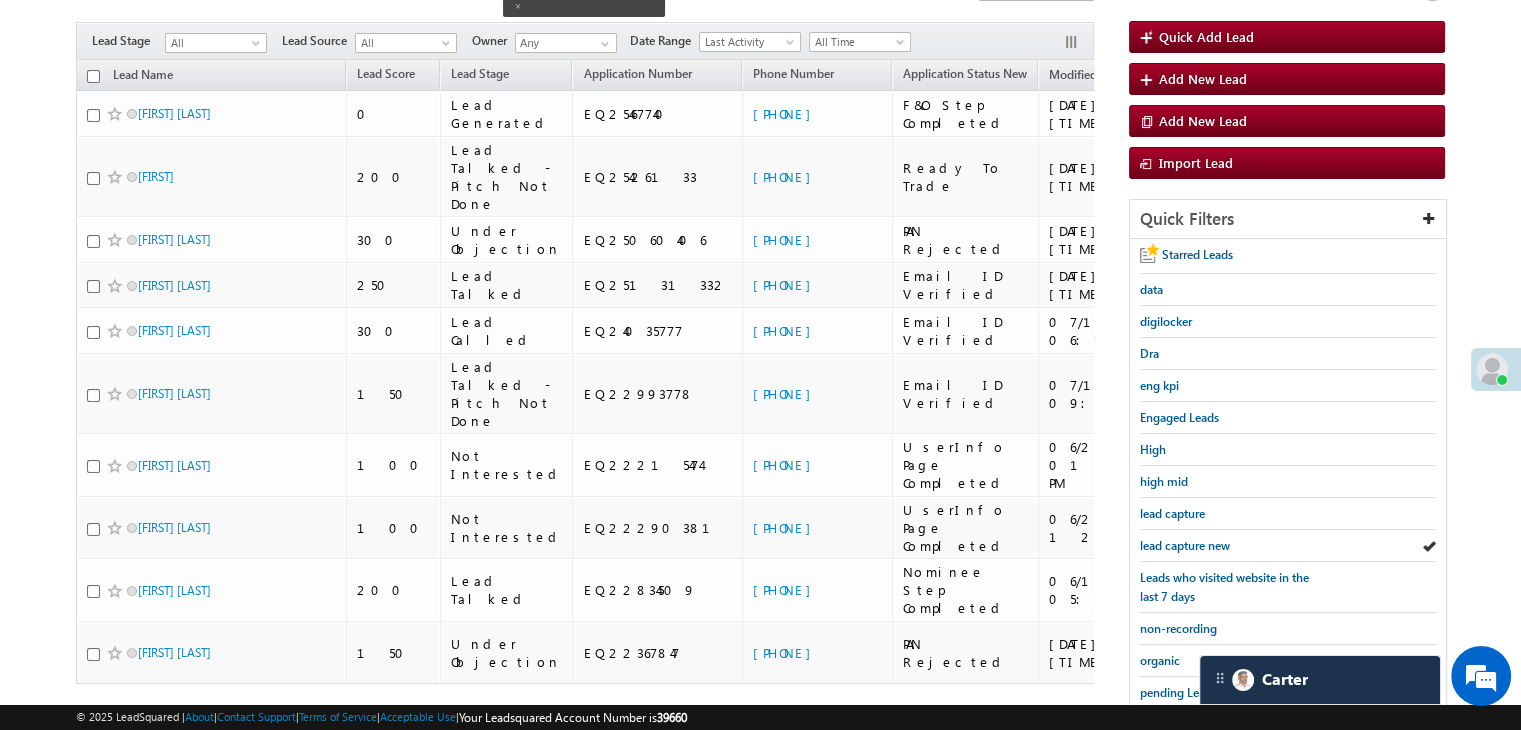 click on "lead capture new" at bounding box center [1185, 545] 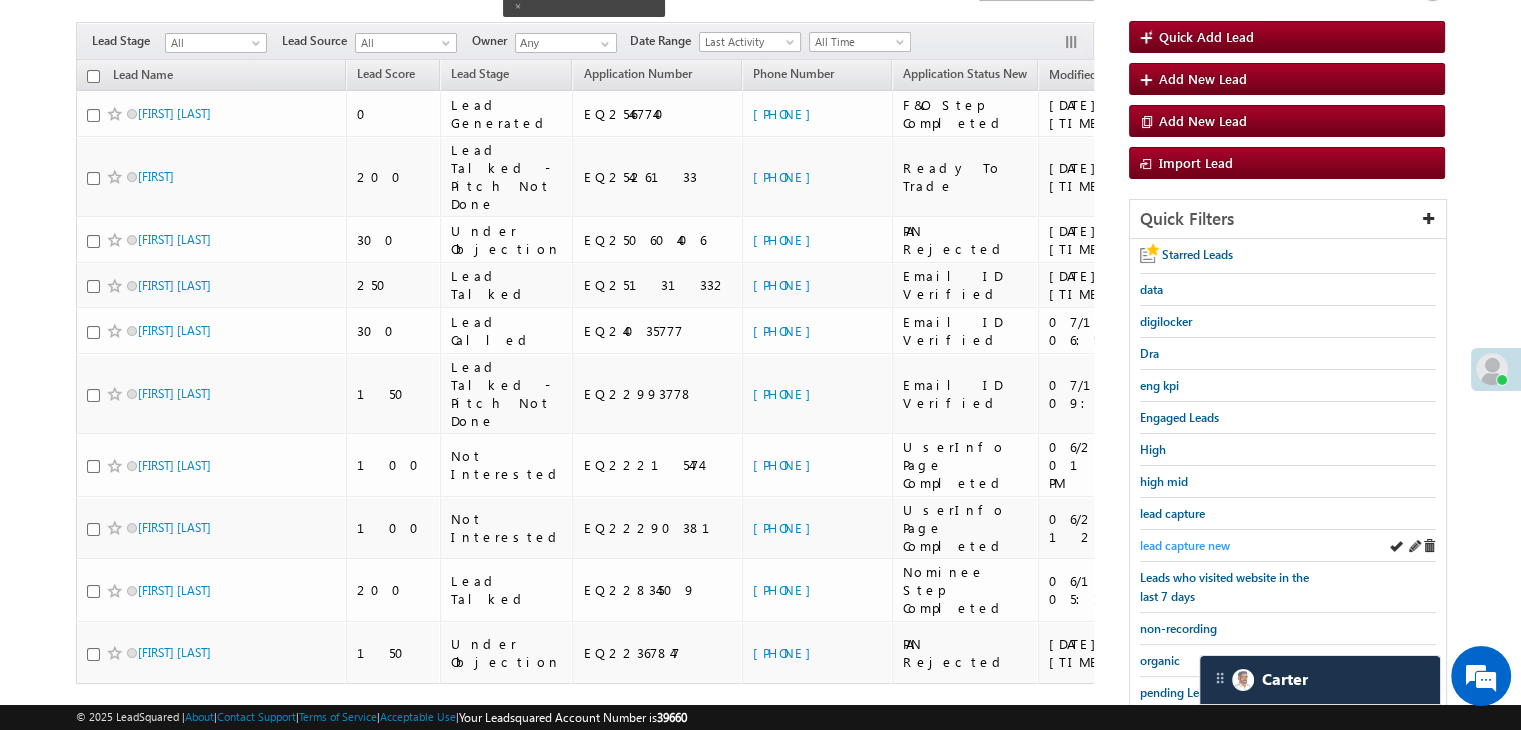 click on "lead capture new" at bounding box center [1185, 545] 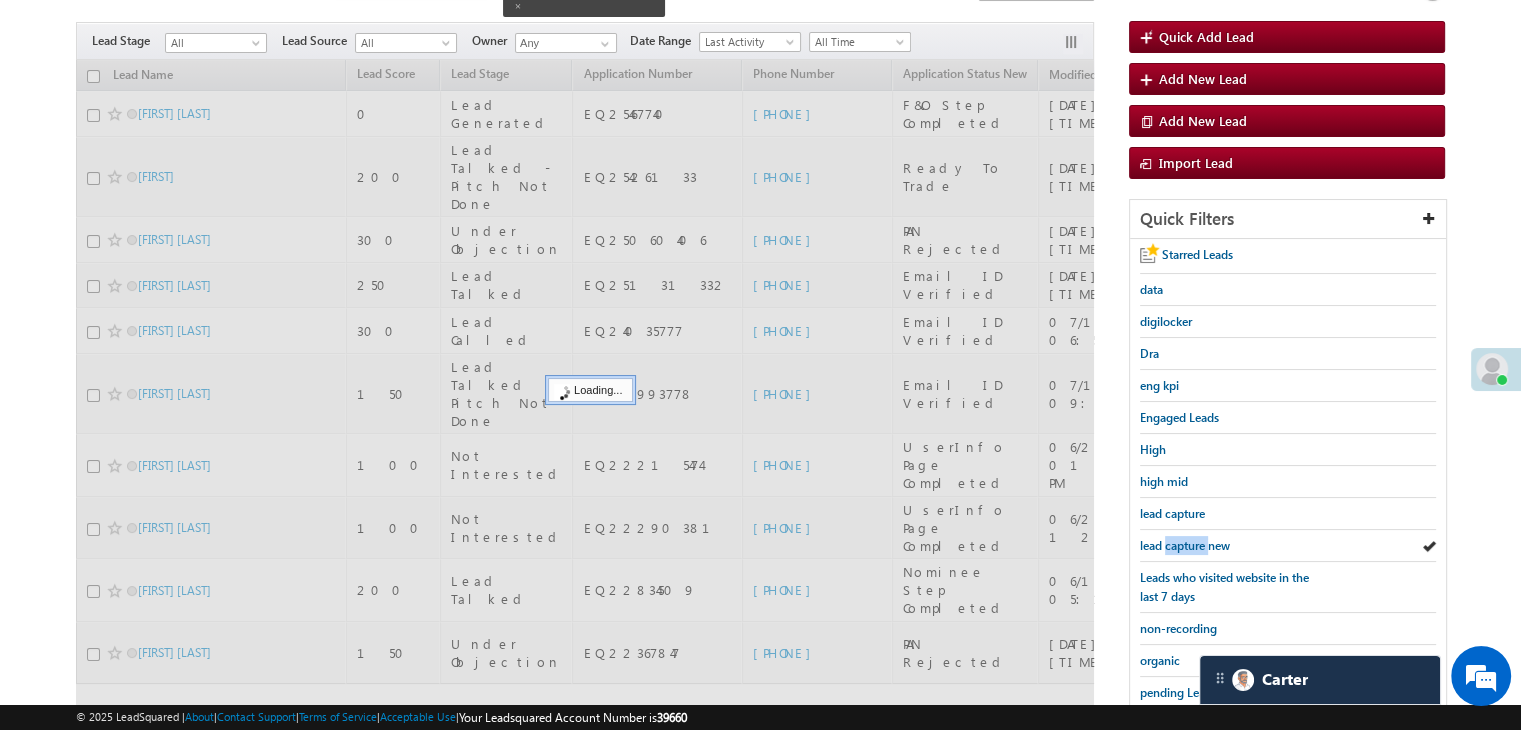 click on "lead capture new" at bounding box center (1185, 545) 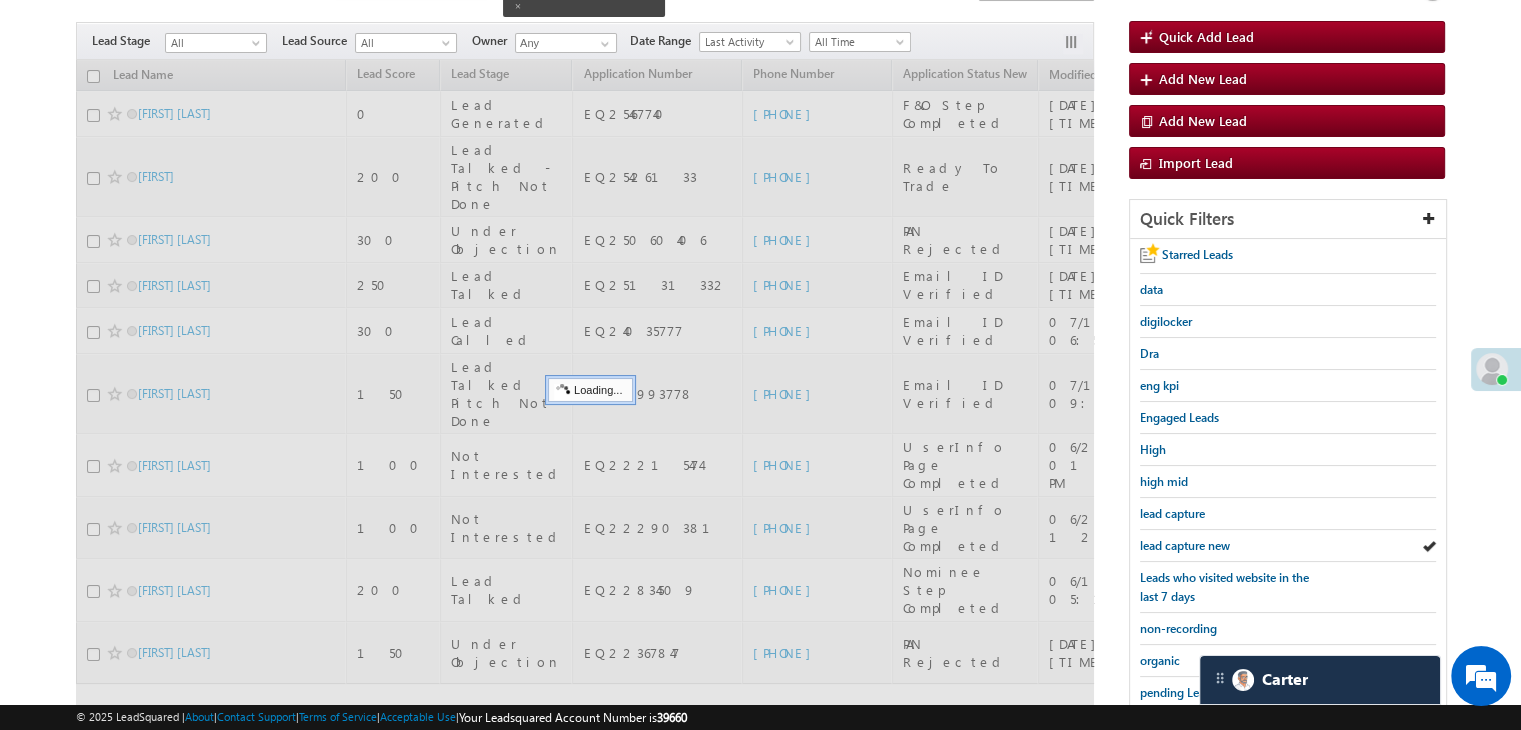 click on "lead capture new" at bounding box center [1185, 545] 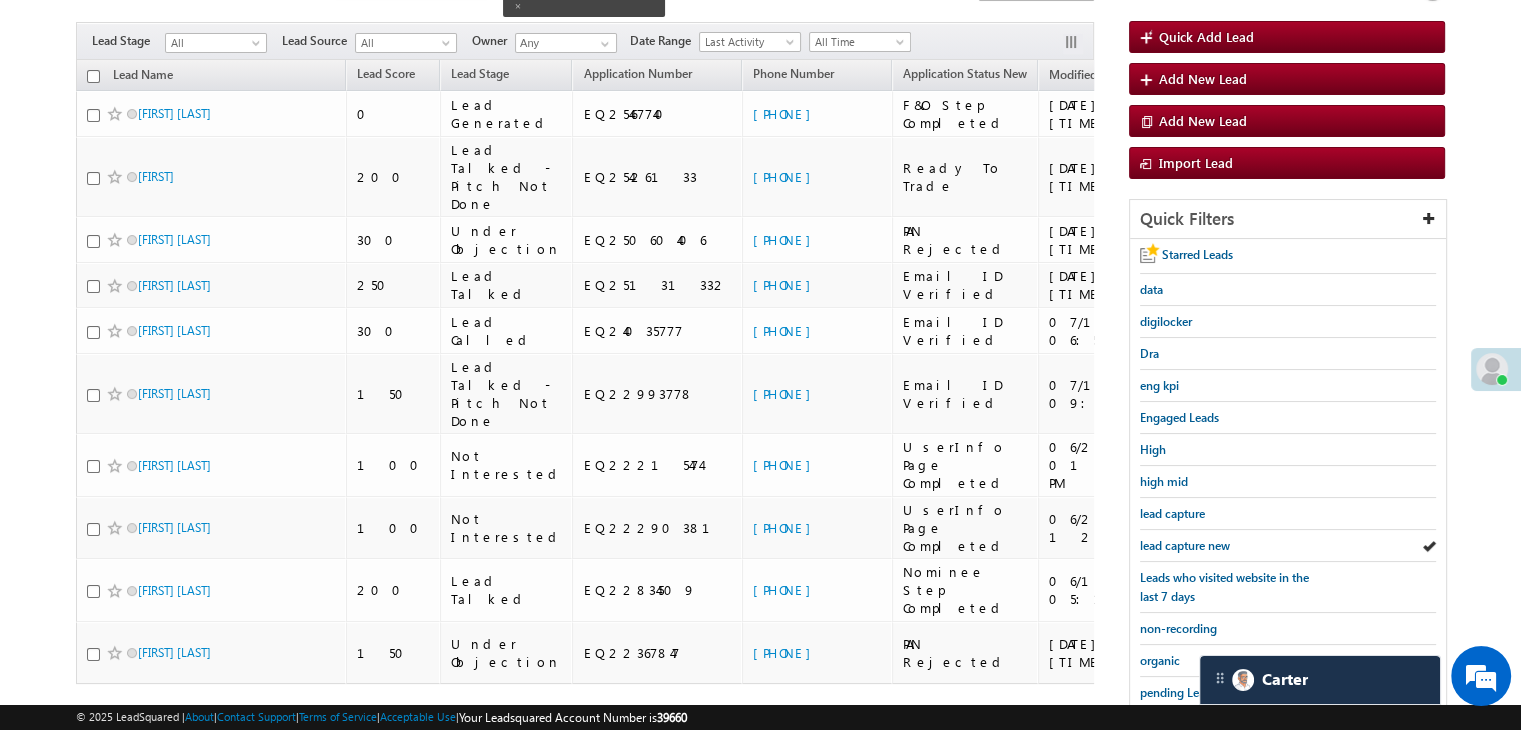 click on "lead capture new" at bounding box center [1185, 545] 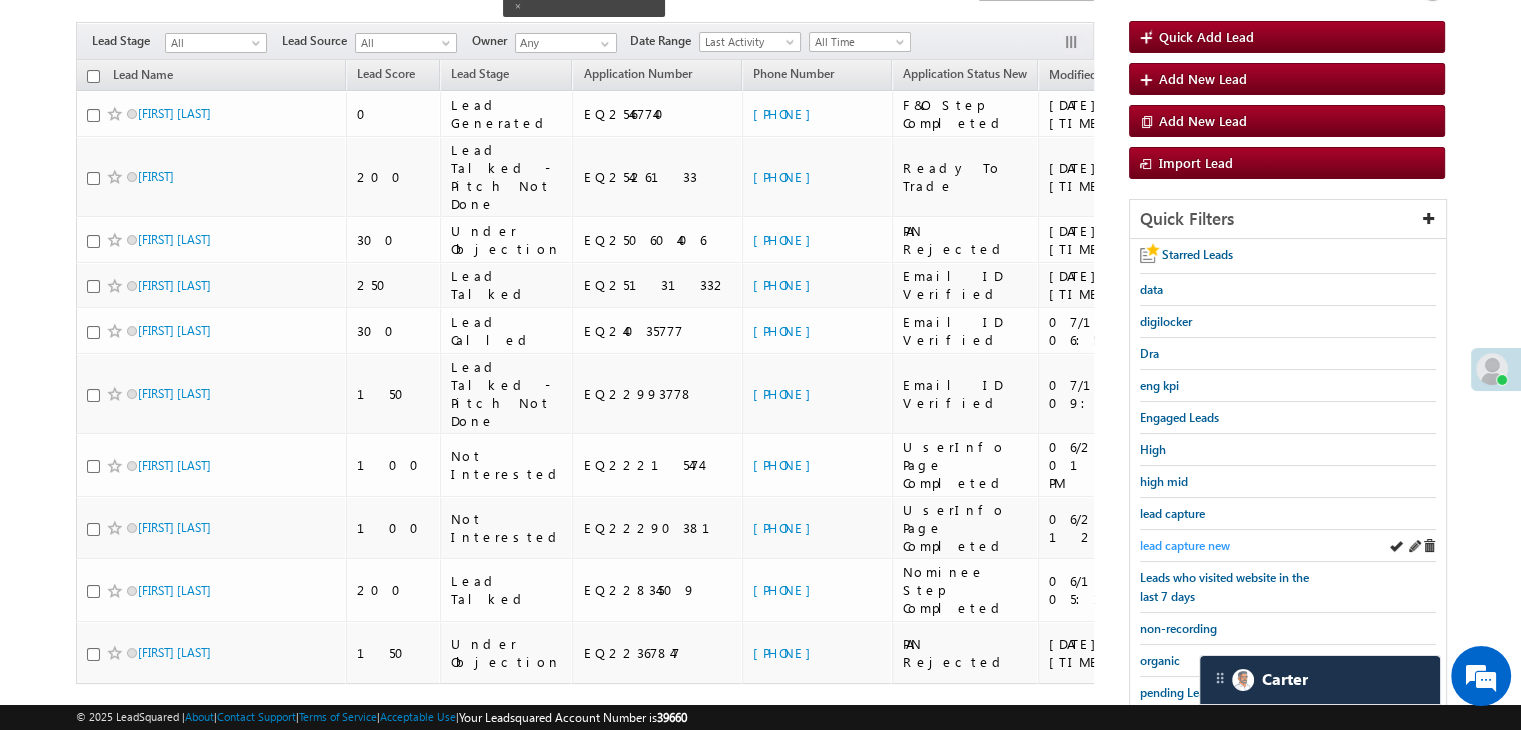 click on "lead capture new" at bounding box center [1185, 545] 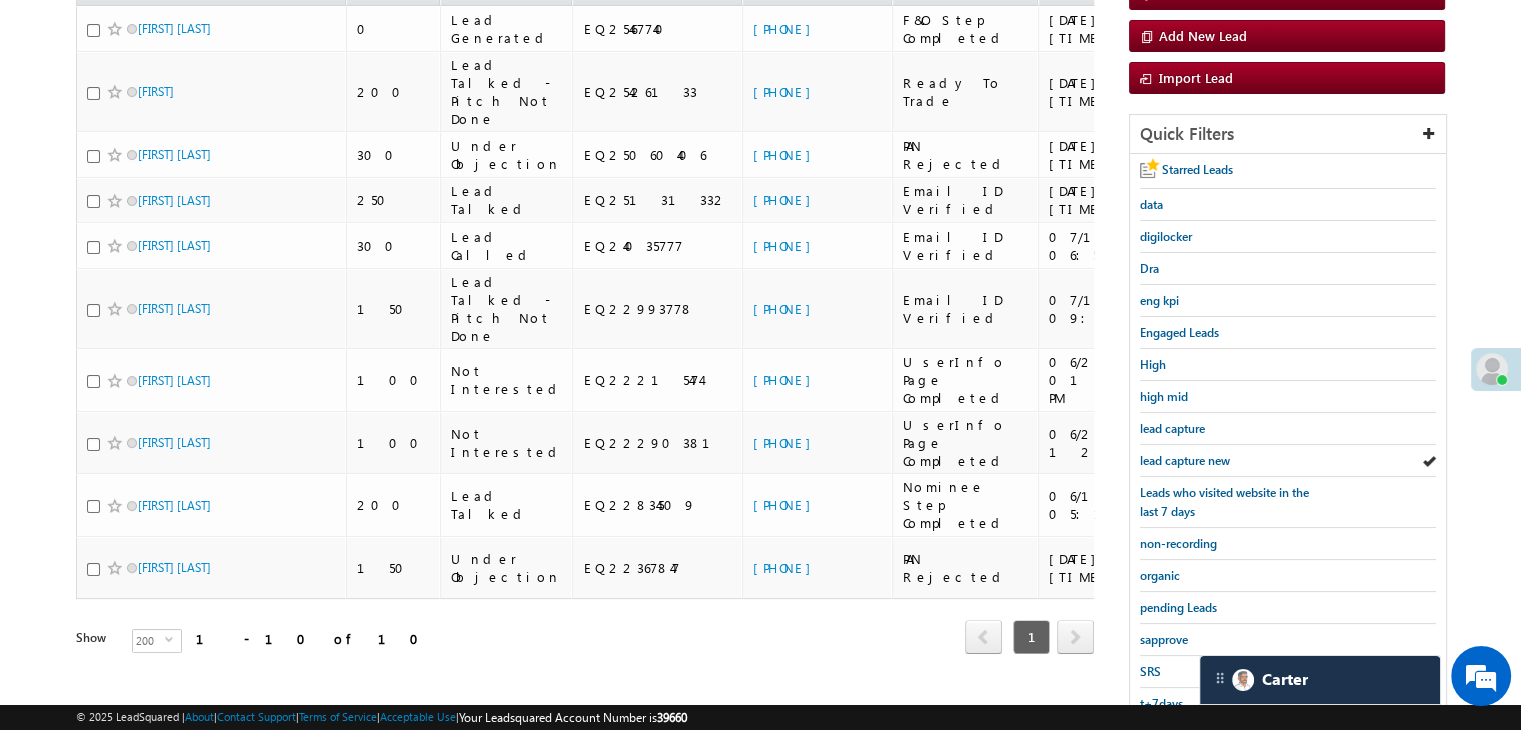 scroll, scrollTop: 363, scrollLeft: 0, axis: vertical 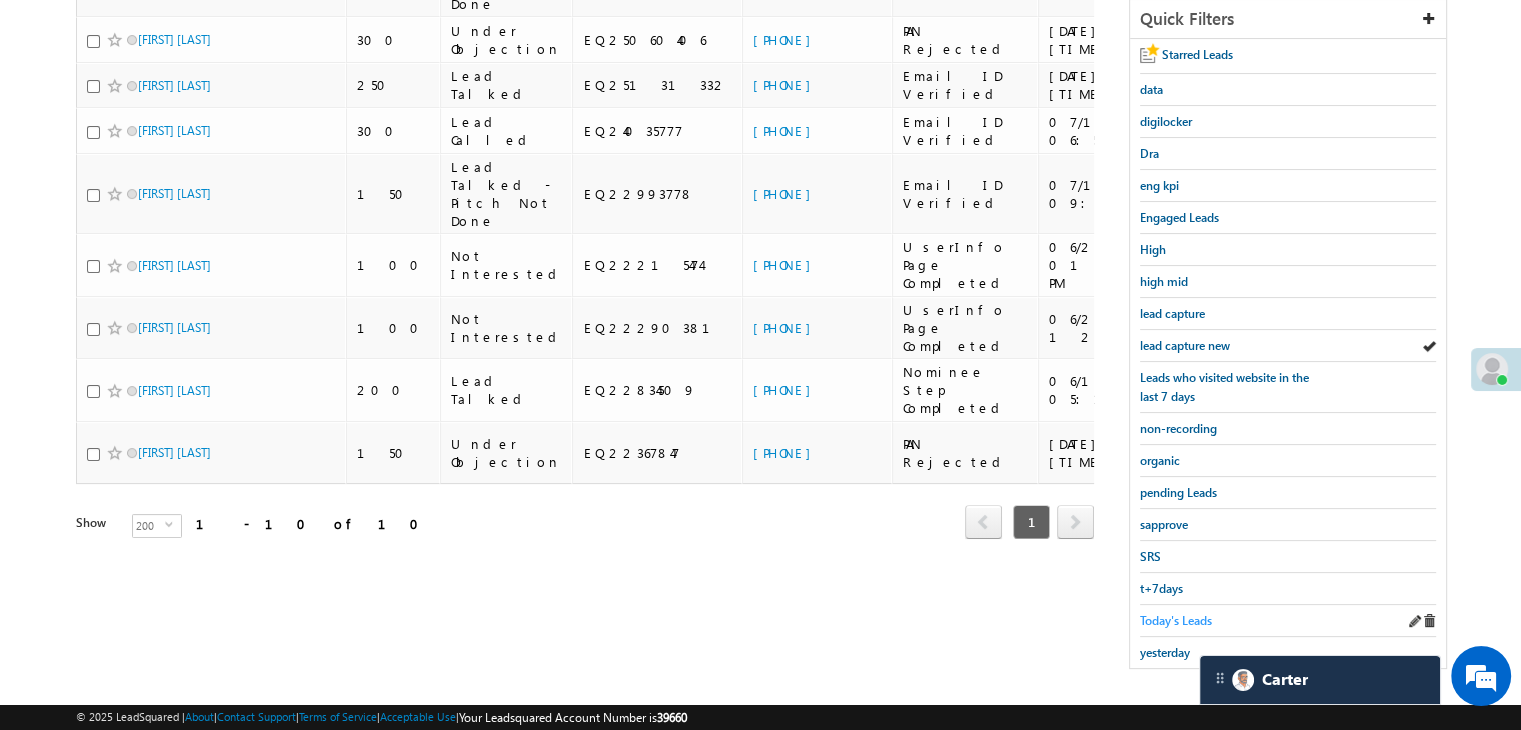 click on "Today's Leads" at bounding box center (1176, 620) 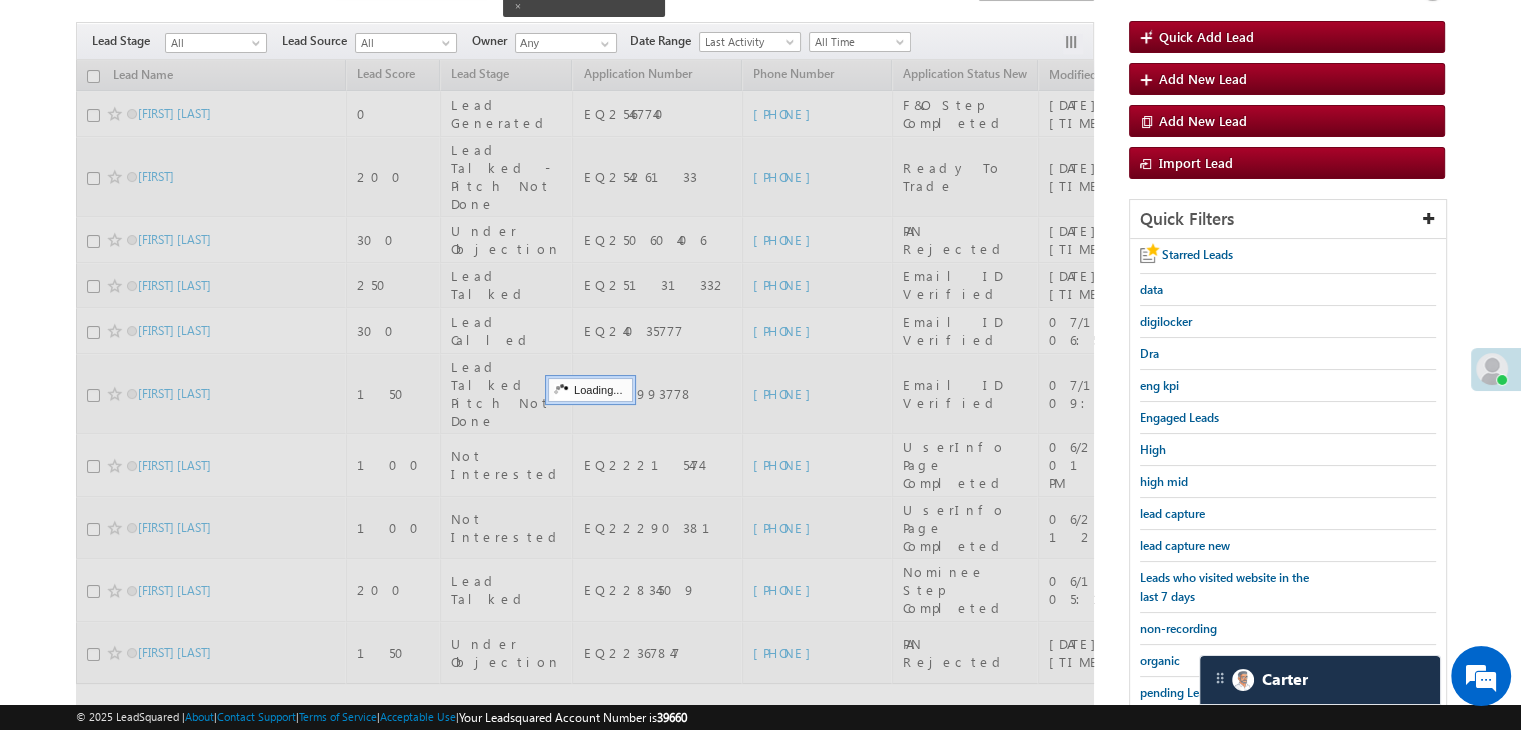 scroll, scrollTop: 63, scrollLeft: 0, axis: vertical 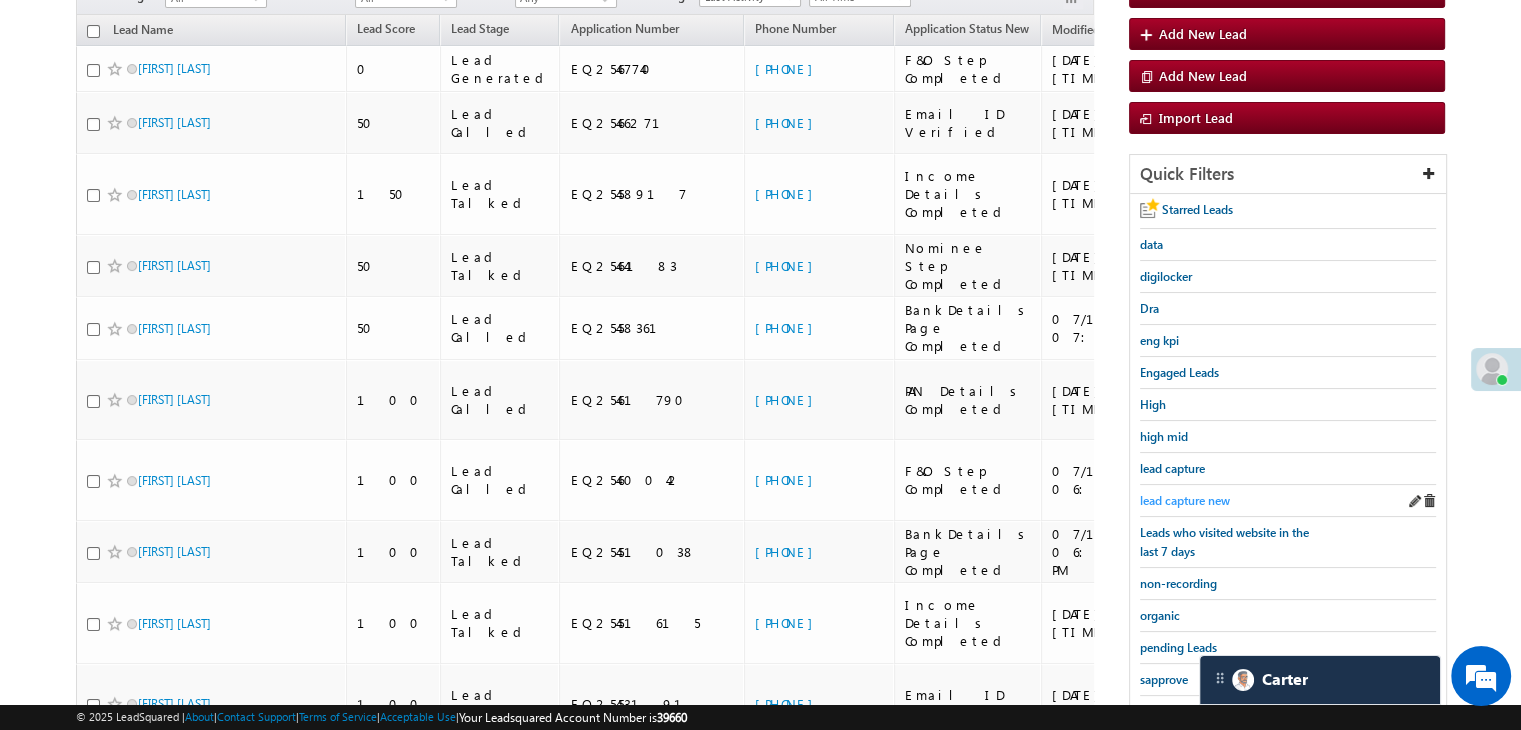 click on "lead capture new" at bounding box center [1185, 500] 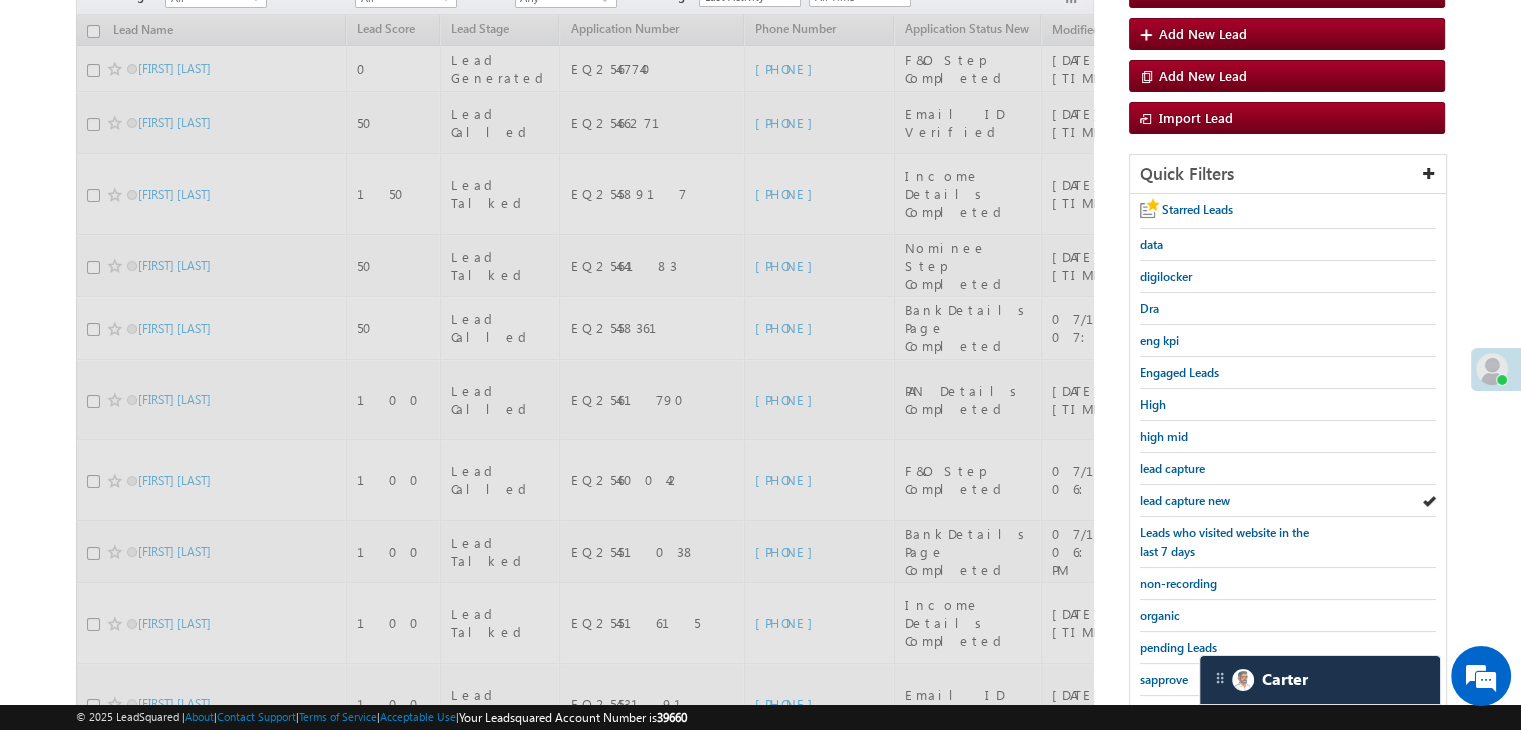 click on "lead capture new" at bounding box center (1185, 500) 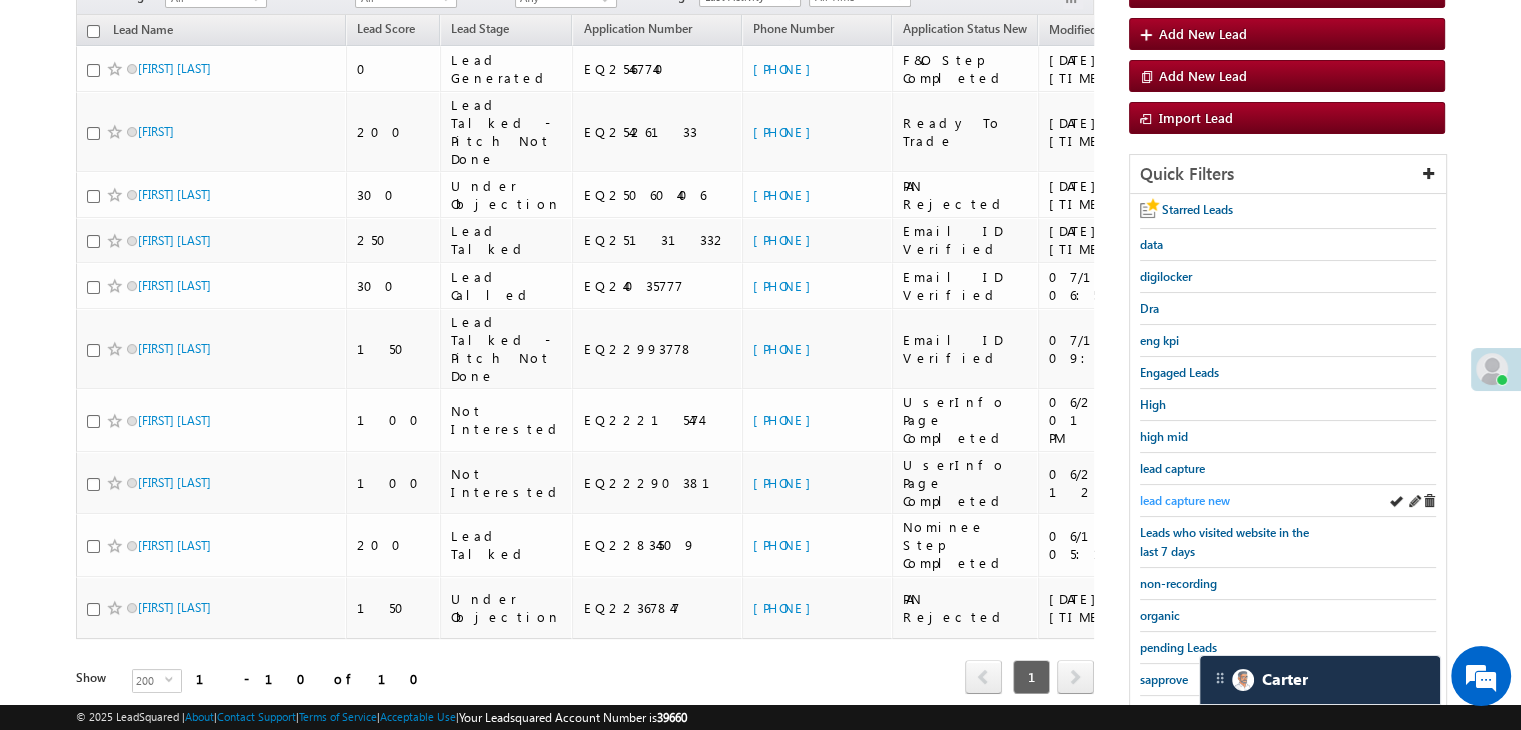 click on "lead capture new" at bounding box center [1185, 500] 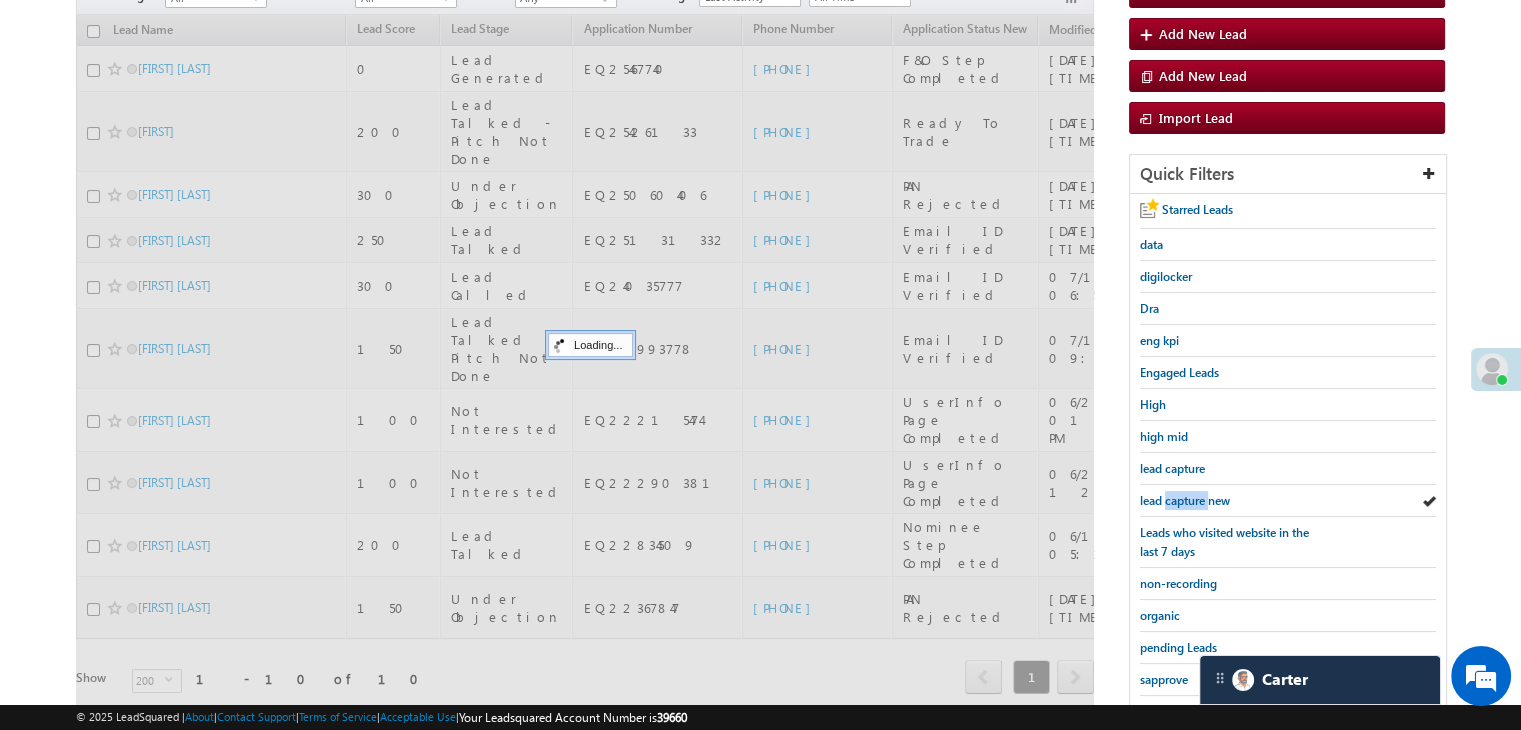 click on "lead capture new" at bounding box center (1185, 500) 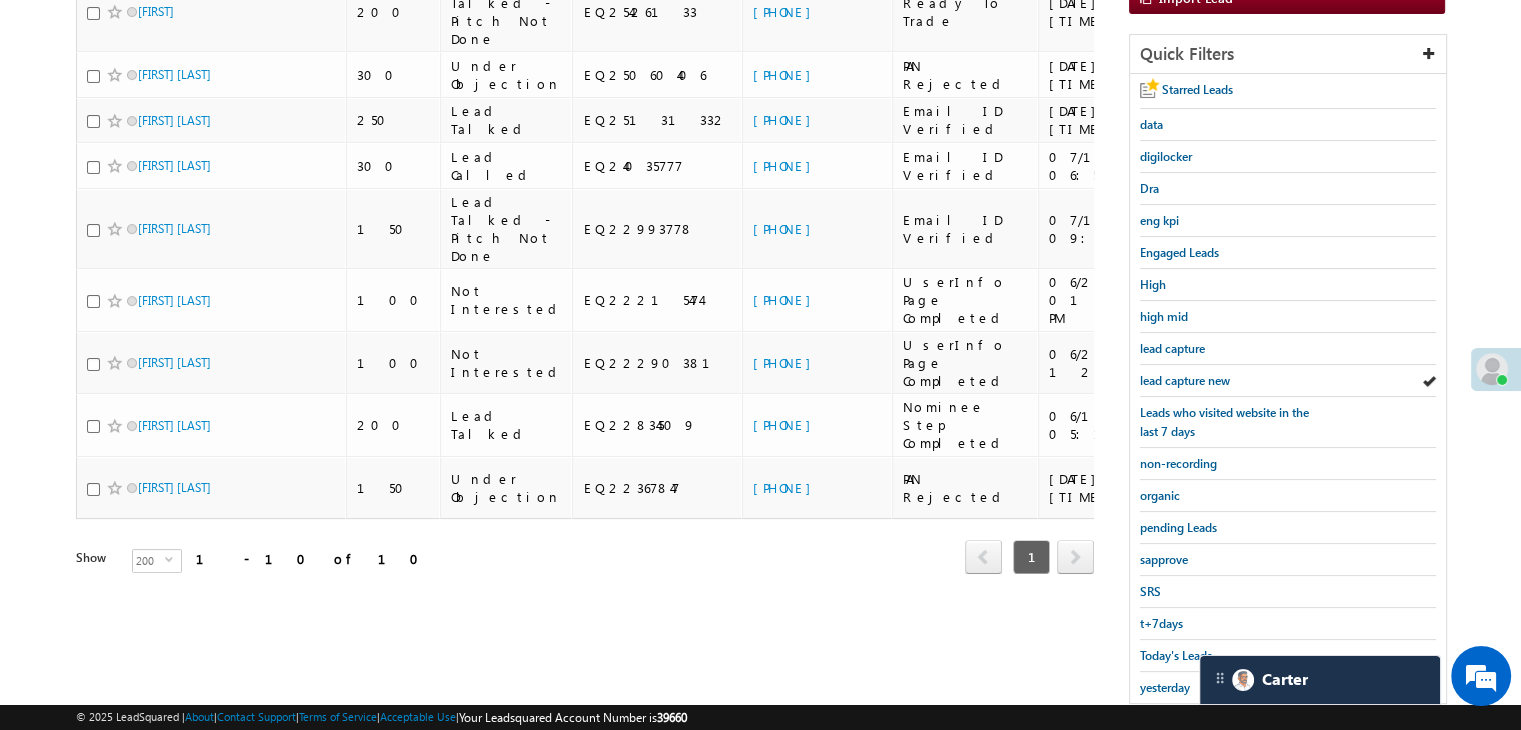 scroll, scrollTop: 363, scrollLeft: 0, axis: vertical 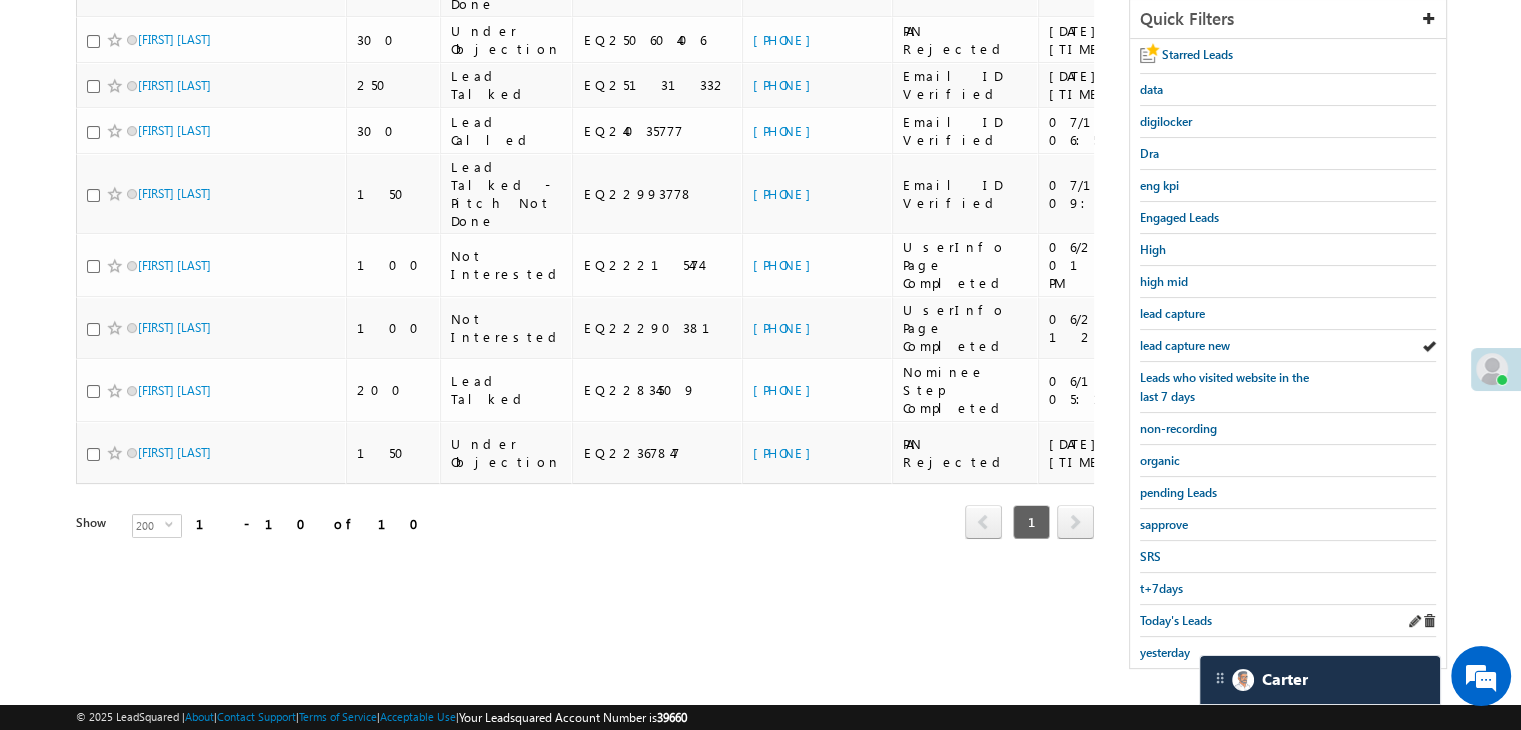 click on "Today's Leads" at bounding box center (1288, 621) 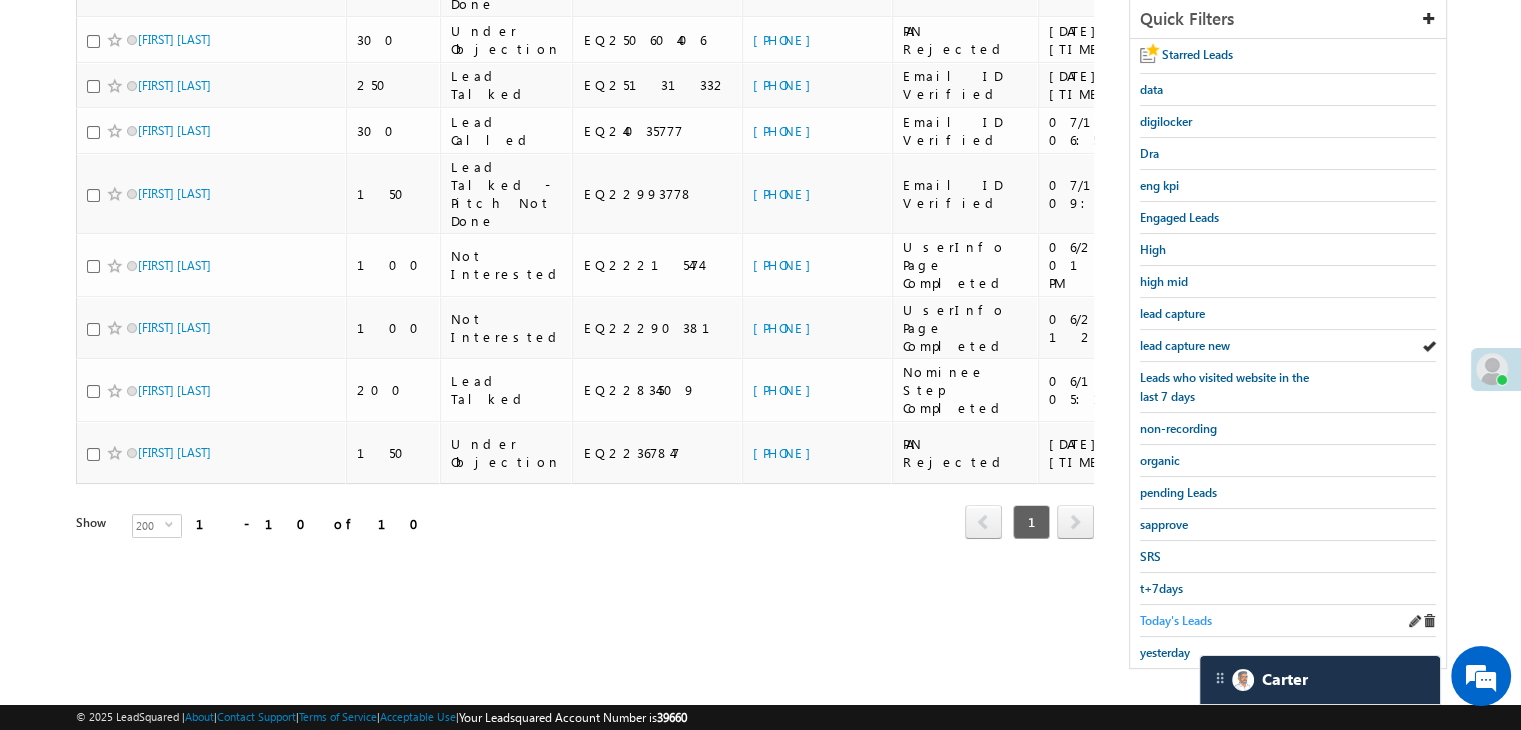 click on "Today's Leads" at bounding box center [1176, 620] 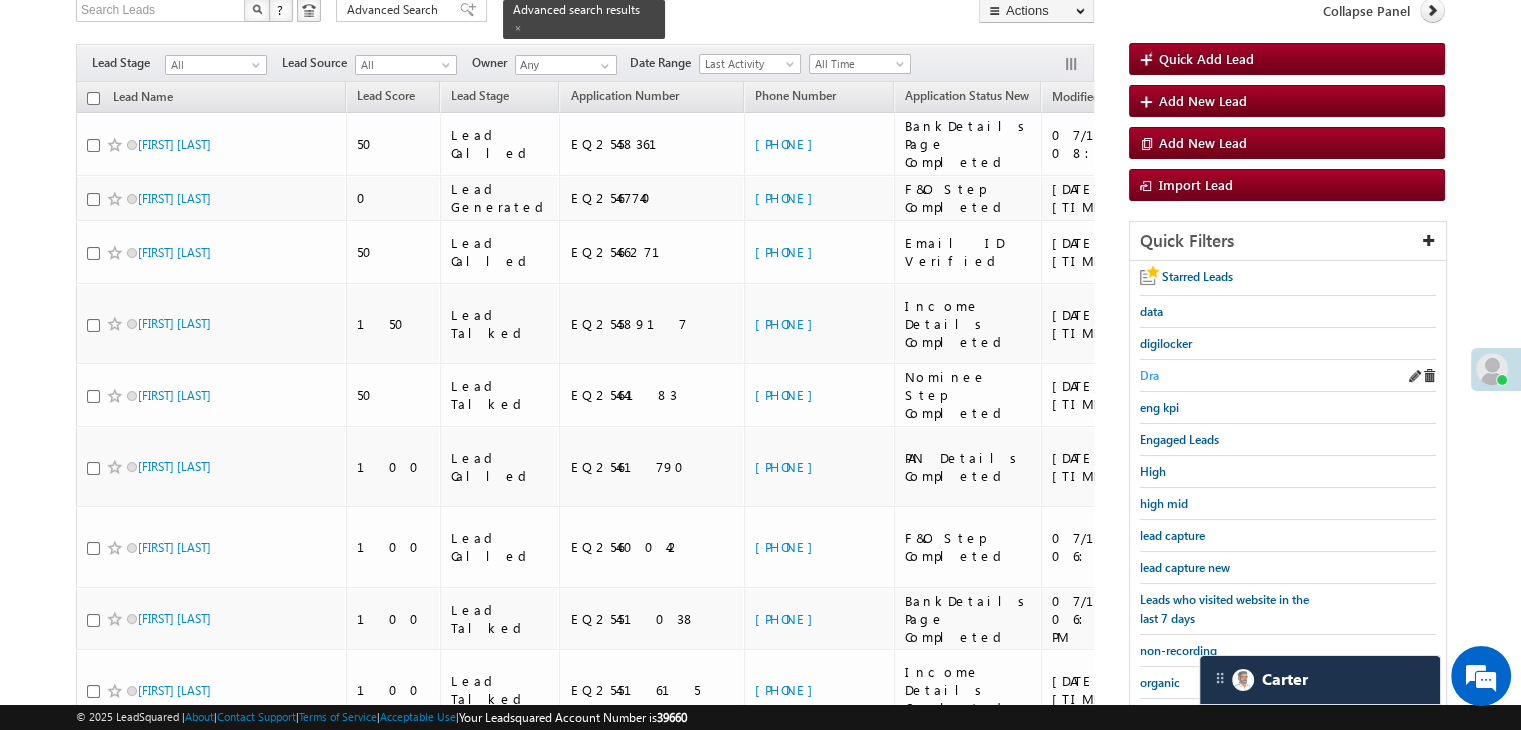 scroll, scrollTop: 363, scrollLeft: 0, axis: vertical 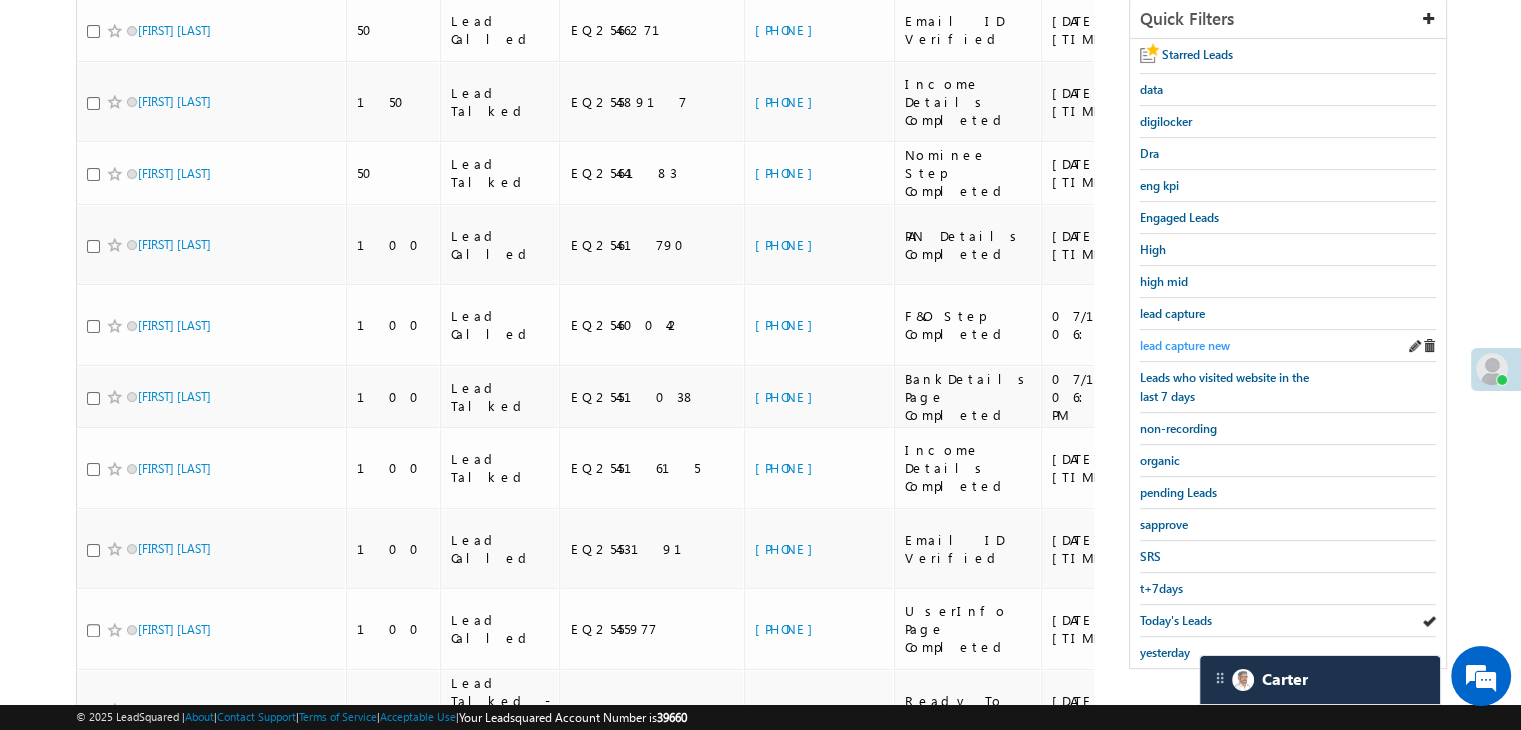 click on "lead capture new" at bounding box center [1185, 345] 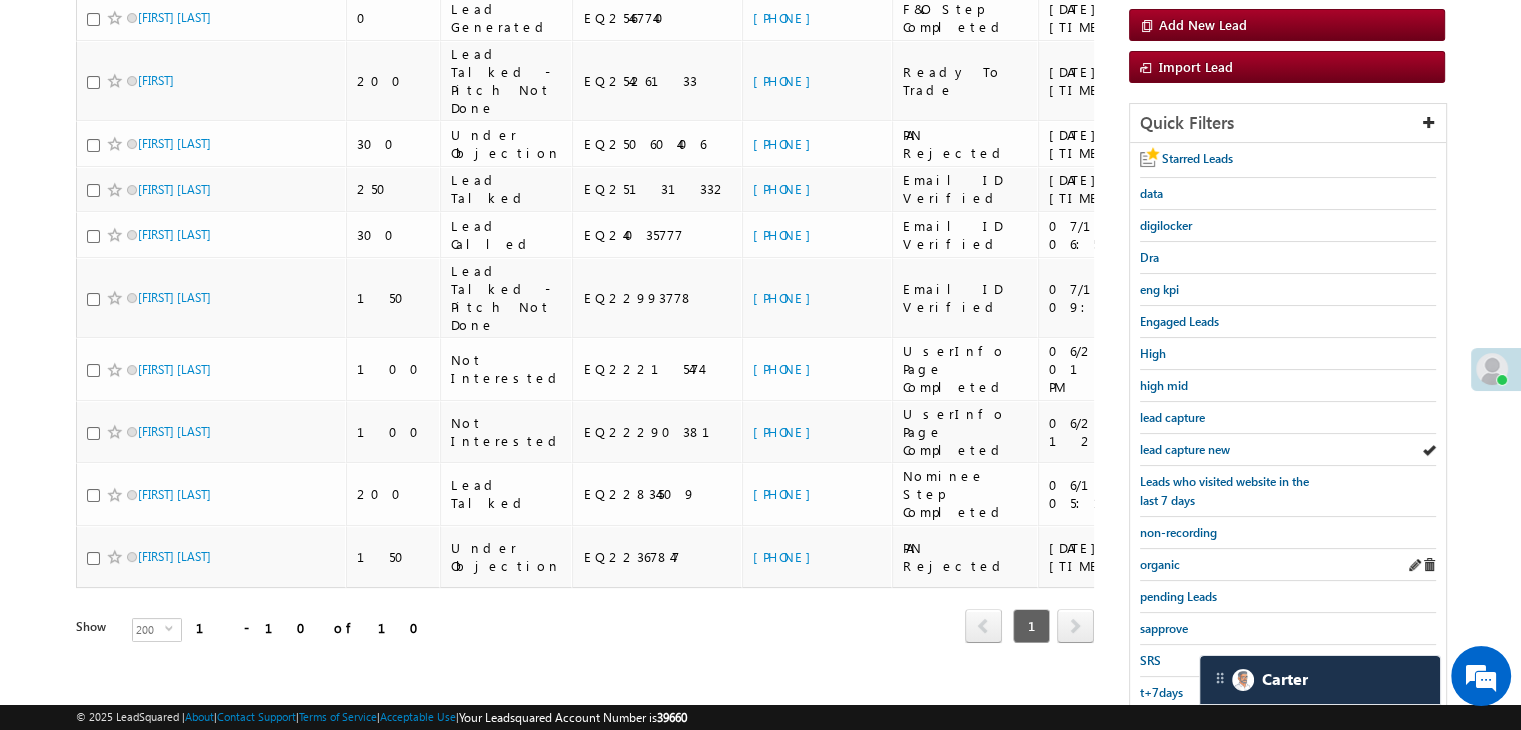 scroll, scrollTop: 263, scrollLeft: 0, axis: vertical 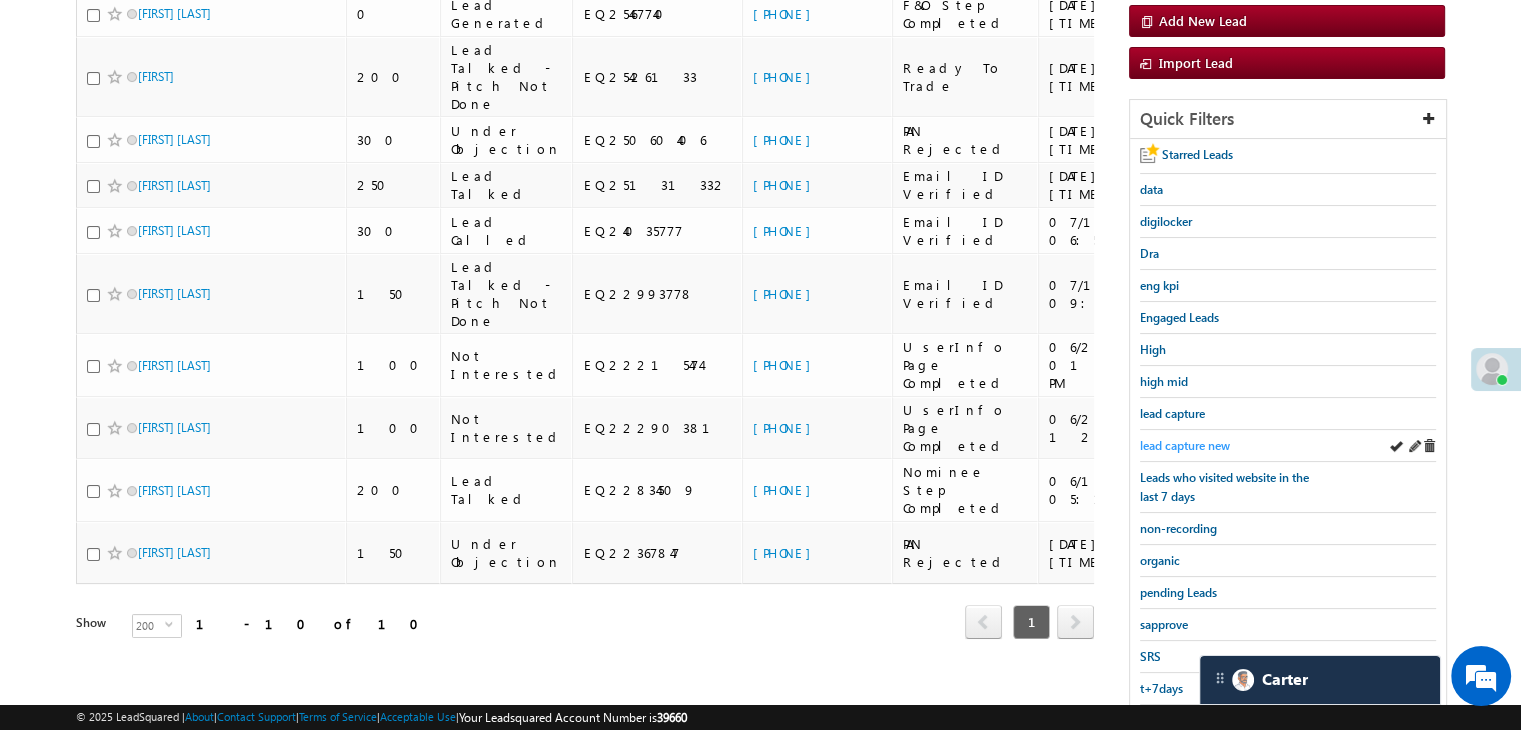 click on "lead capture new" at bounding box center [1185, 445] 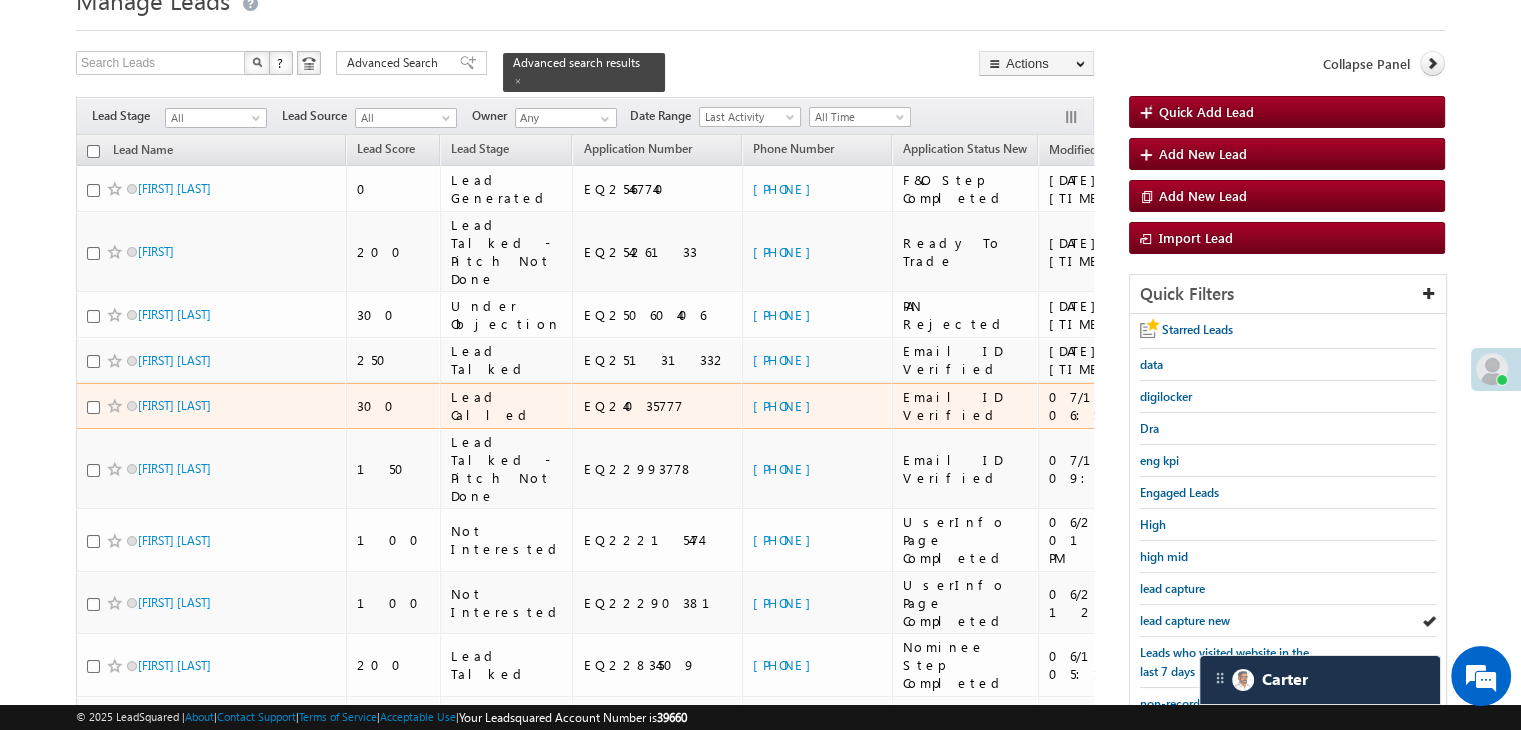 scroll, scrollTop: 100, scrollLeft: 0, axis: vertical 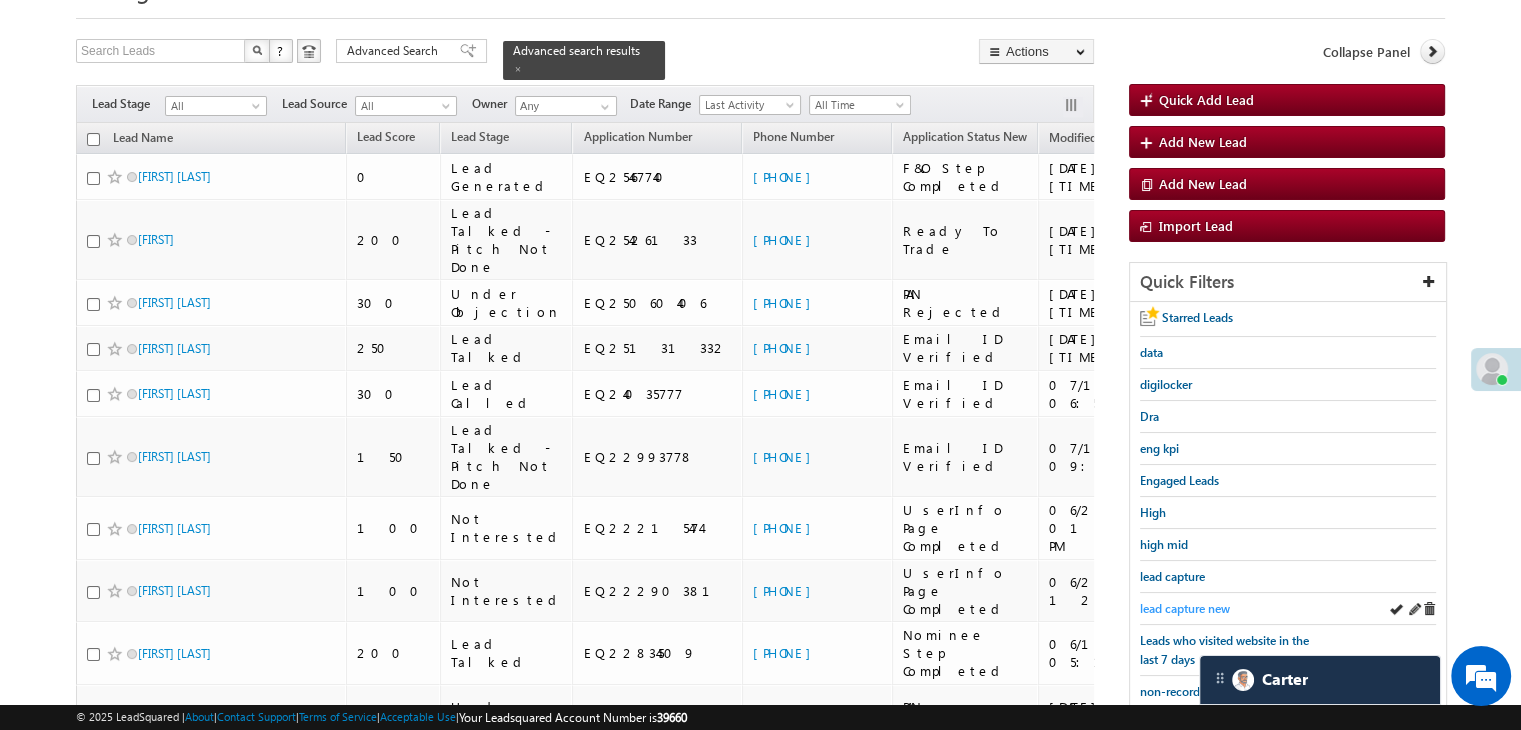 click on "lead capture new" at bounding box center (1185, 608) 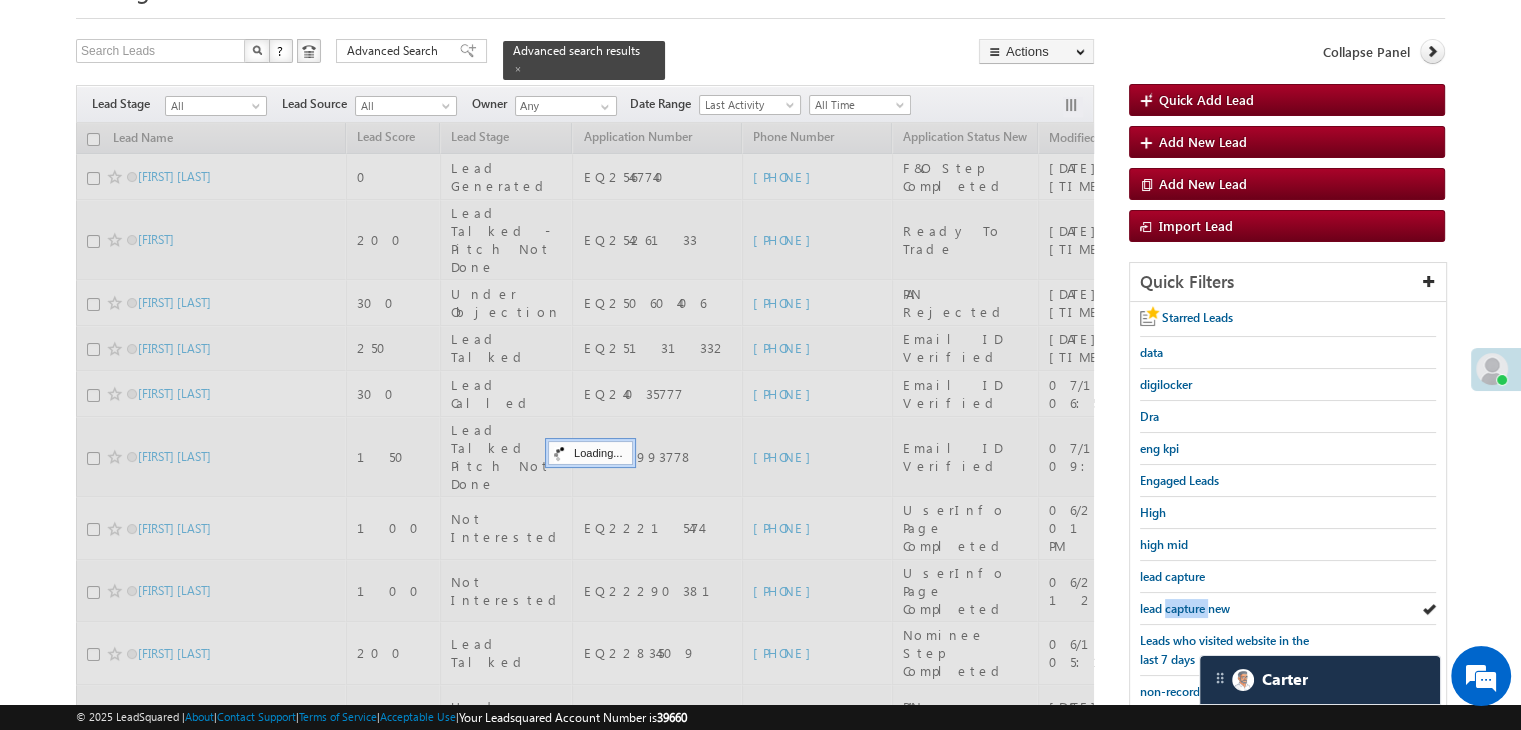 click on "lead capture new" at bounding box center [1185, 608] 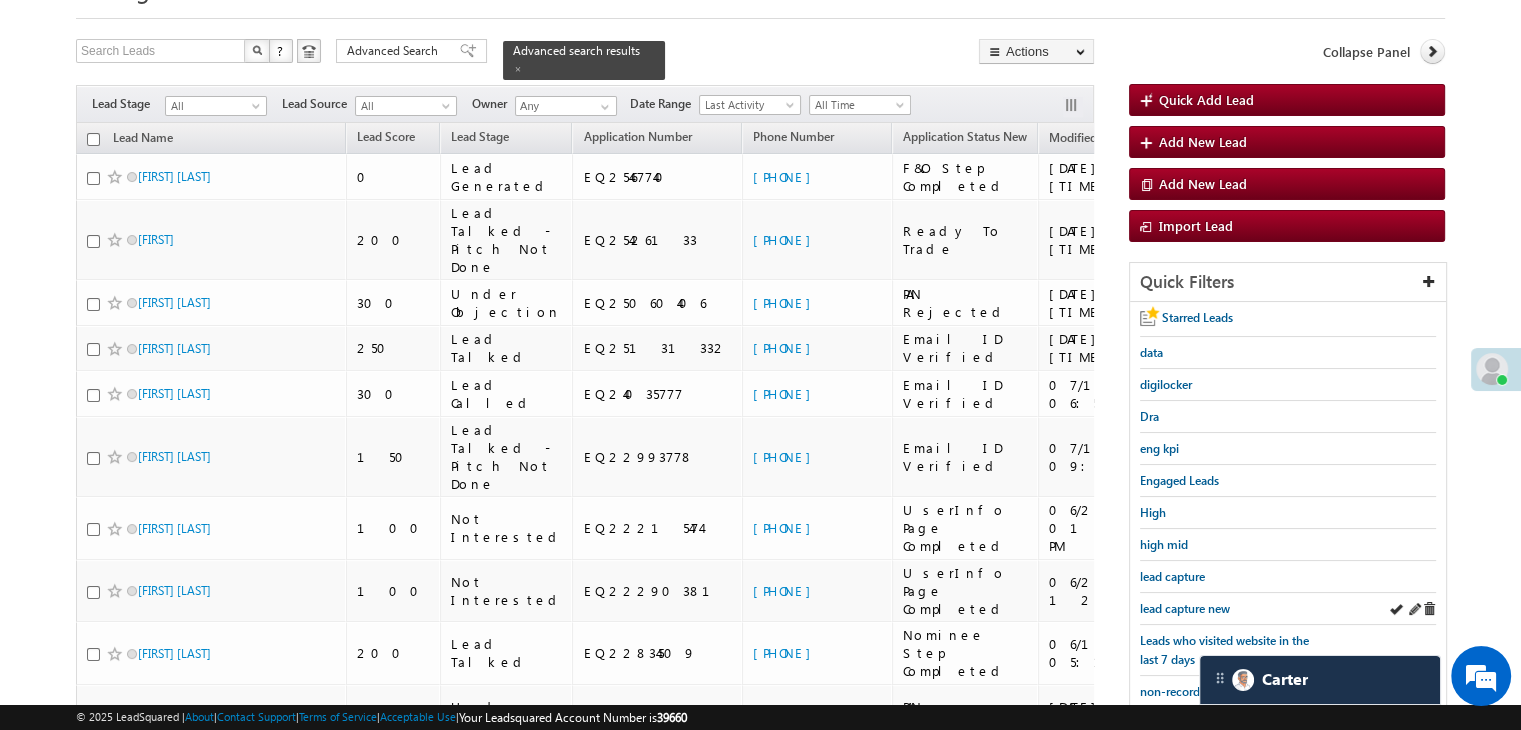 click on "lead capture new" at bounding box center (1288, 609) 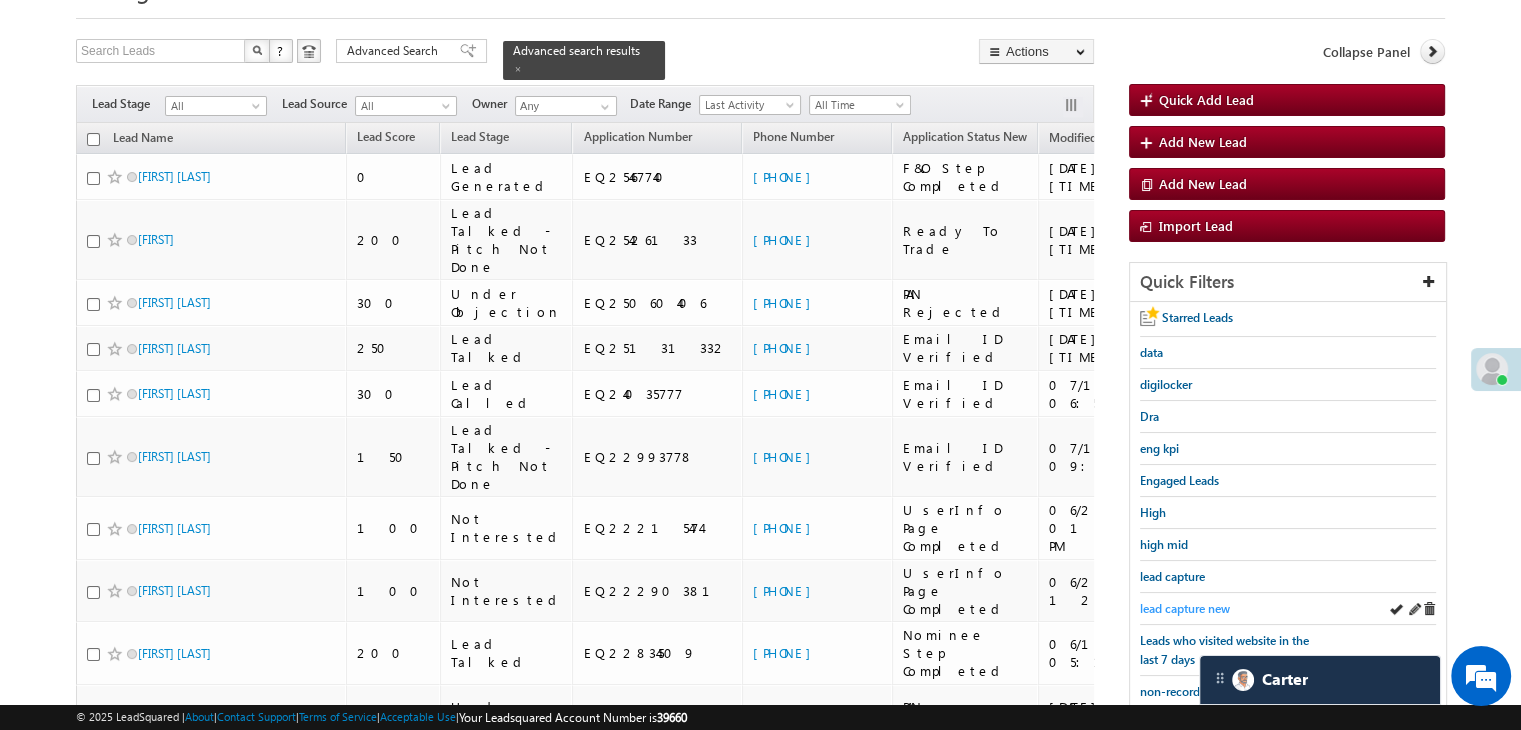 click on "lead capture new" at bounding box center (1185, 608) 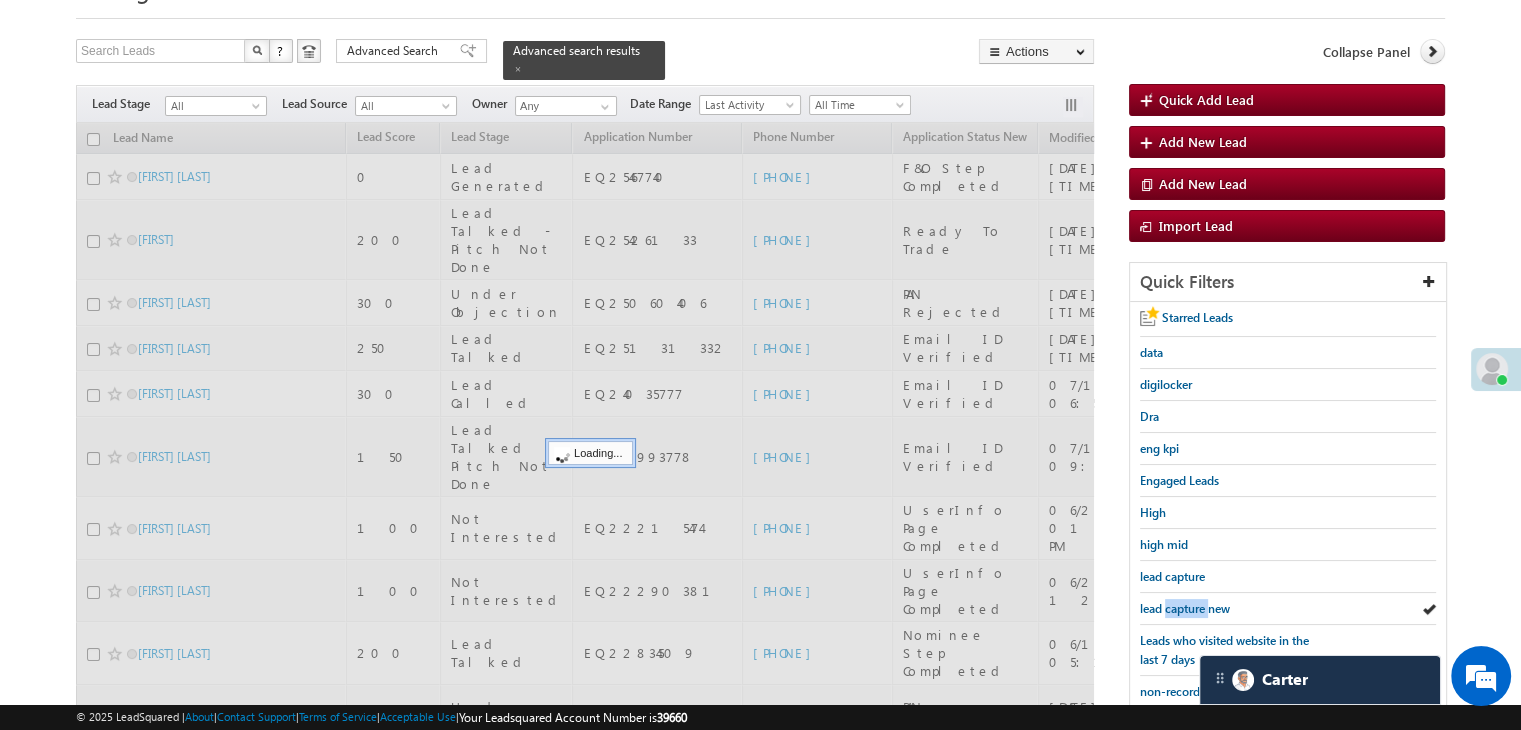 click on "lead capture new" at bounding box center (1185, 608) 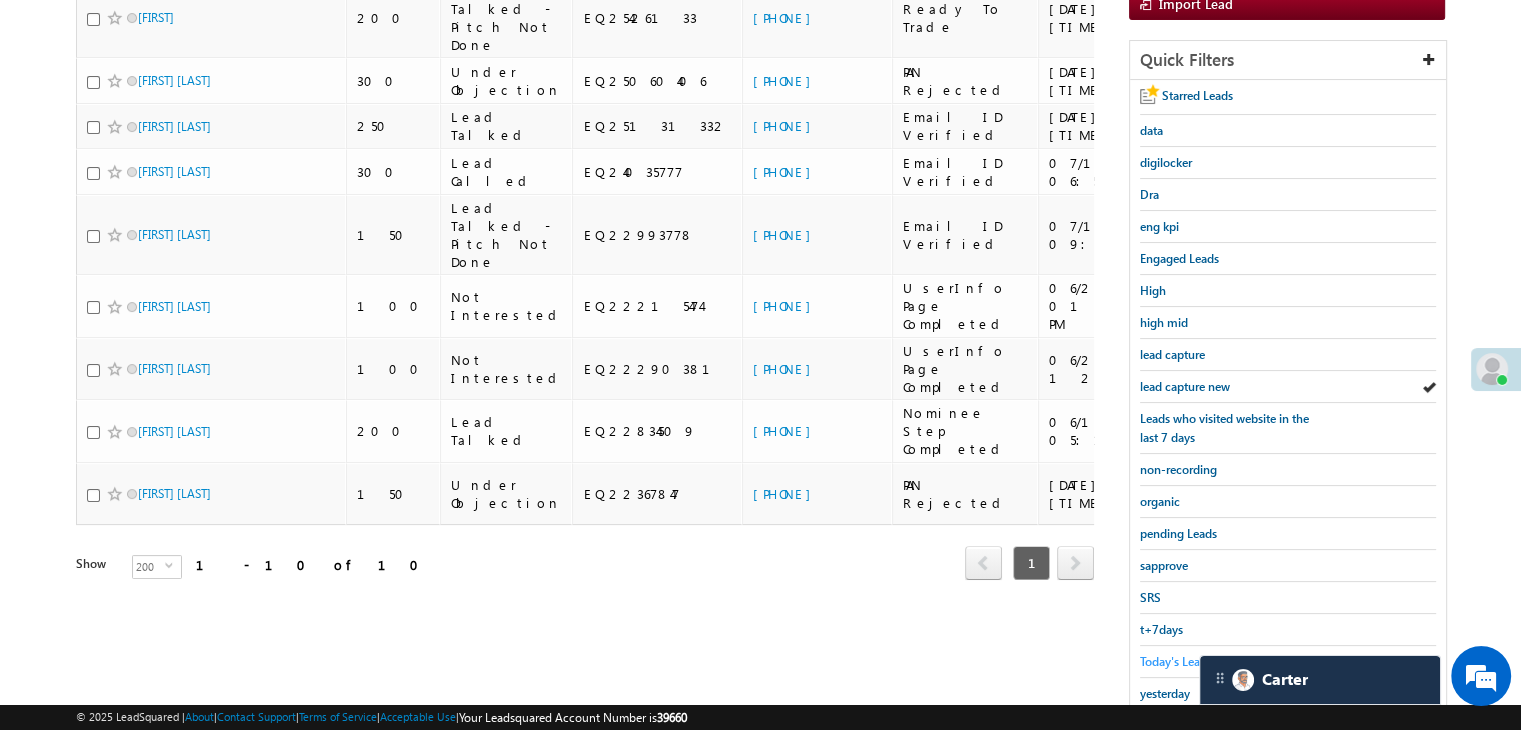 scroll, scrollTop: 363, scrollLeft: 0, axis: vertical 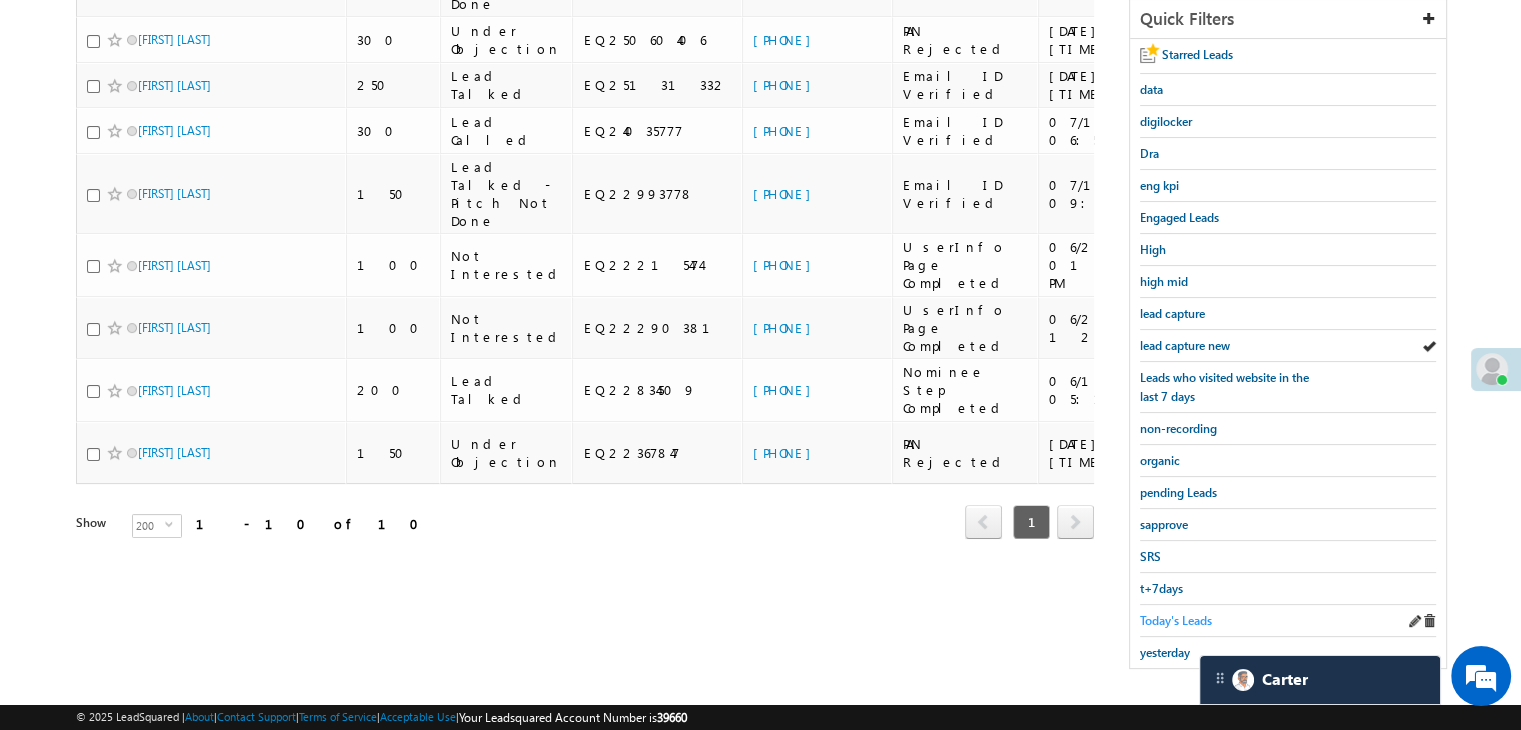 click on "Today's Leads" at bounding box center (1288, 621) 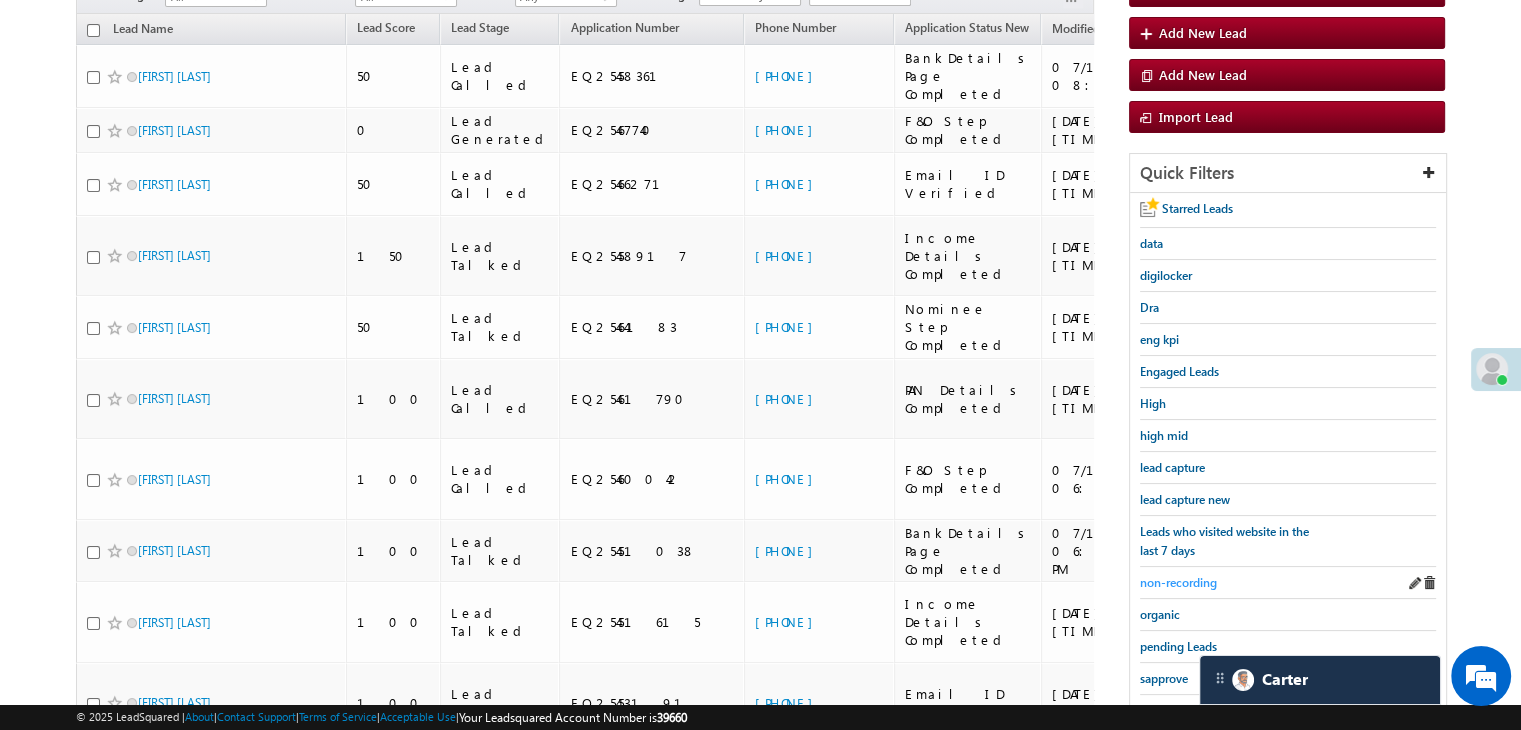 scroll, scrollTop: 163, scrollLeft: 0, axis: vertical 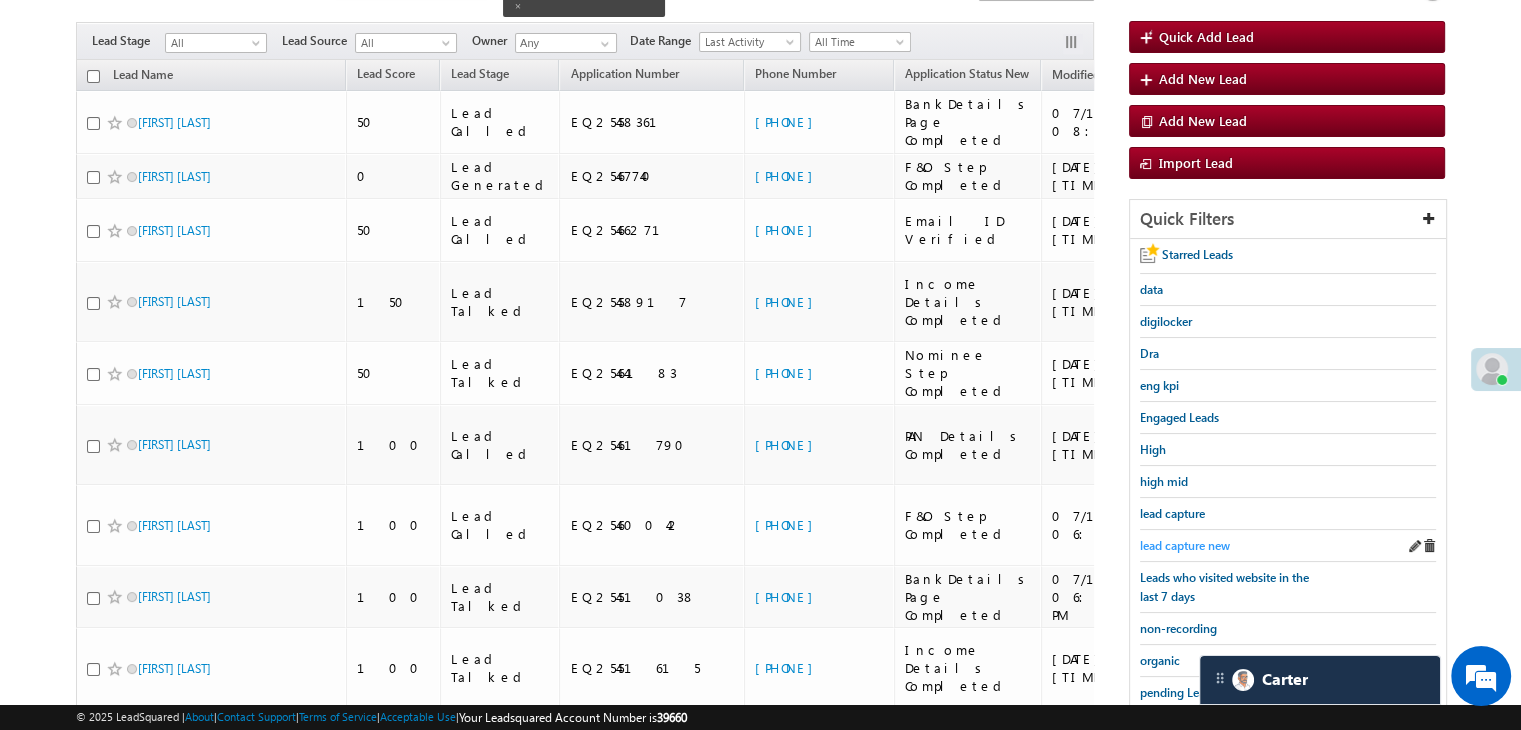 click on "lead capture new" at bounding box center (1185, 545) 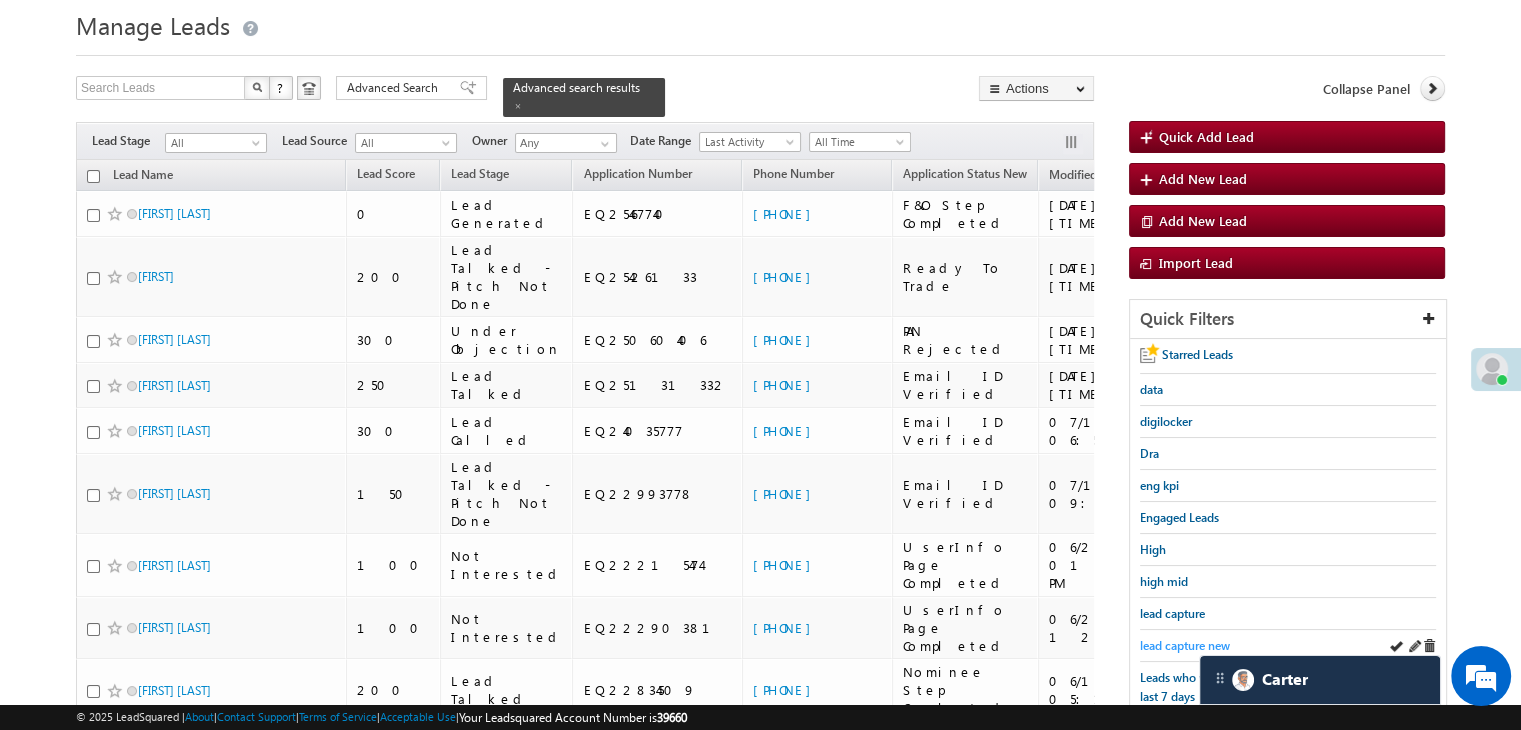 scroll, scrollTop: 263, scrollLeft: 0, axis: vertical 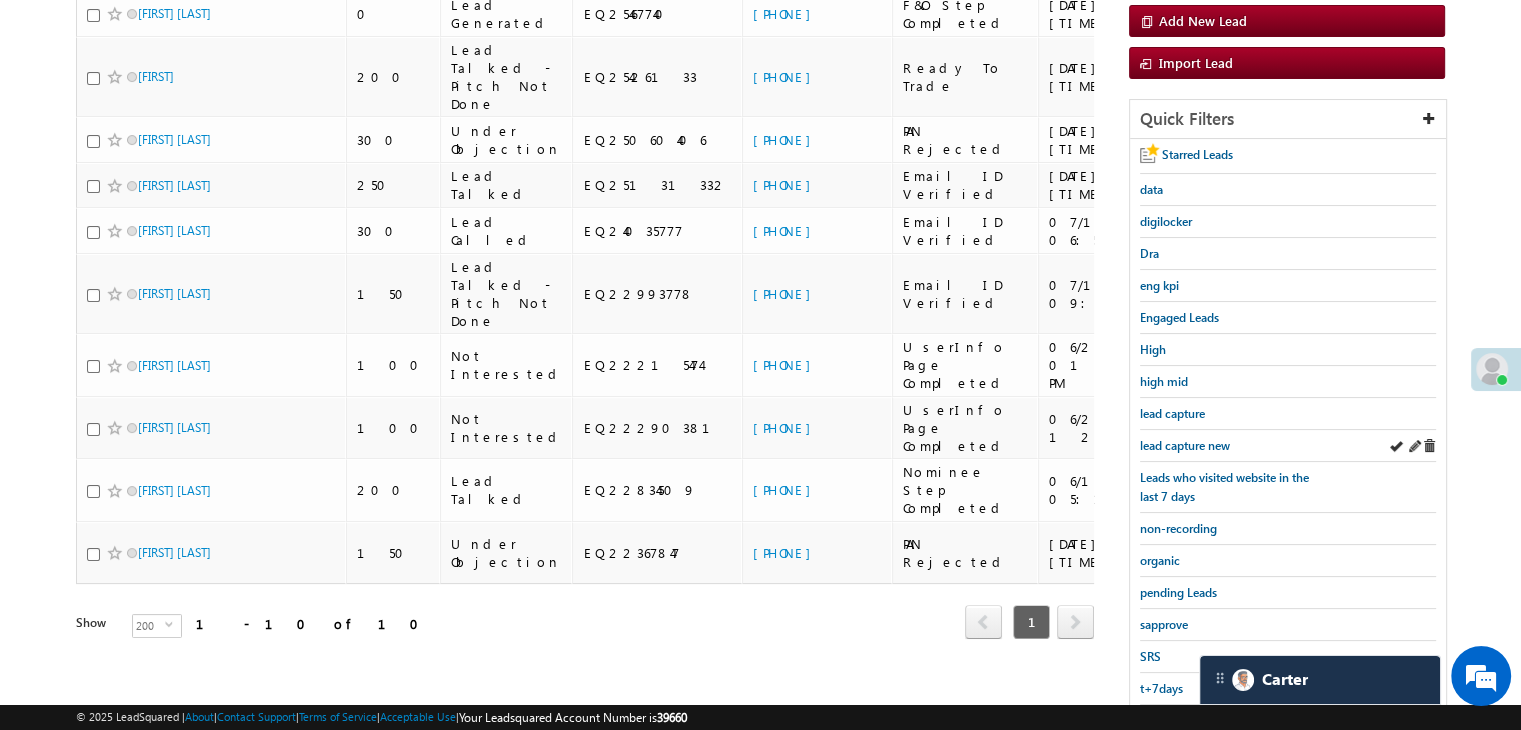 click on "lead capture new" at bounding box center [1288, 446] 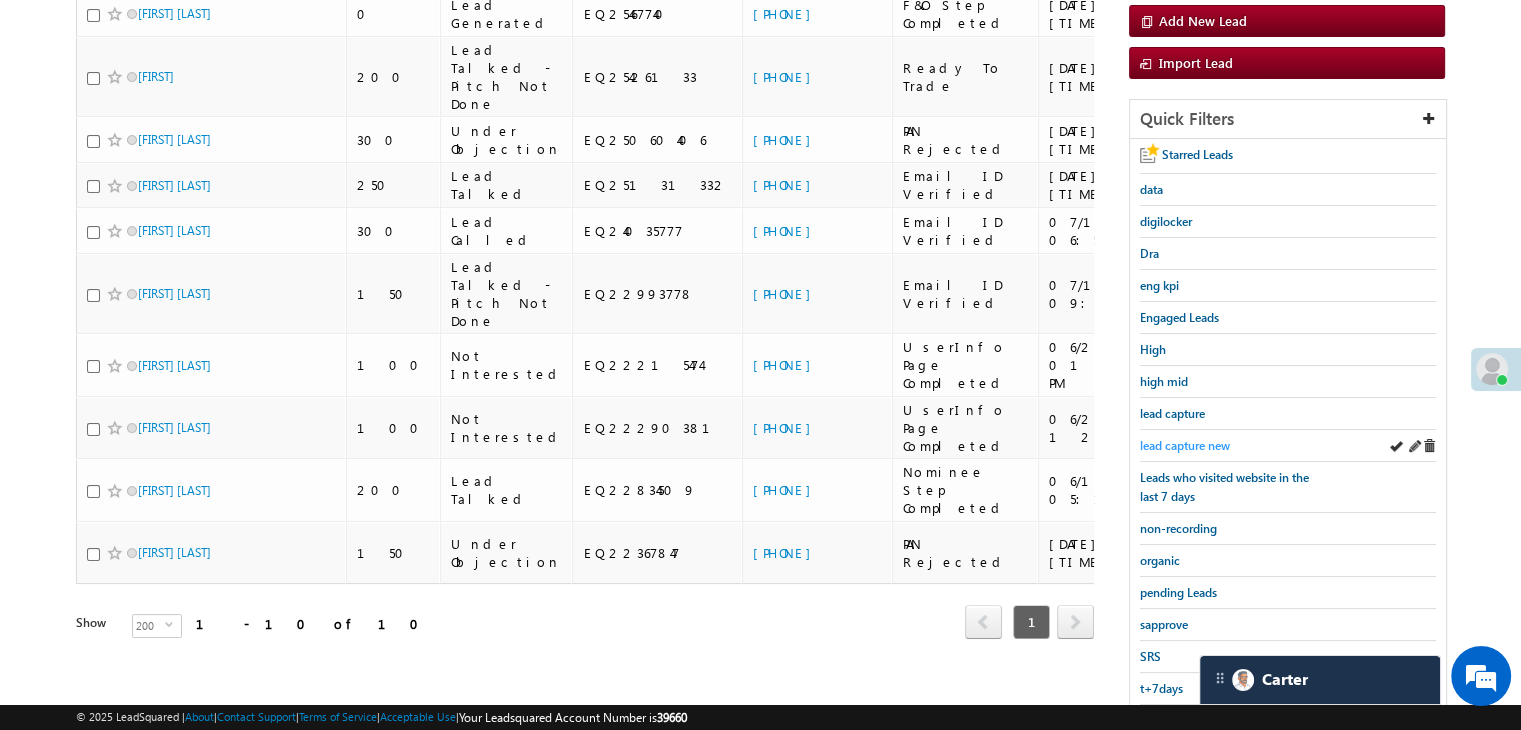 click on "lead capture new" at bounding box center (1185, 445) 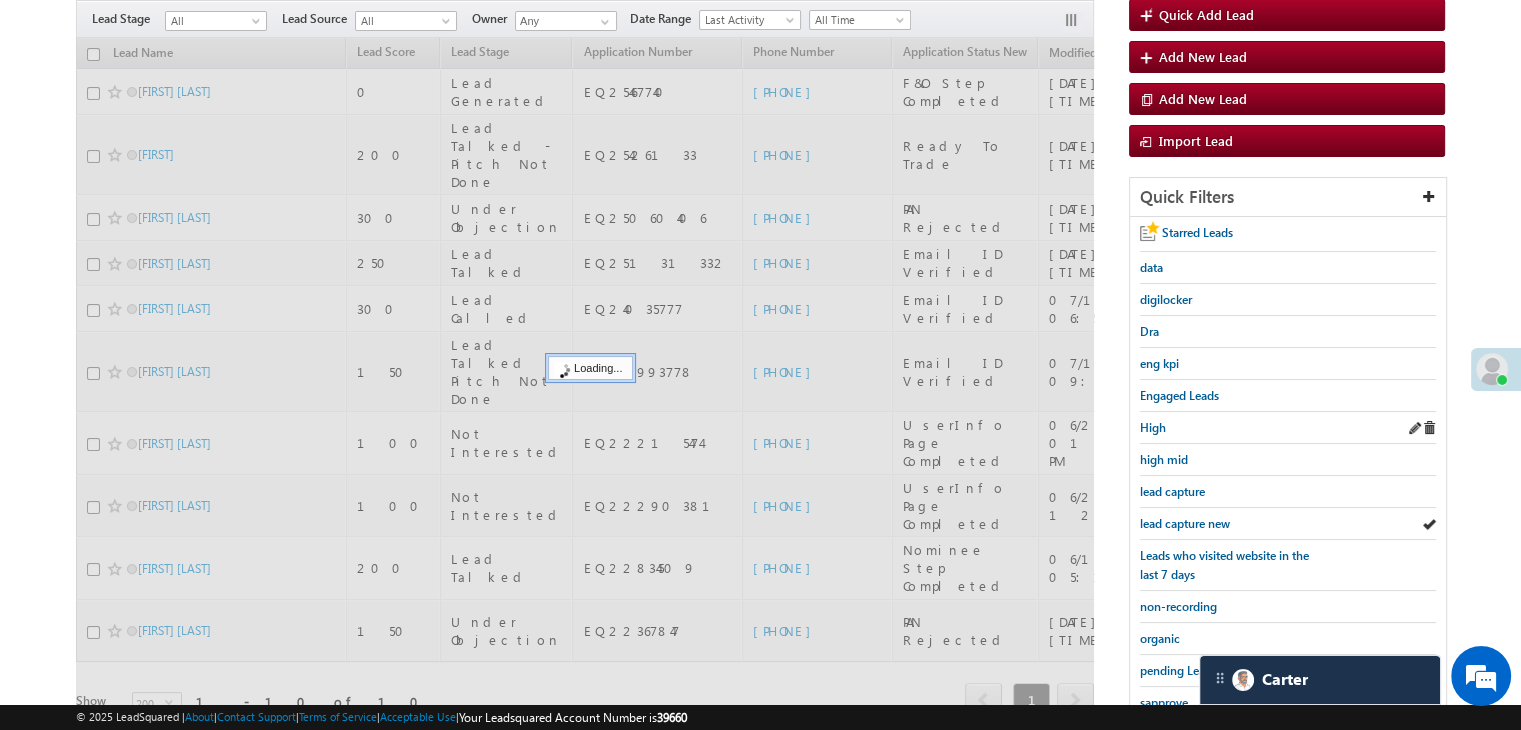 scroll, scrollTop: 163, scrollLeft: 0, axis: vertical 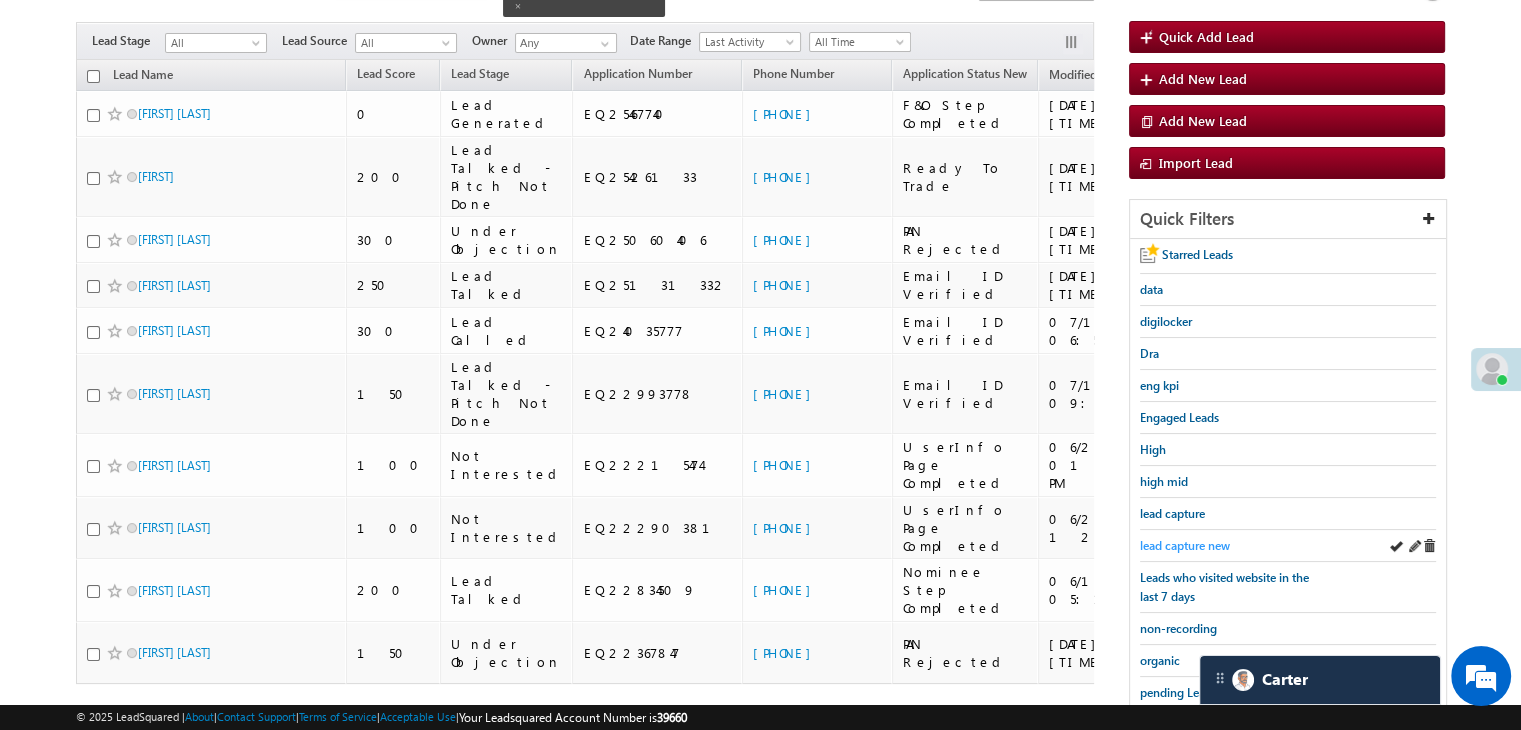 click on "lead capture new" at bounding box center [1185, 545] 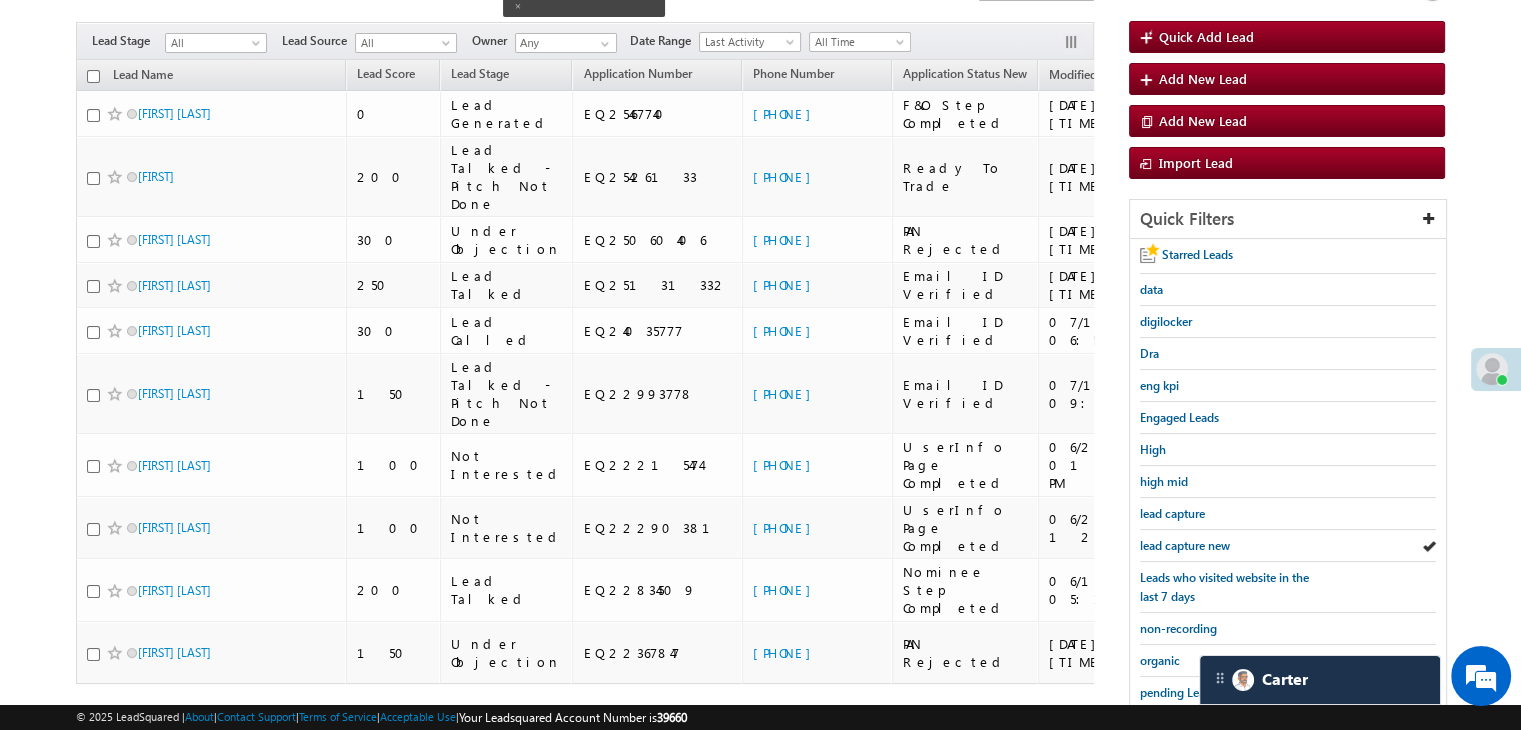 click on "lead capture new" at bounding box center (1185, 545) 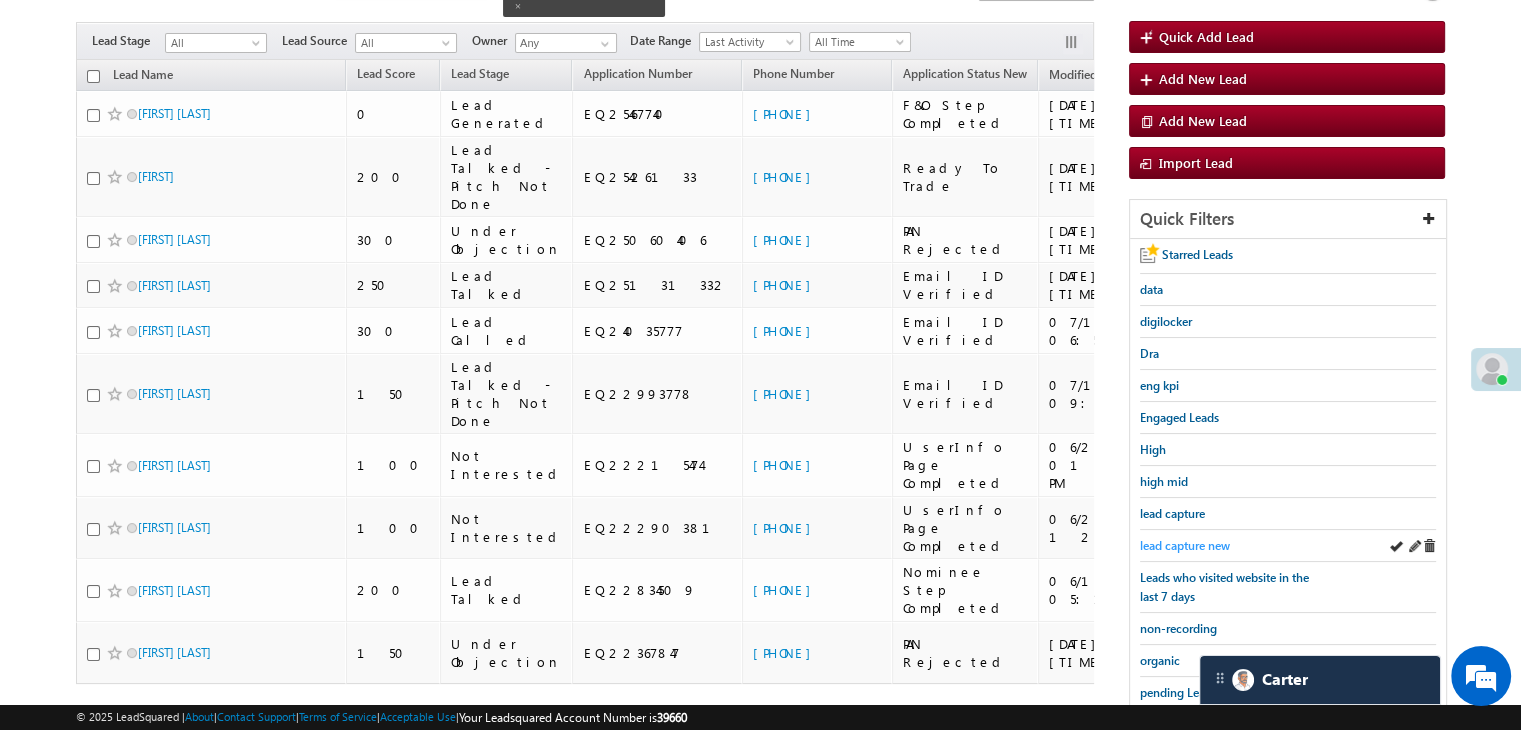 click on "lead capture new" at bounding box center (1185, 545) 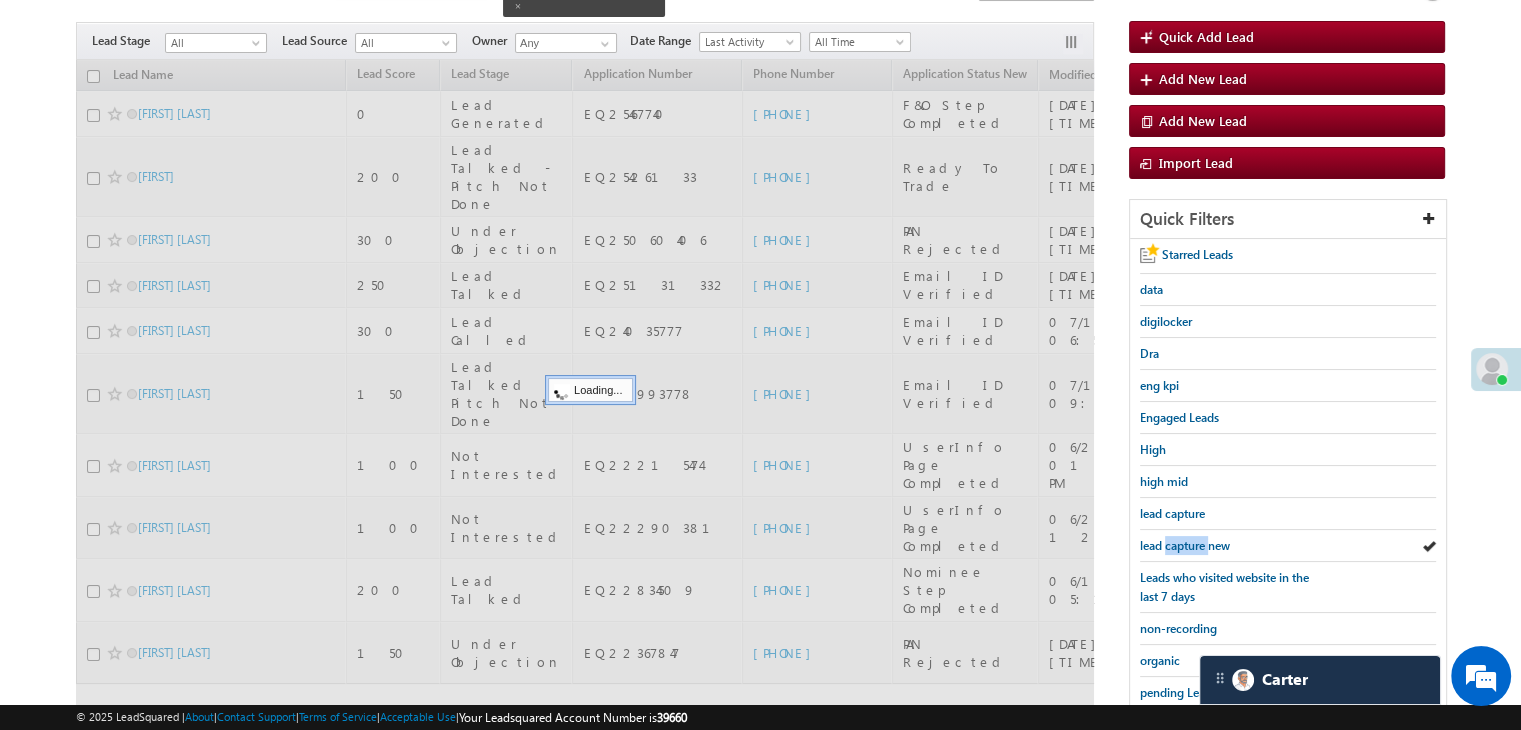 click on "lead capture new" at bounding box center (1185, 545) 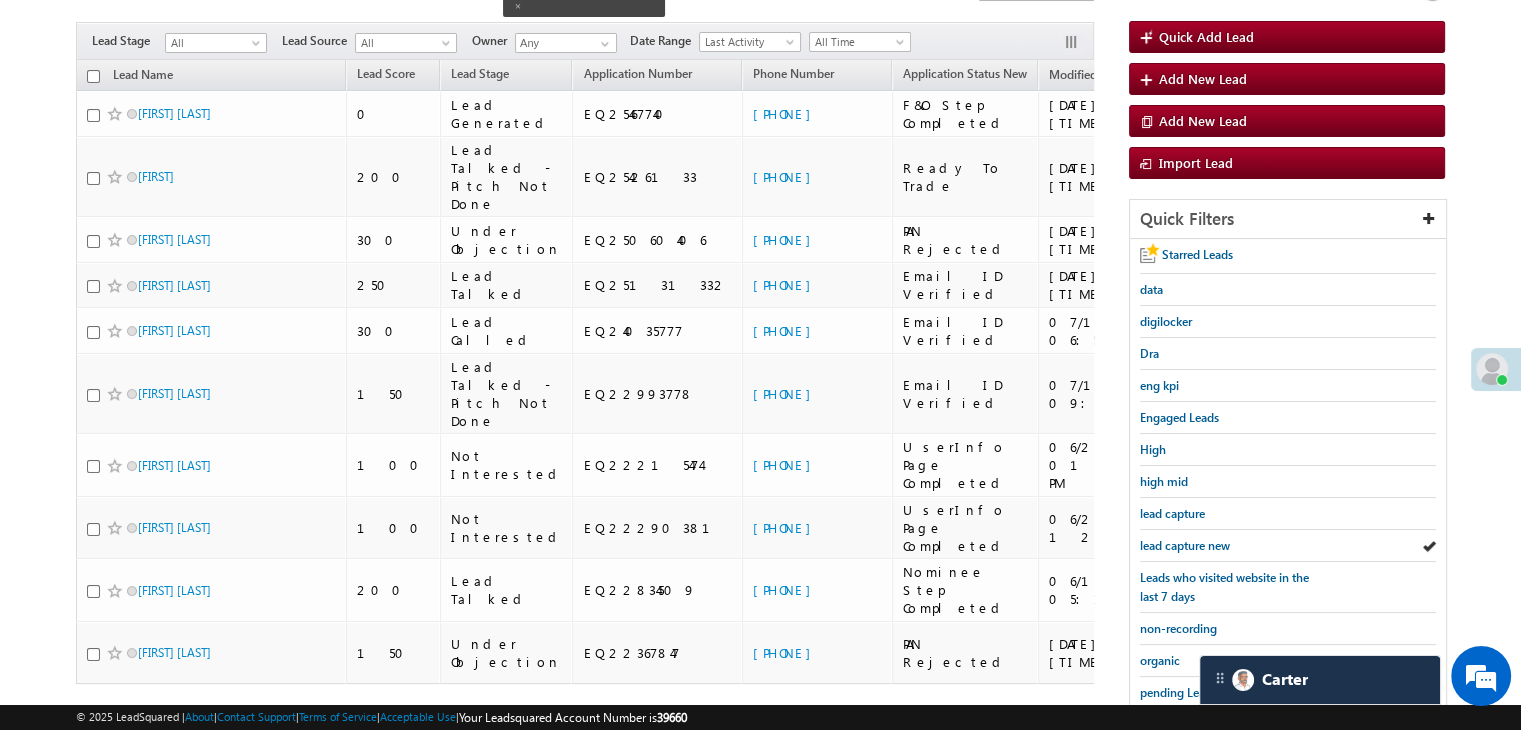 click on "lead capture new" at bounding box center [1185, 545] 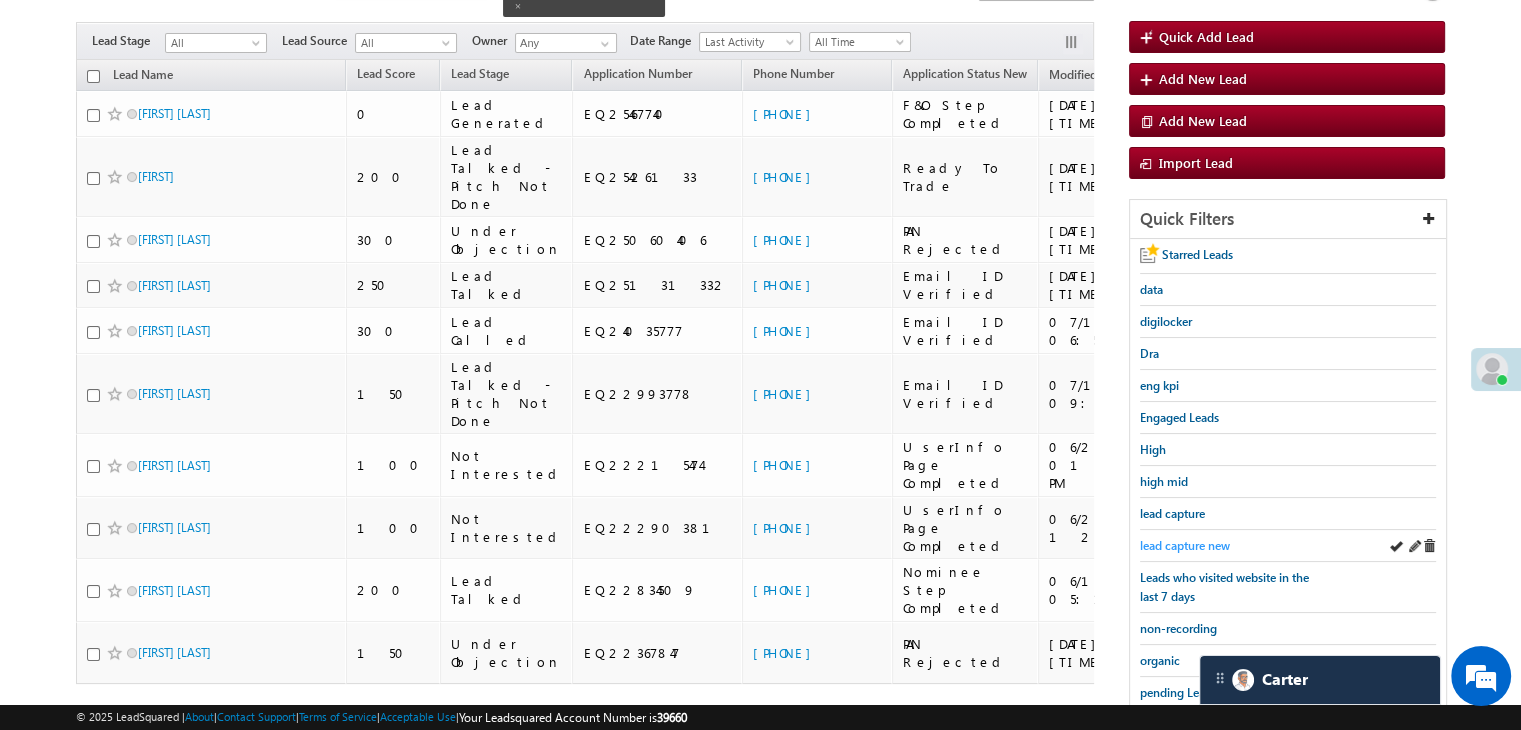 click on "lead capture new" at bounding box center (1185, 545) 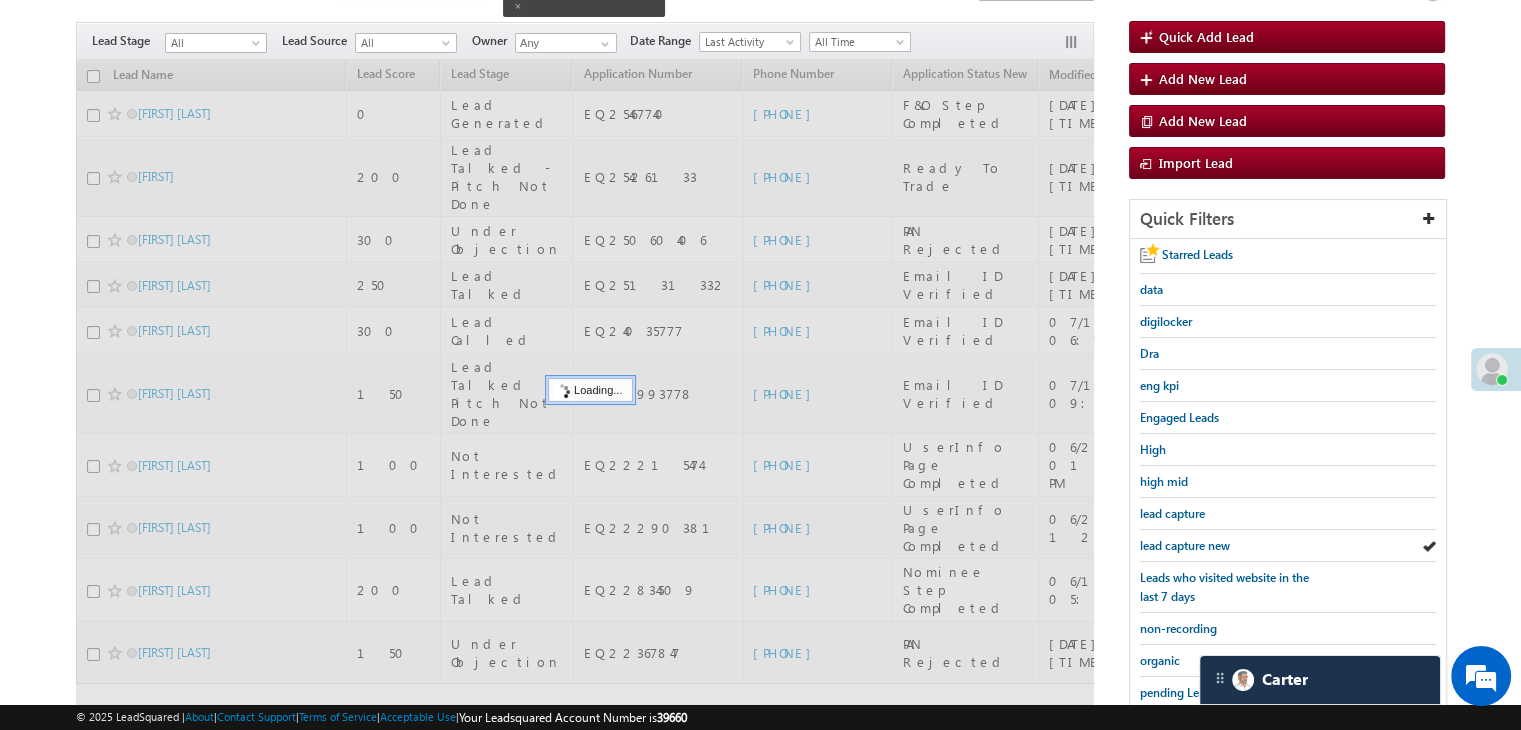 click on "lead capture new" at bounding box center (1185, 545) 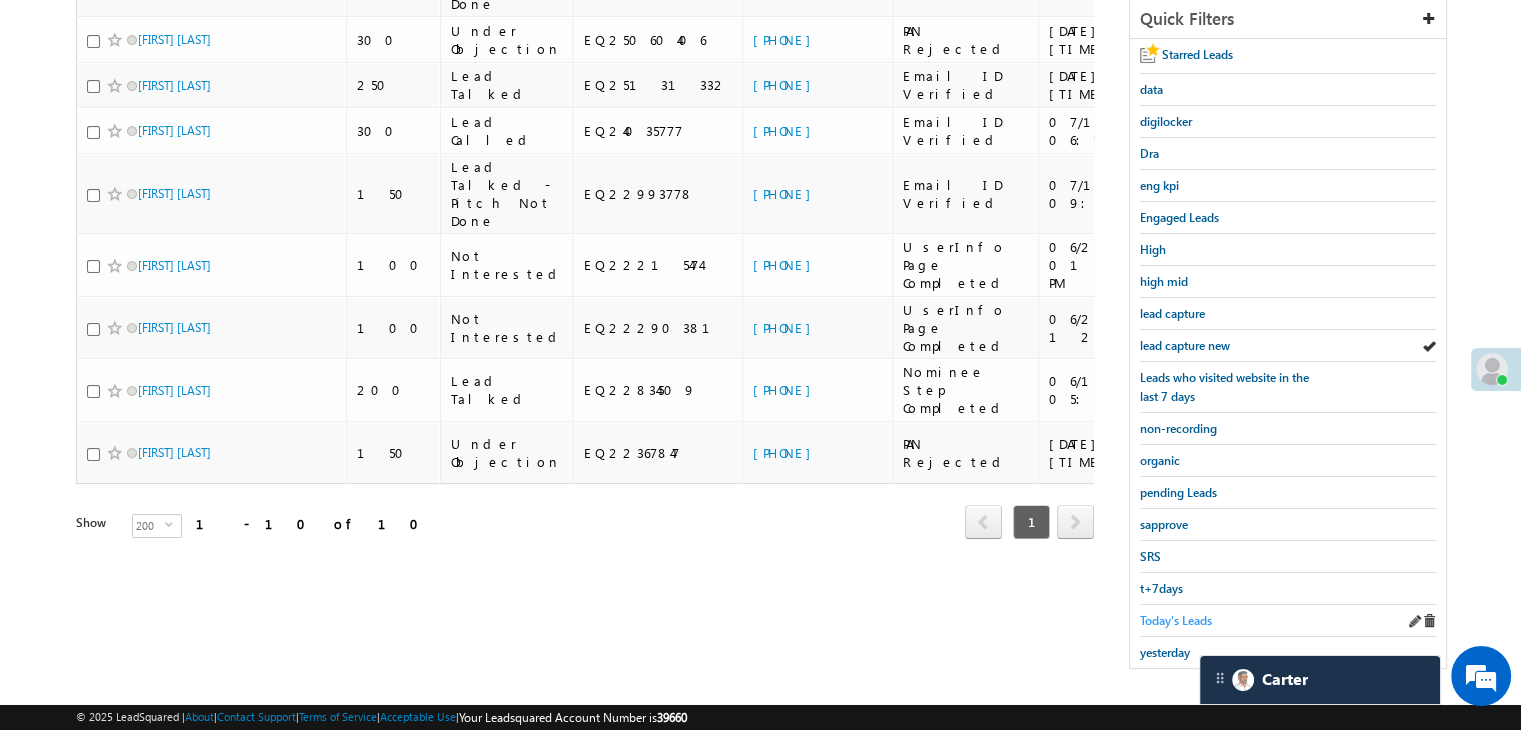 click on "Today's Leads" at bounding box center (1176, 620) 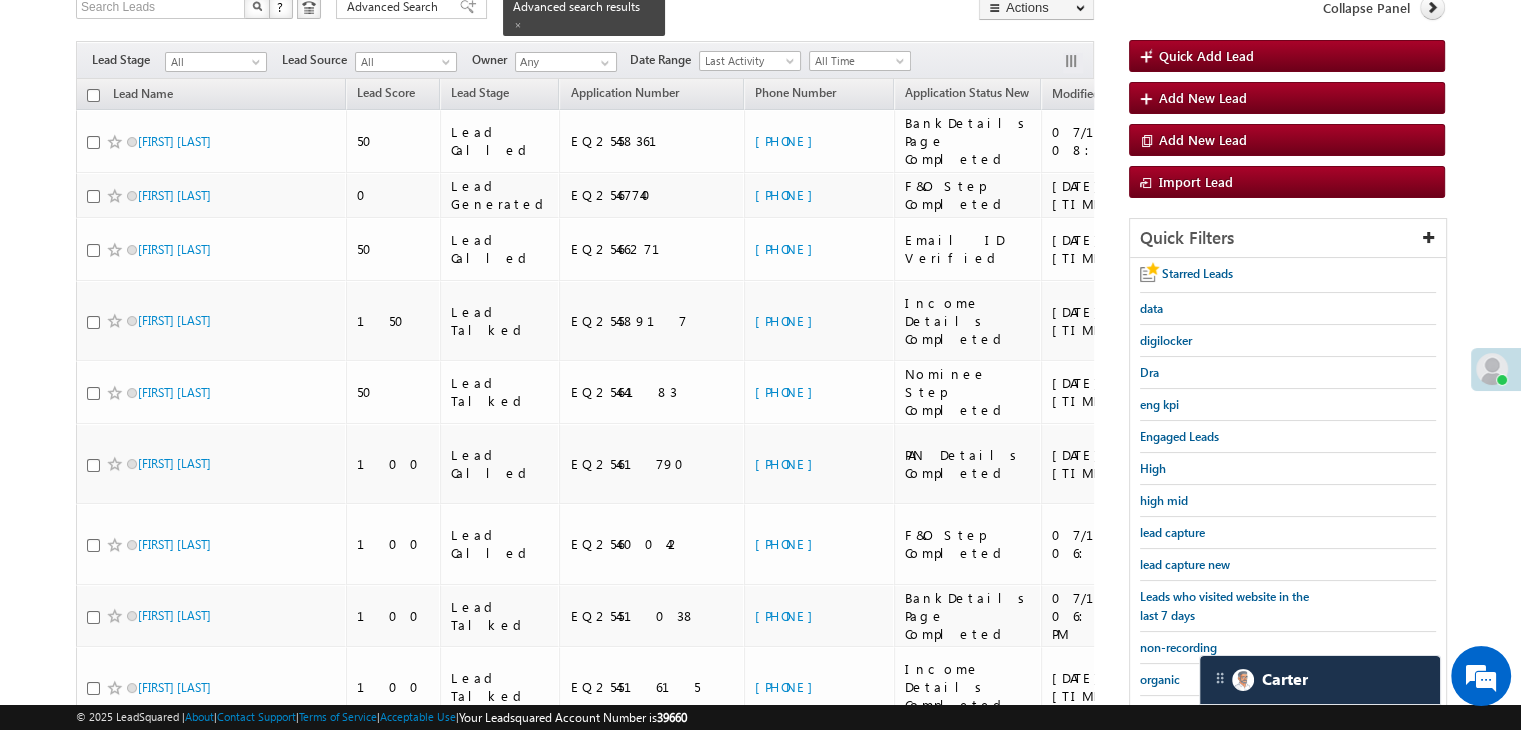 scroll, scrollTop: 263, scrollLeft: 0, axis: vertical 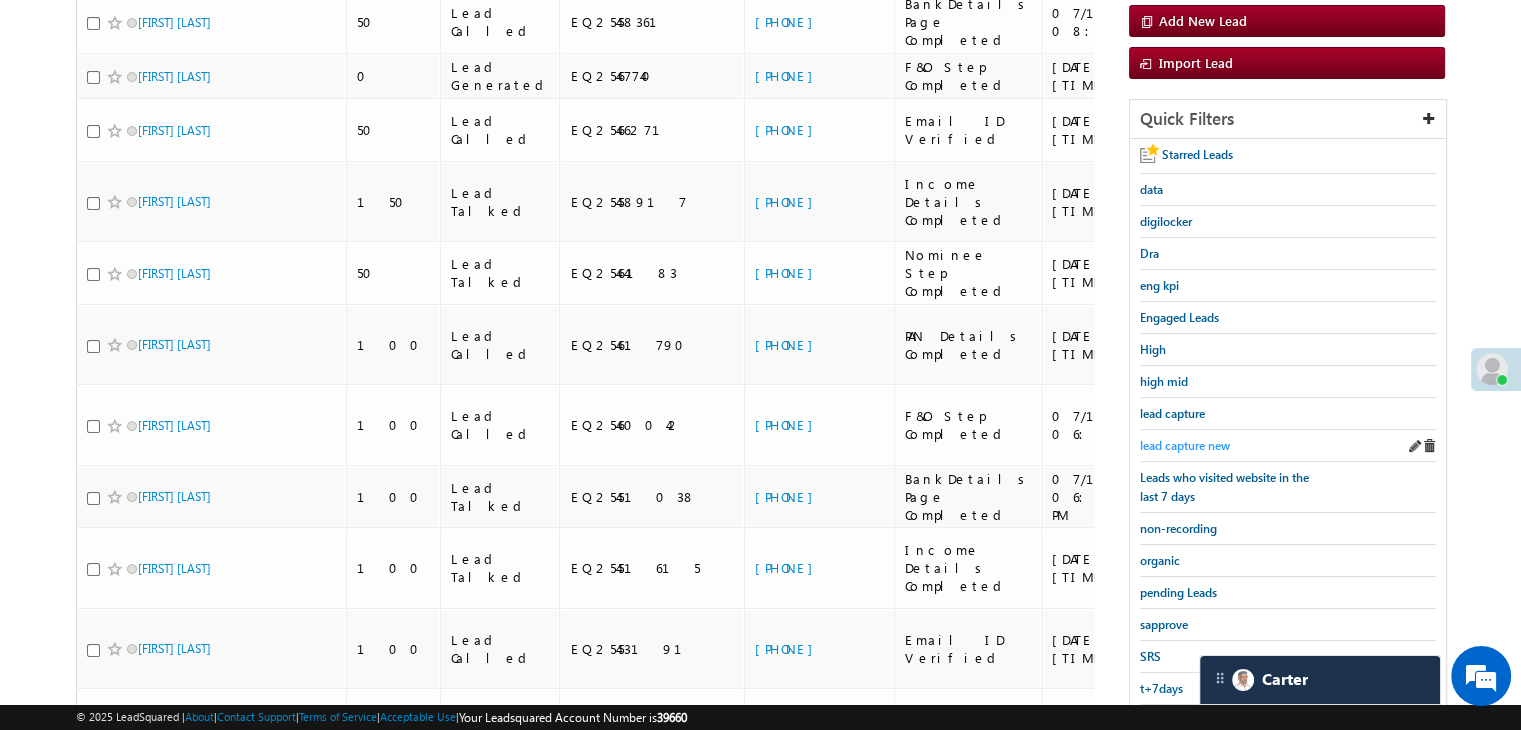 click on "lead capture new" at bounding box center (1185, 445) 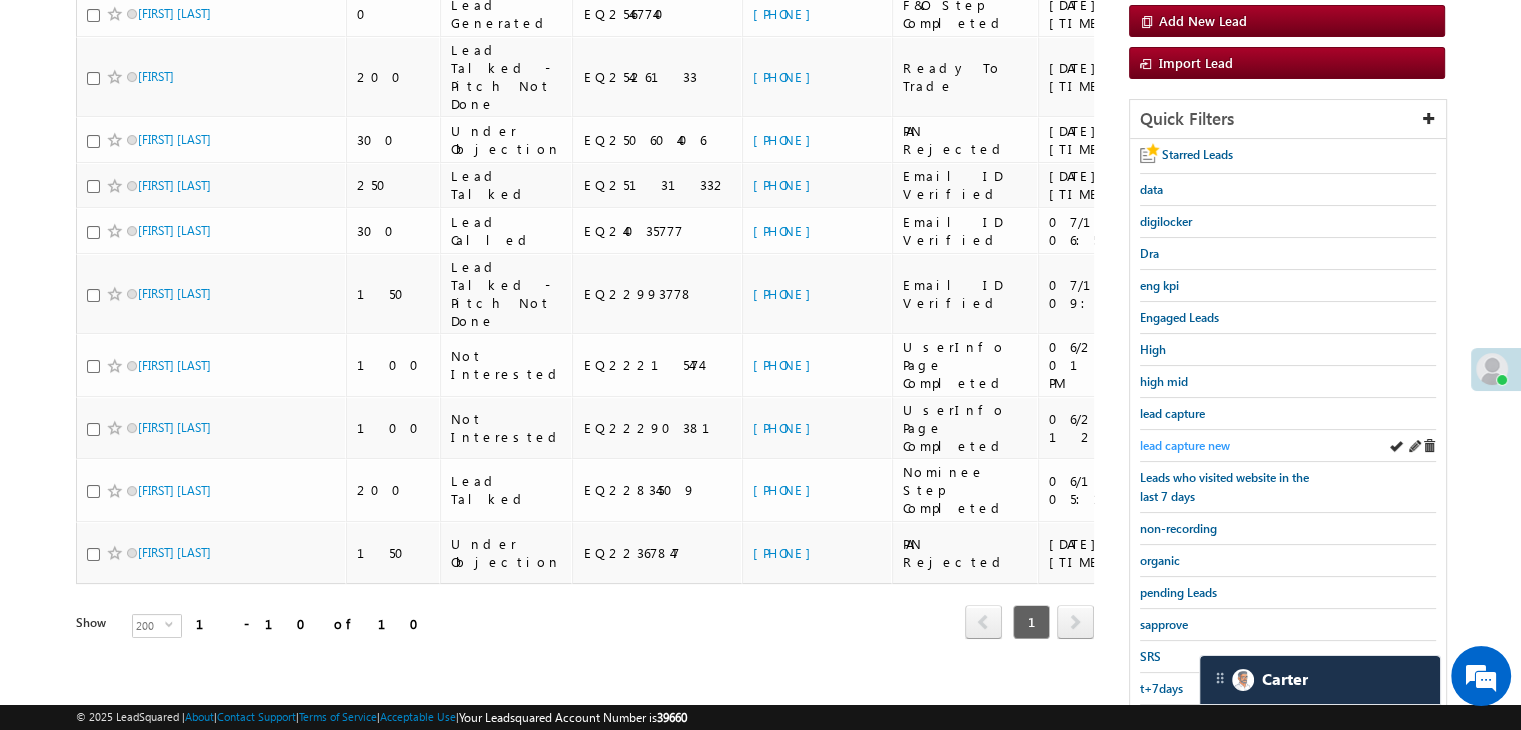 click on "lead capture new" at bounding box center [1185, 445] 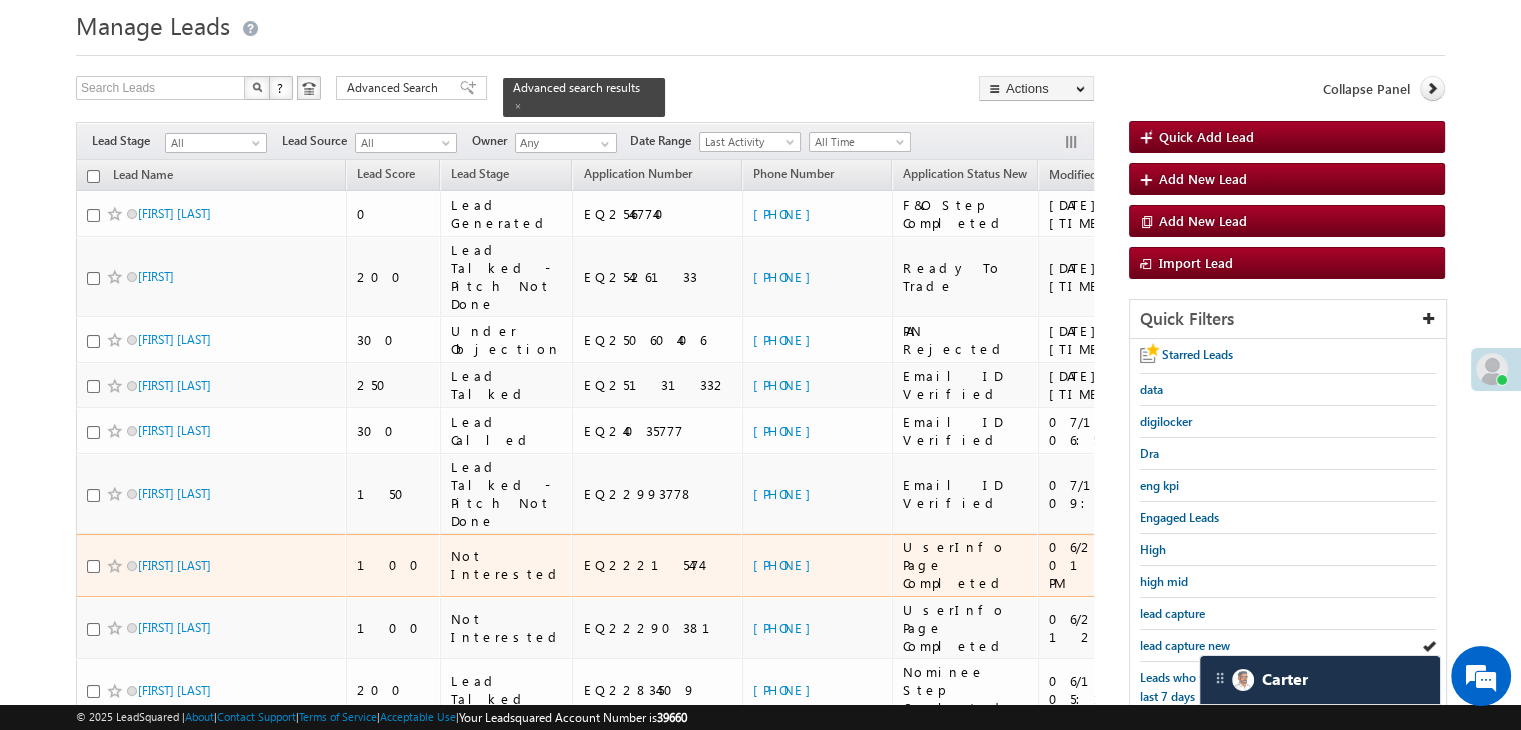 scroll, scrollTop: 263, scrollLeft: 0, axis: vertical 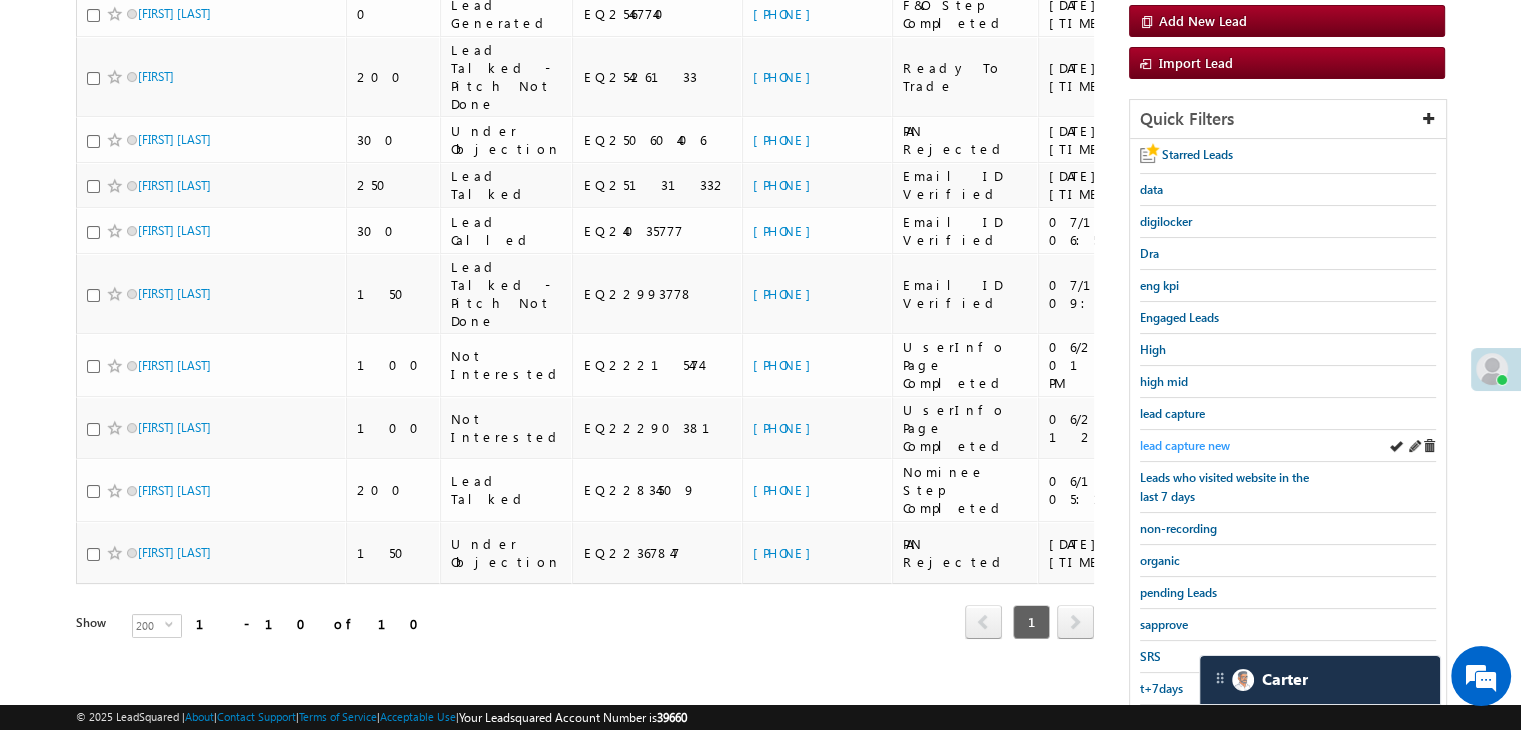 click on "lead capture new" at bounding box center [1185, 445] 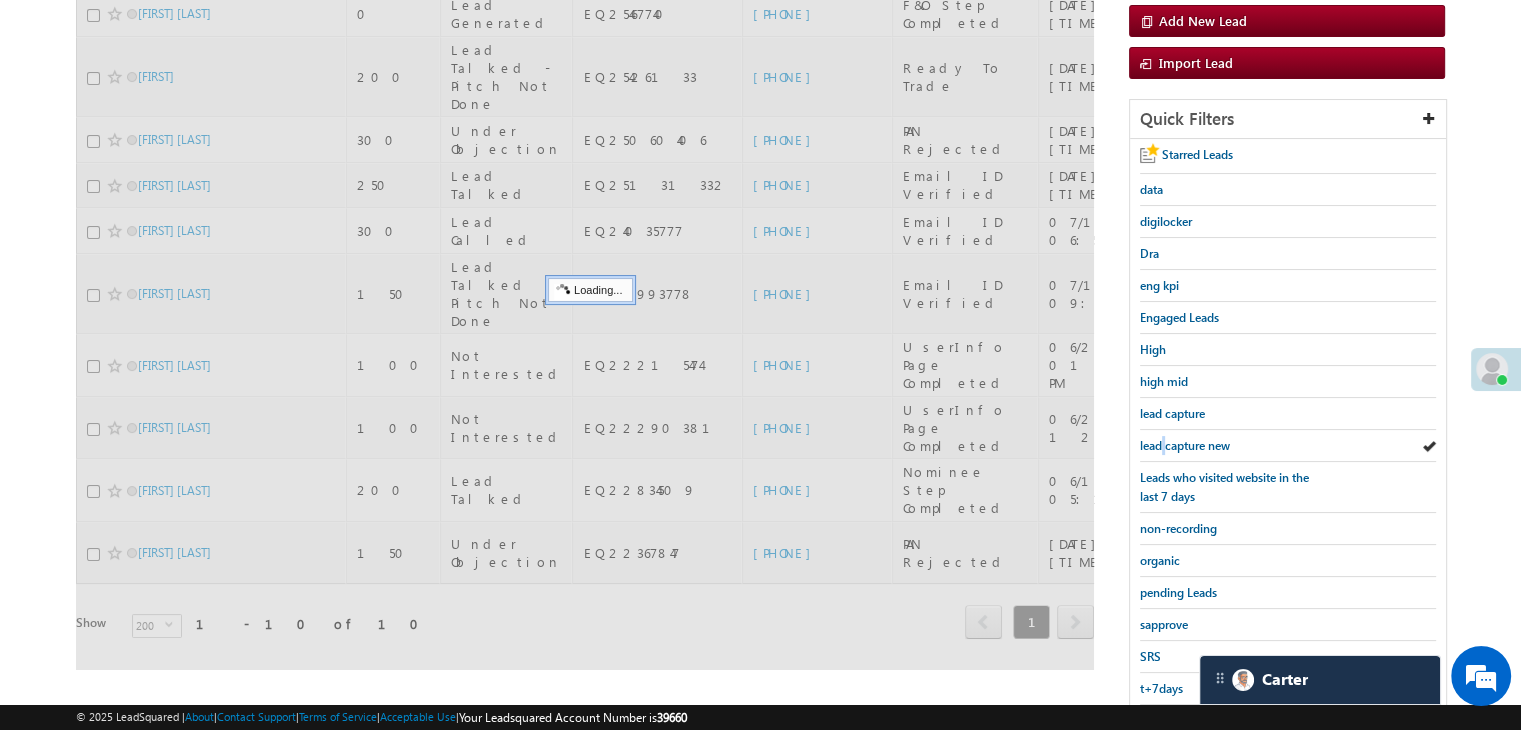 click on "lead capture new" at bounding box center (1185, 445) 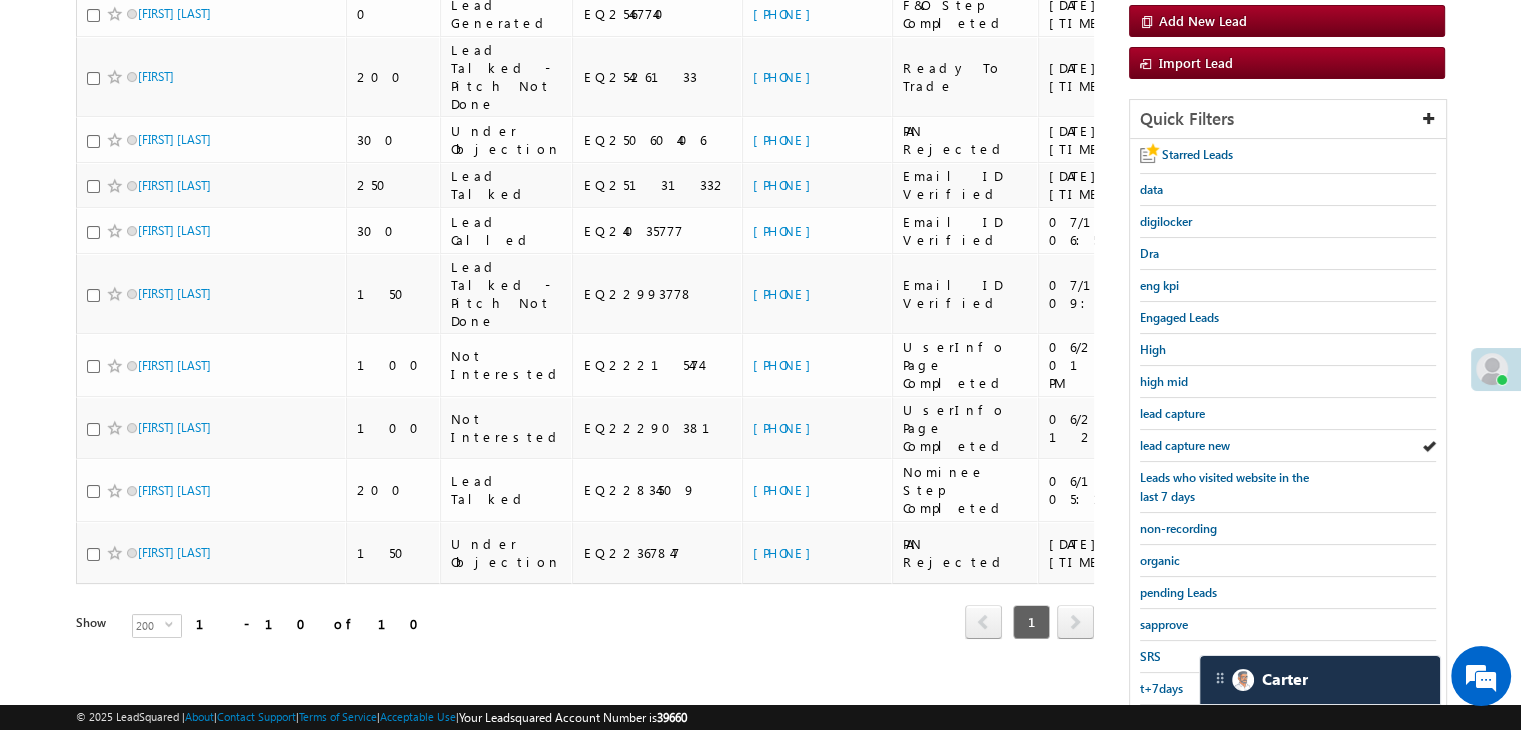 scroll, scrollTop: 63, scrollLeft: 0, axis: vertical 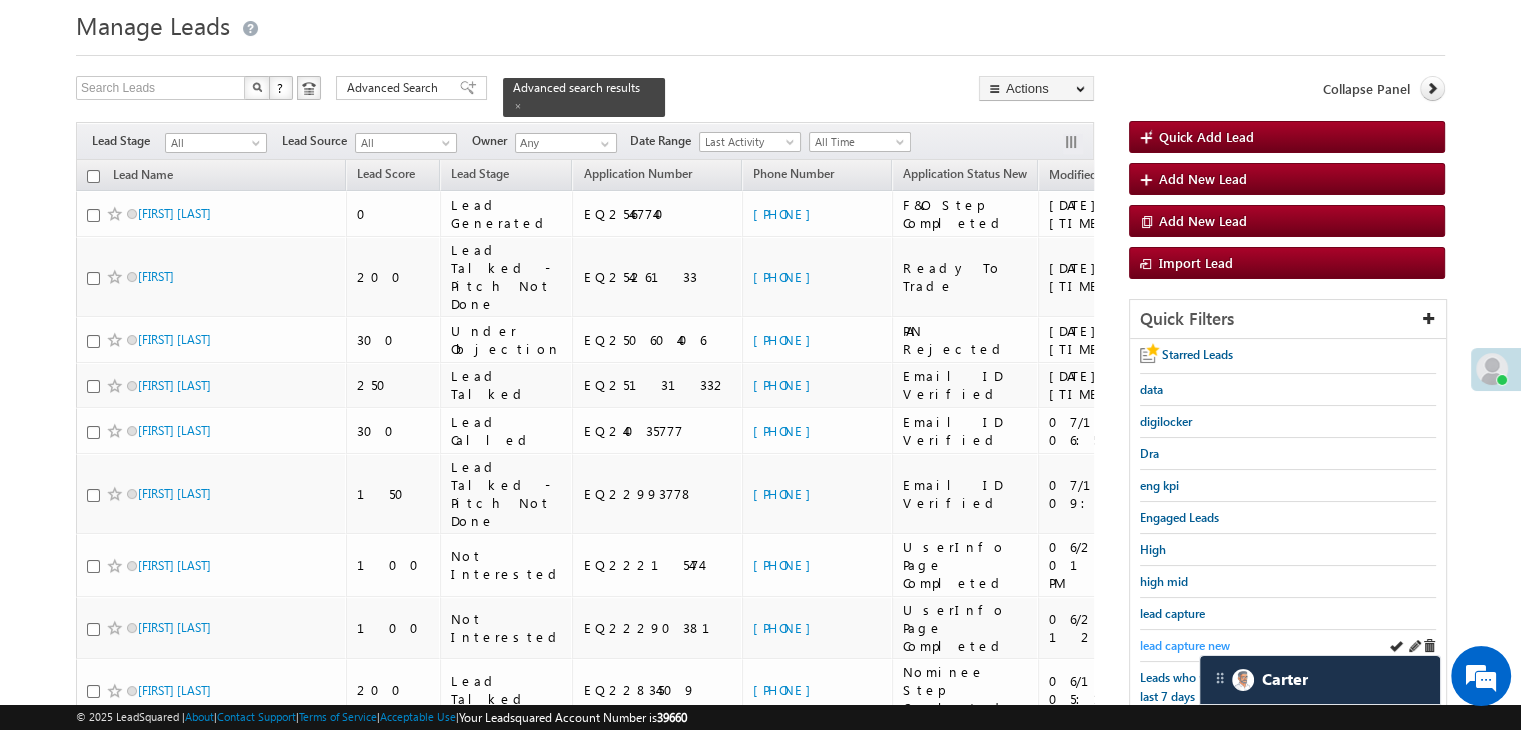 click on "lead capture new" at bounding box center (1185, 645) 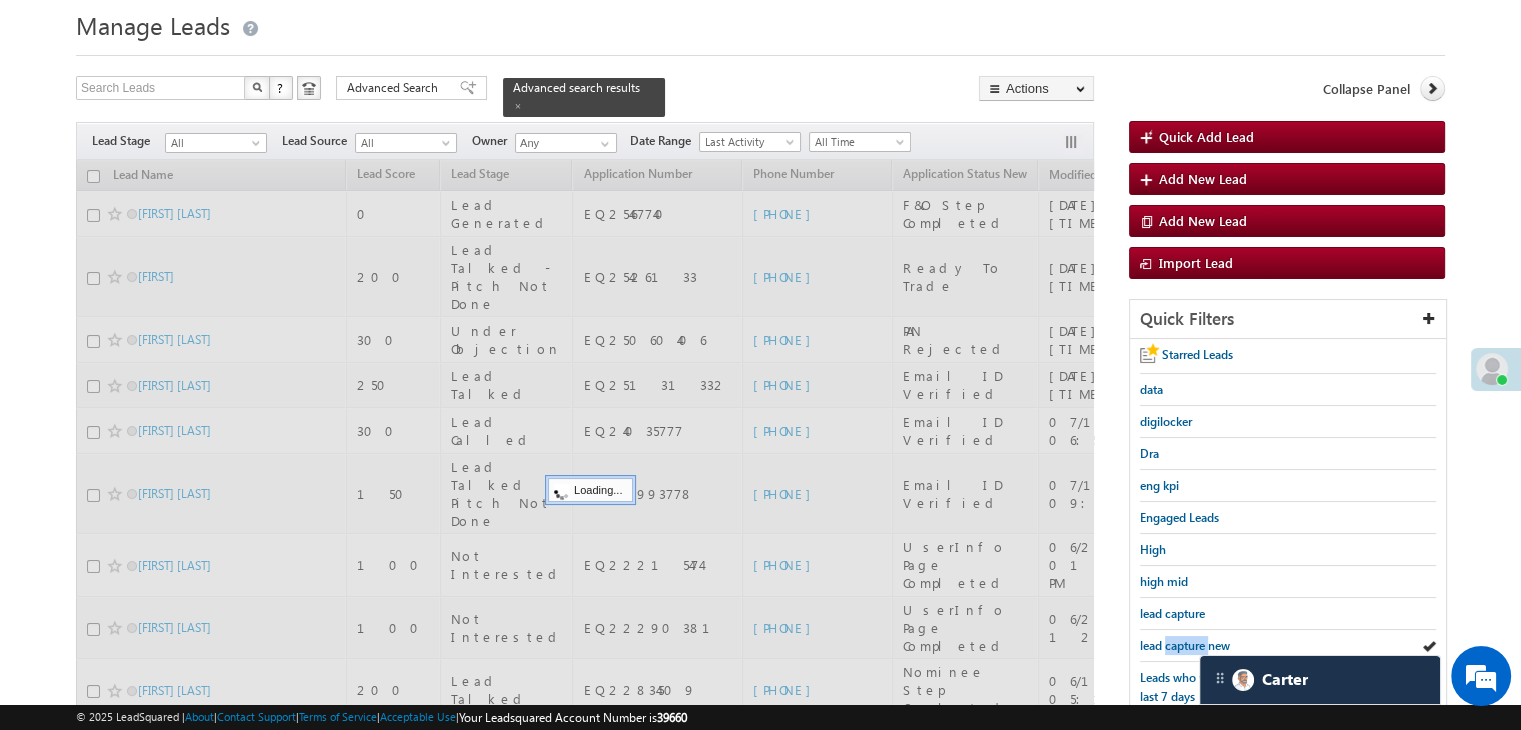 click on "lead capture new" at bounding box center [1185, 645] 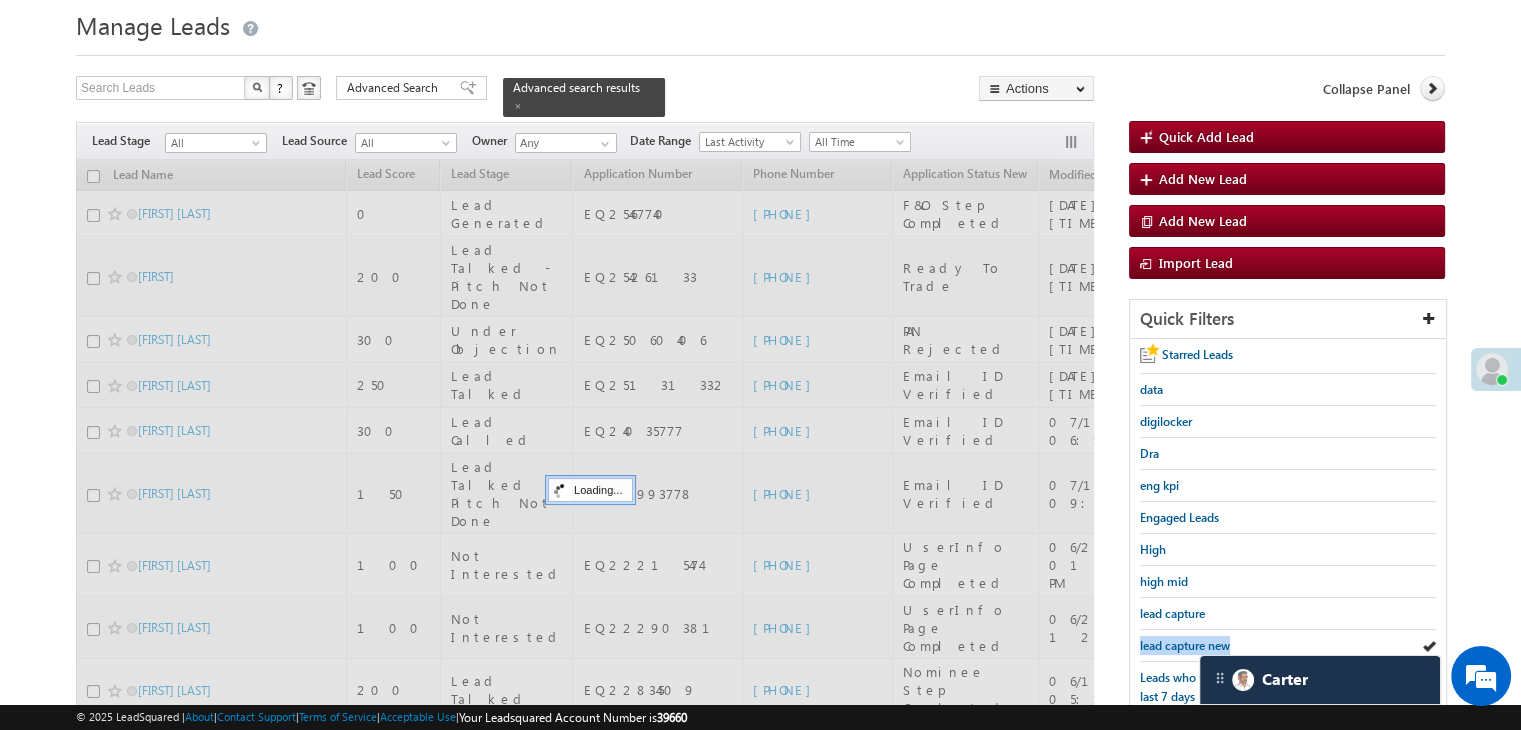click on "lead capture new" at bounding box center (1185, 645) 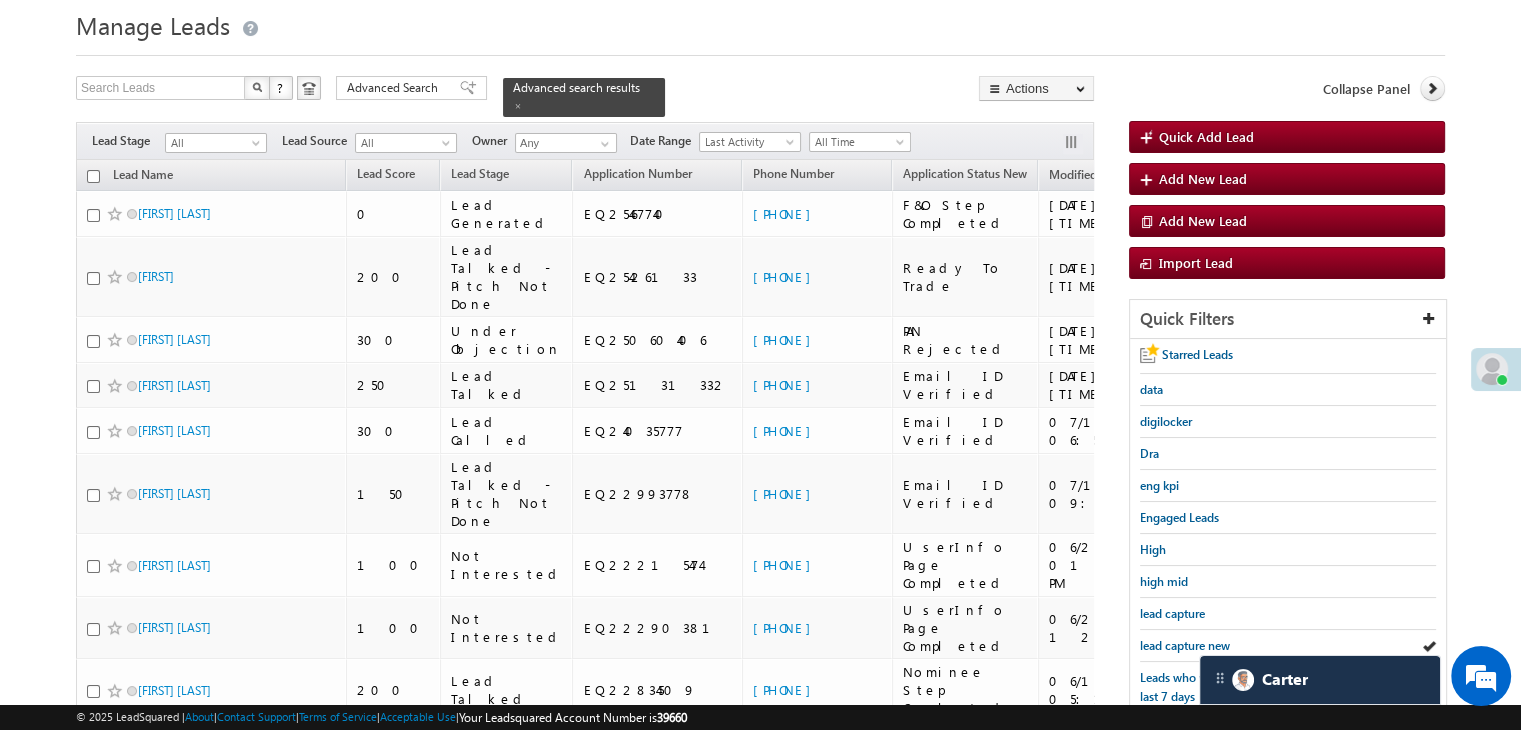 click on "lead capture new" at bounding box center [1185, 645] 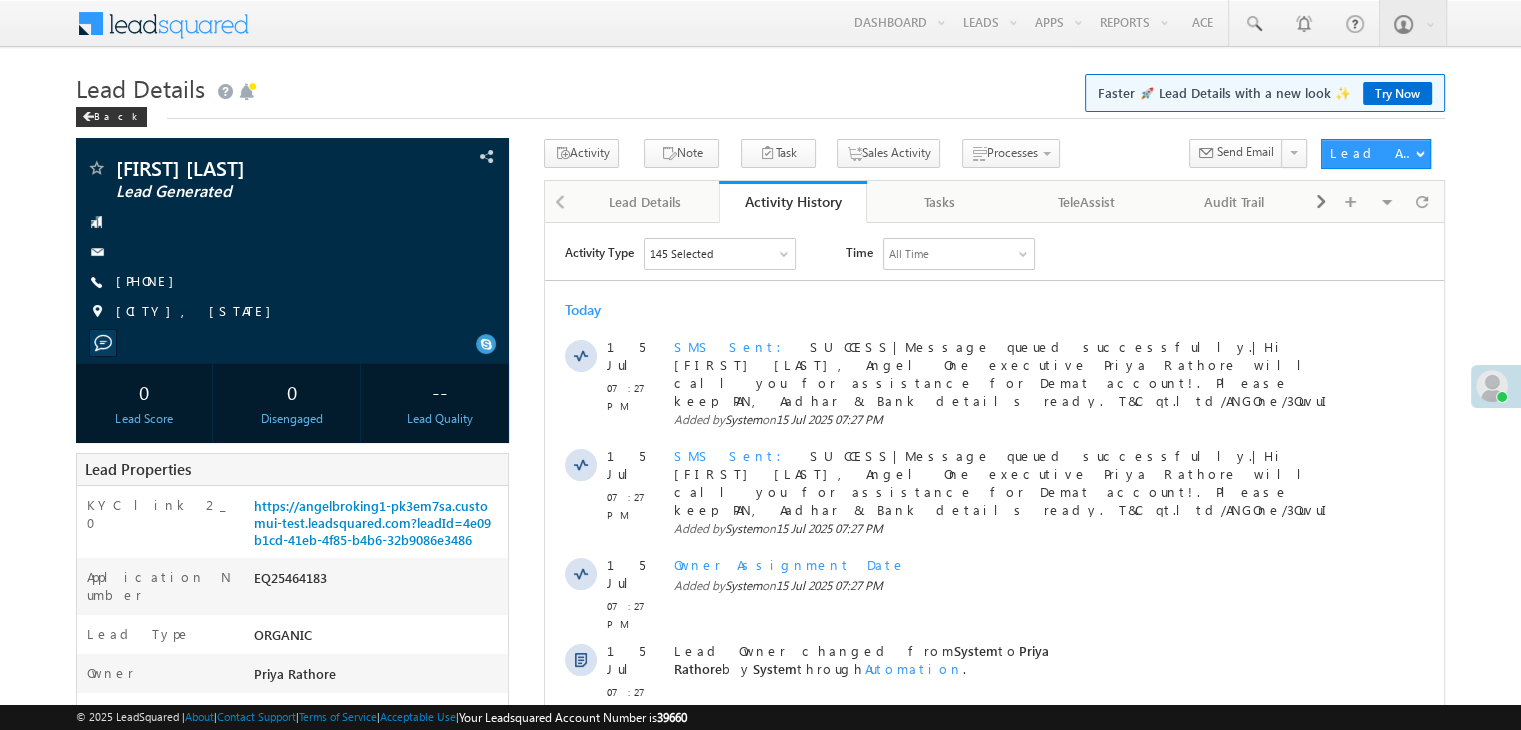 scroll, scrollTop: 0, scrollLeft: 0, axis: both 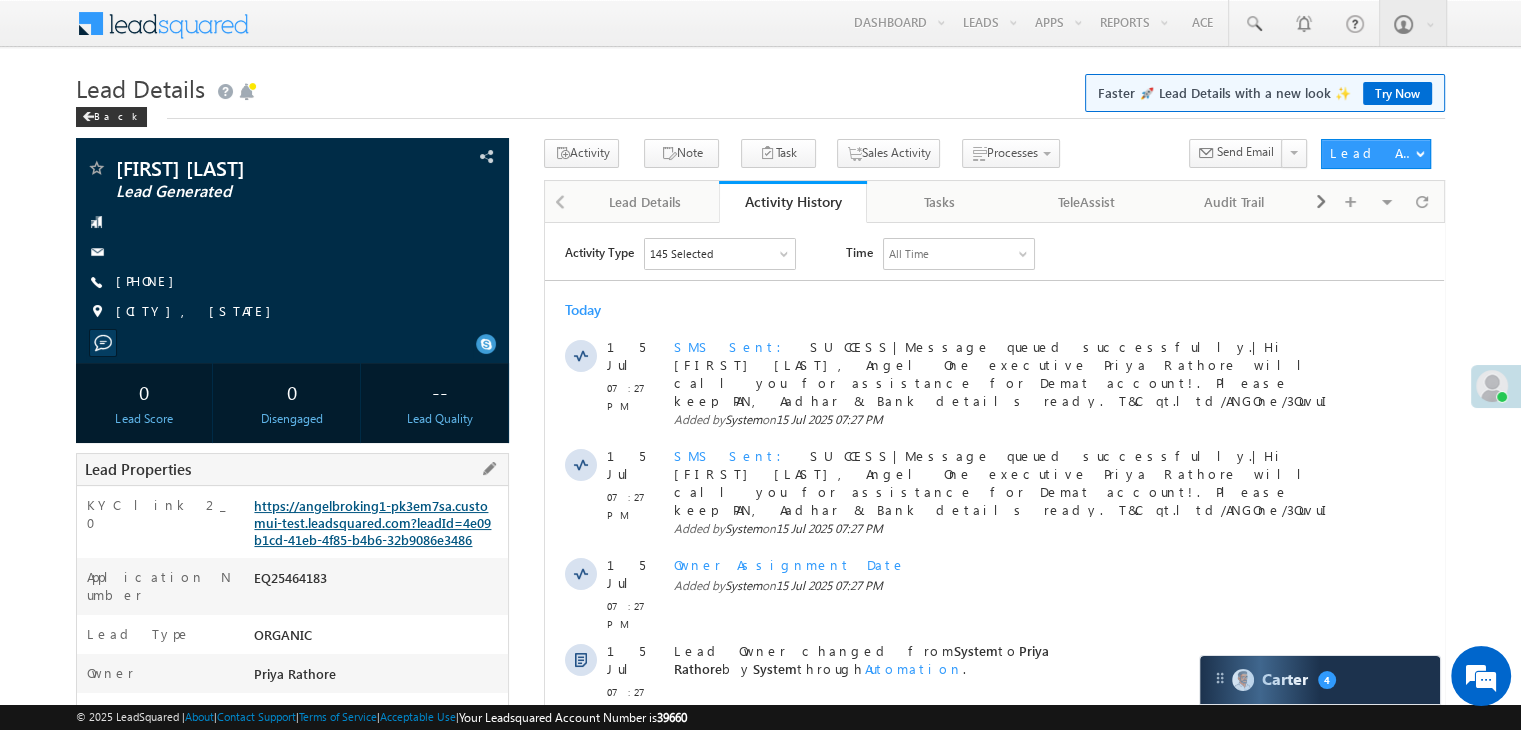 click on "https://angelbroking1-pk3em7sa.customui-test.leadsquared.com?leadId=4e09b1cd-41eb-4f85-b4b6-32b9086e3486" at bounding box center [372, 522] 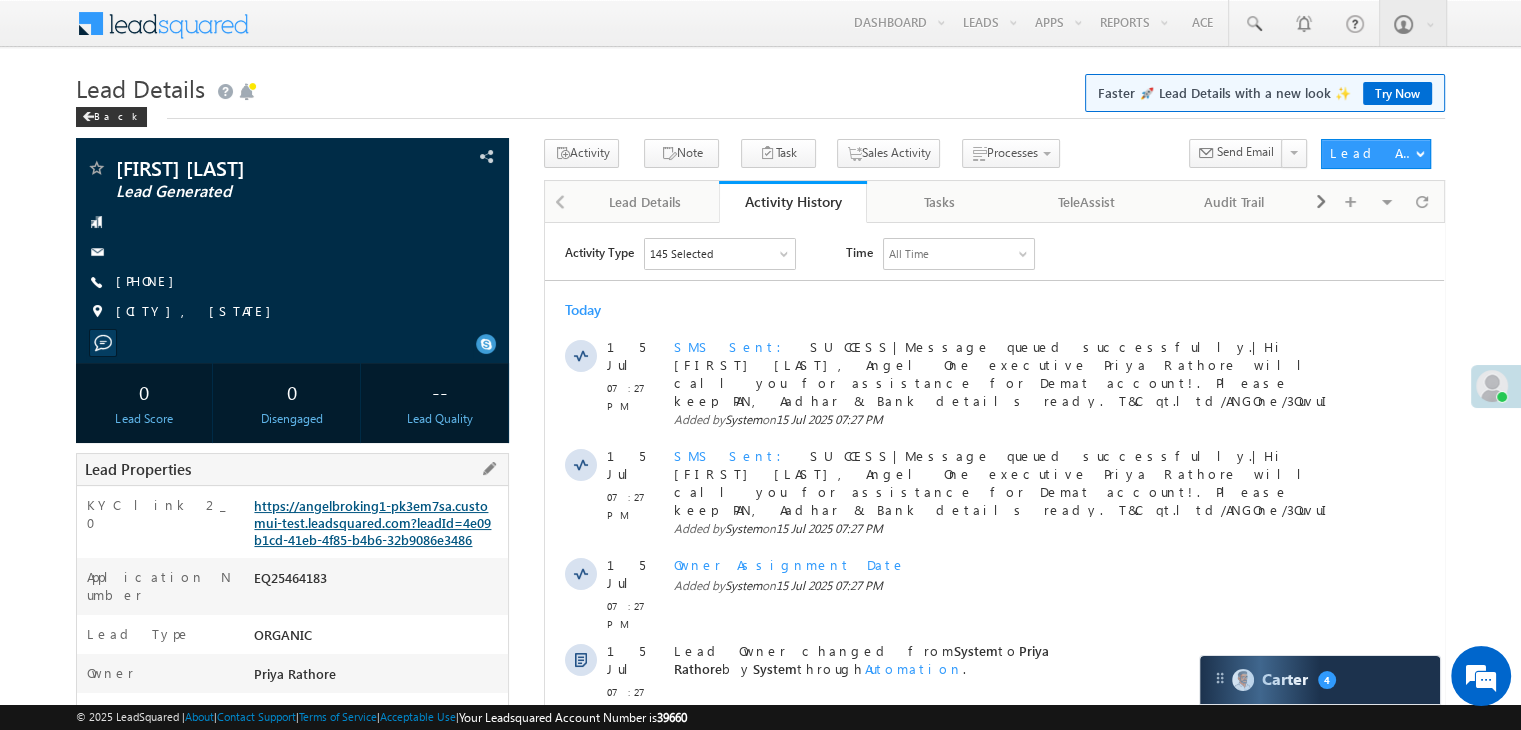 scroll, scrollTop: 0, scrollLeft: 0, axis: both 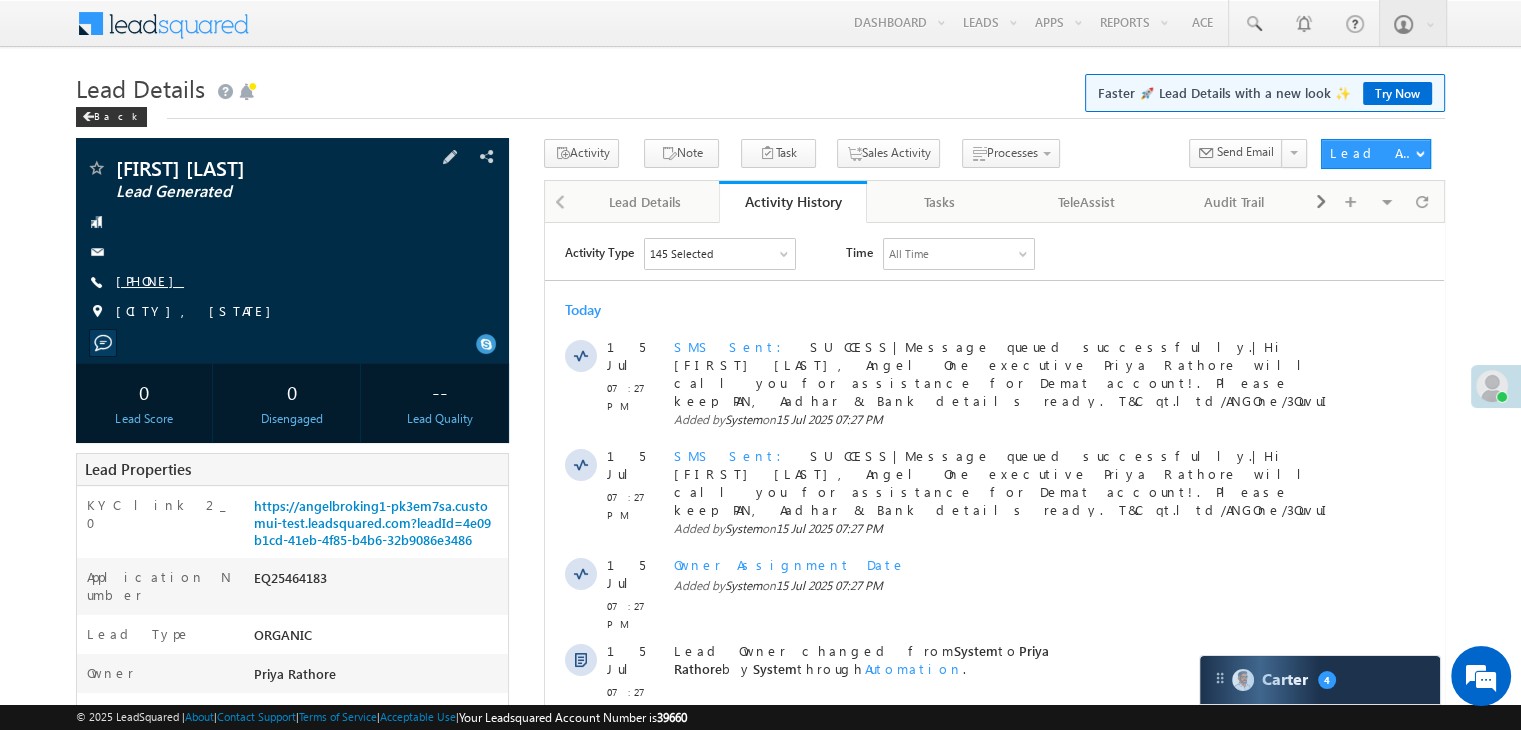 click on "[PHONE]" at bounding box center (150, 280) 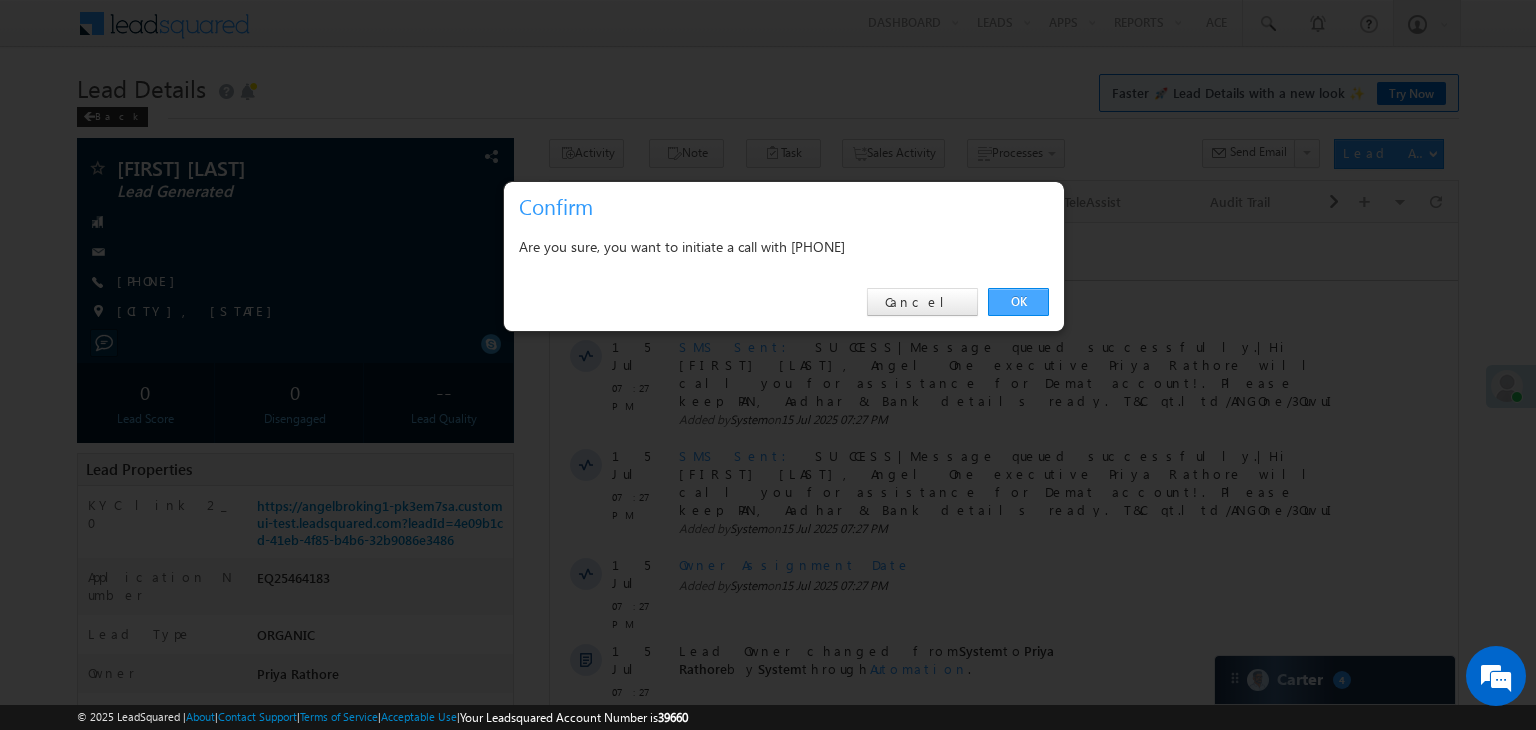click on "OK" at bounding box center (1018, 302) 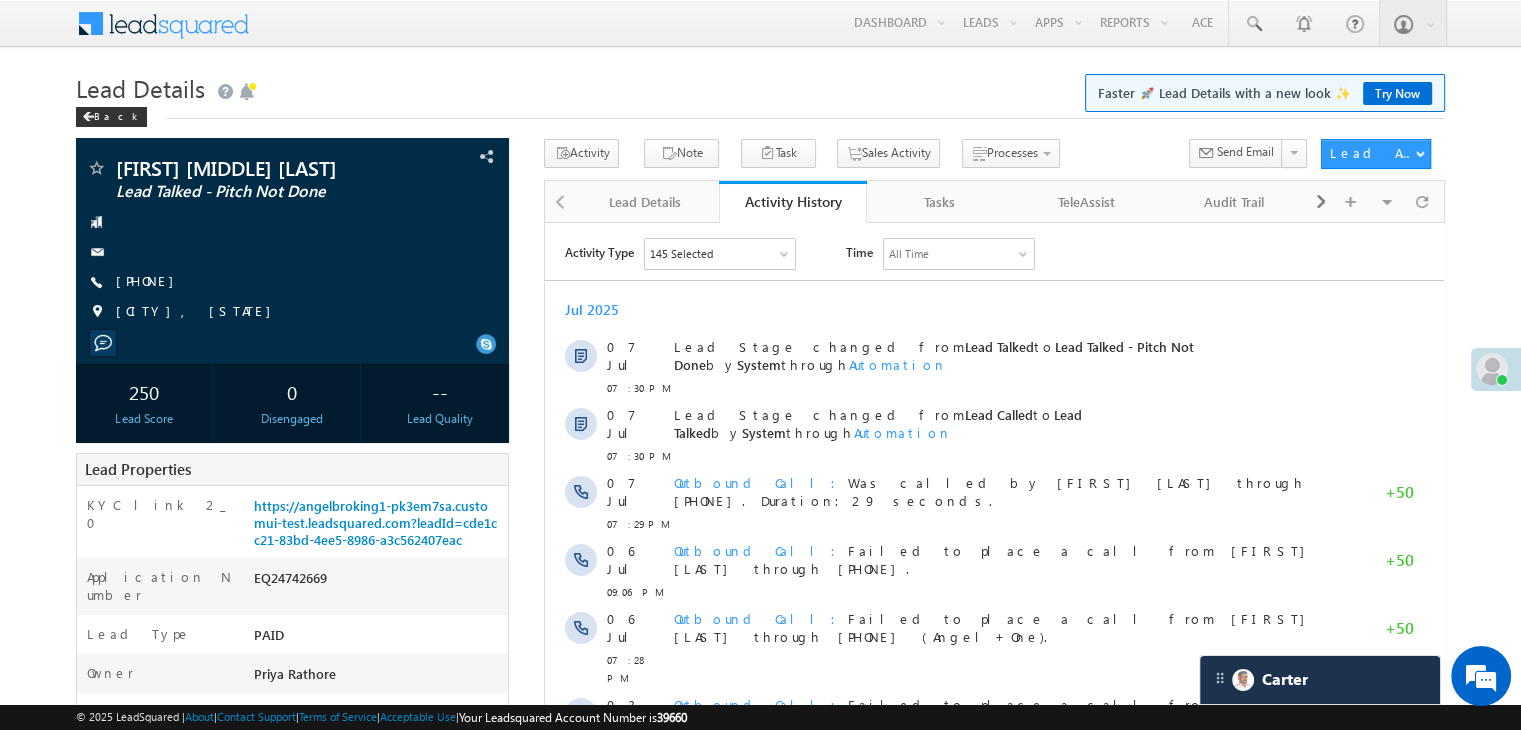 scroll, scrollTop: 0, scrollLeft: 0, axis: both 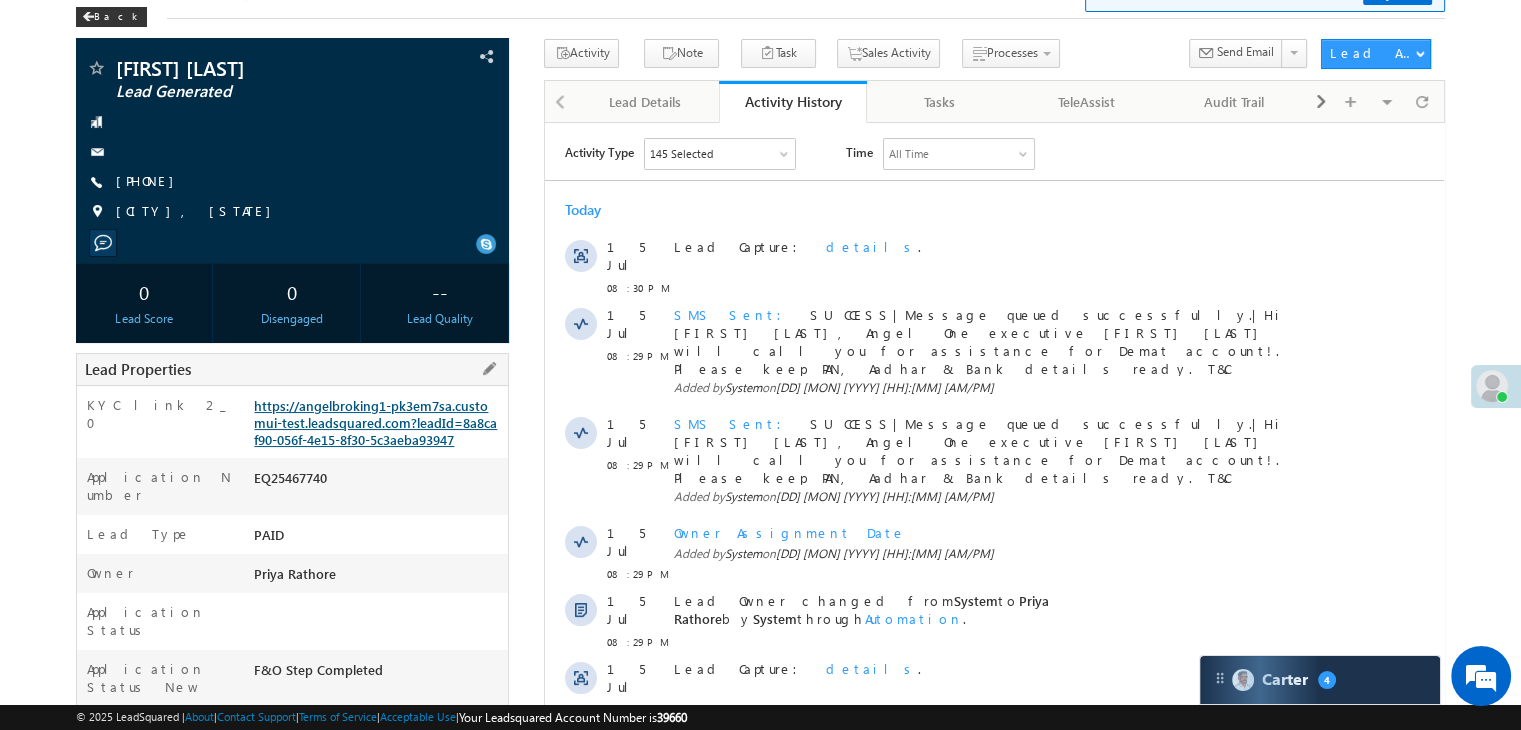 click on "https://angelbroking1-pk3em7sa.customui-test.leadsquared.com?leadId=8a8caf90-056f-4e15-8f30-5c3aeba93947" at bounding box center (375, 422) 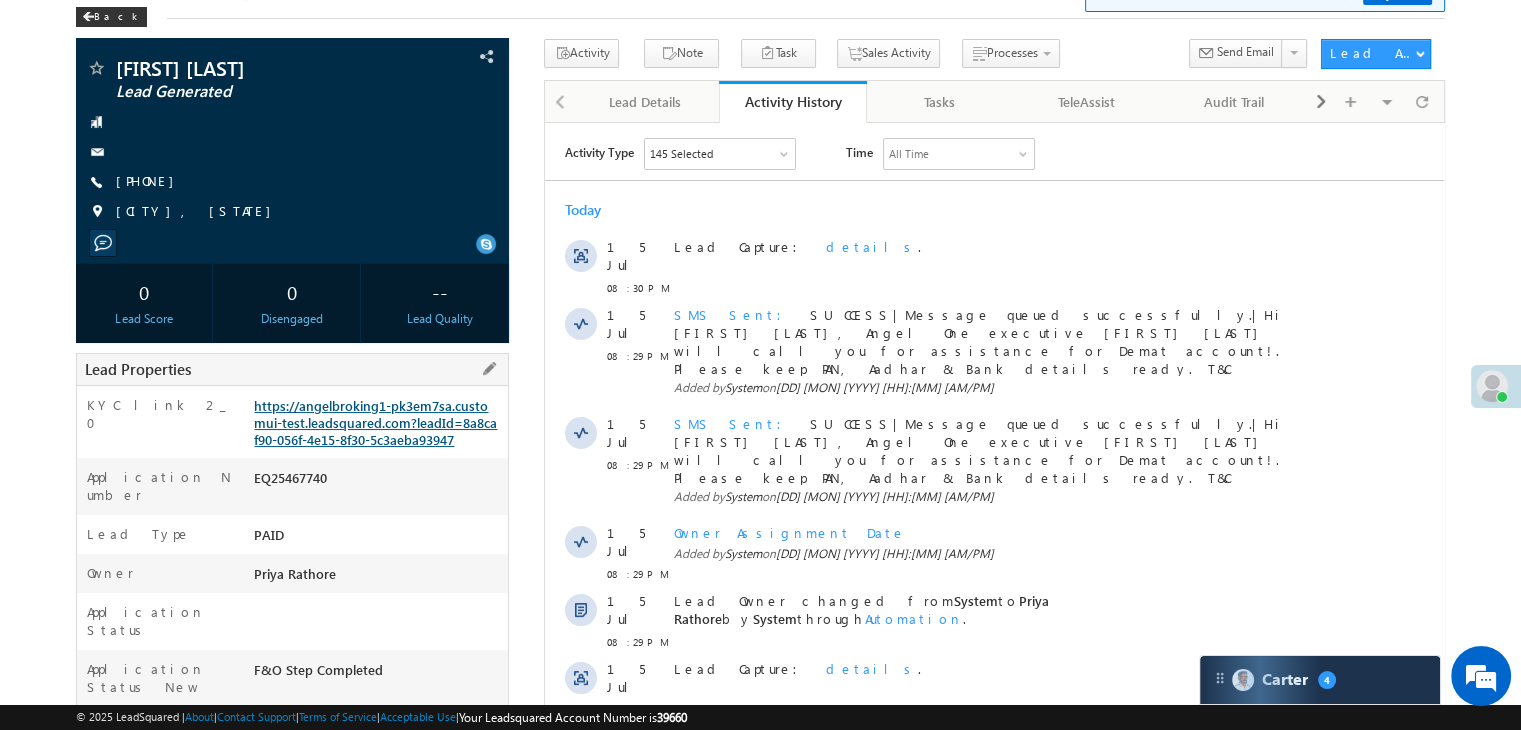 scroll, scrollTop: 0, scrollLeft: 0, axis: both 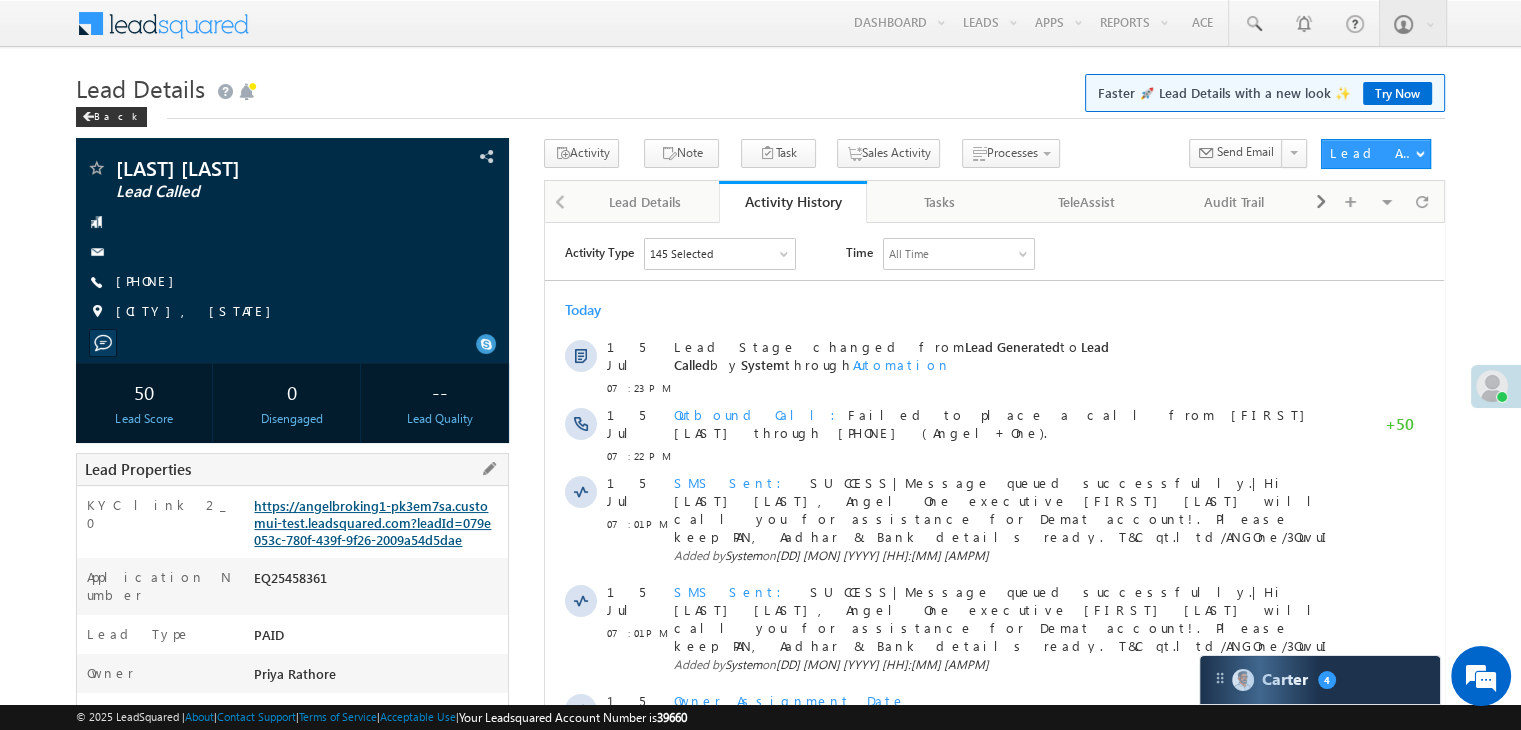click on "https://angelbroking1-pk3em7sa.customui-test.leadsquared.com?leadId=079e053c-780f-439f-9f26-2009a54d5dae" at bounding box center (372, 522) 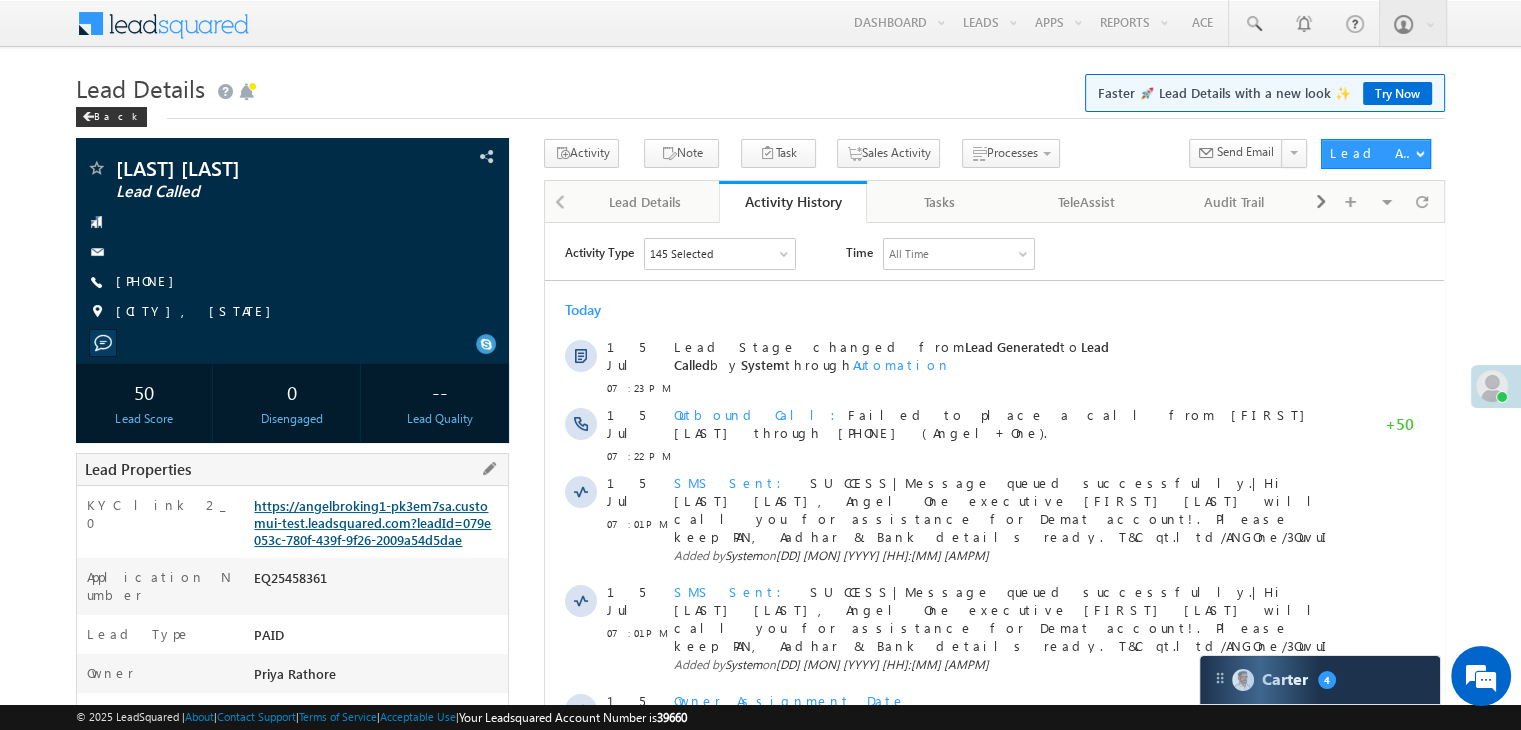 scroll, scrollTop: 0, scrollLeft: 0, axis: both 